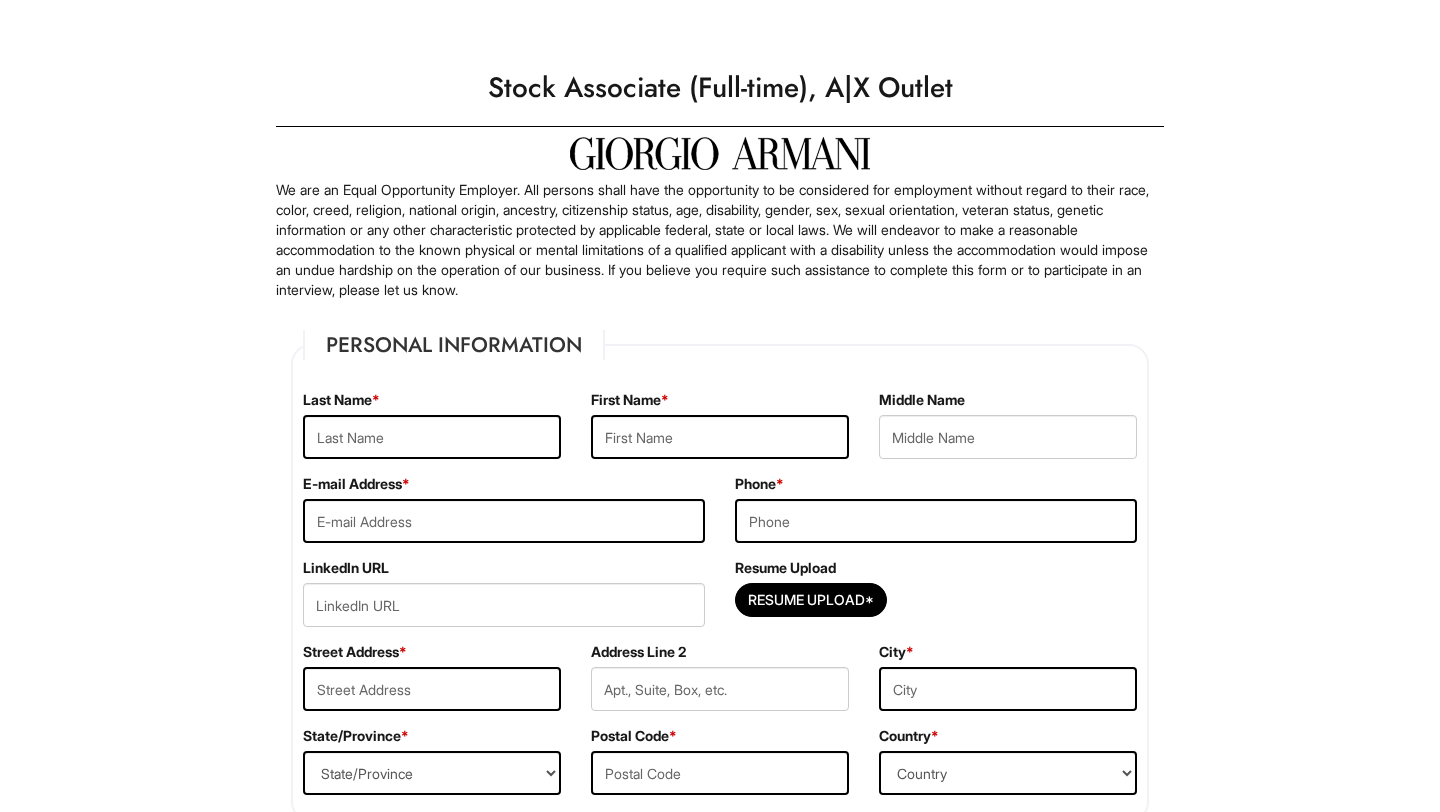 scroll, scrollTop: 0, scrollLeft: 0, axis: both 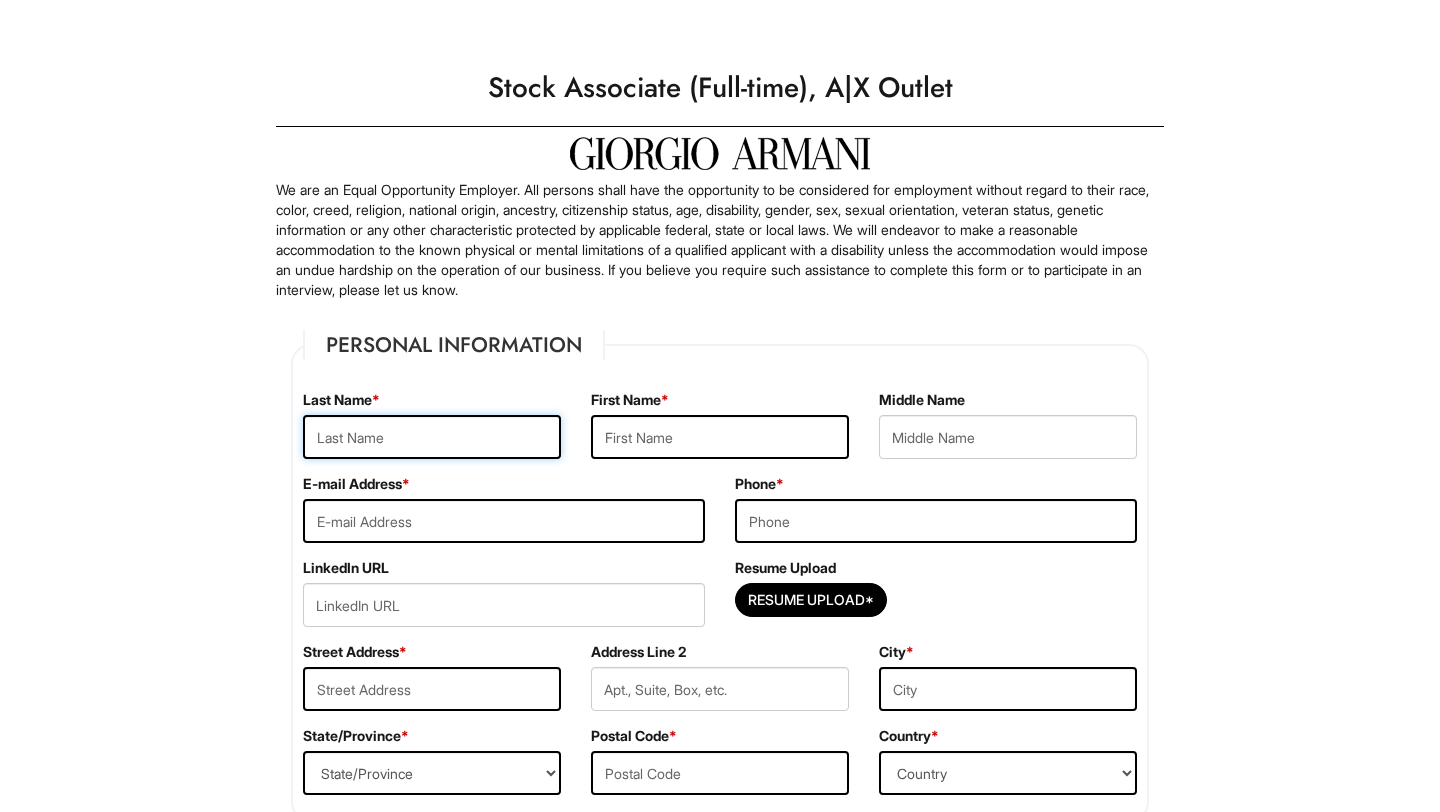 click at bounding box center (432, 437) 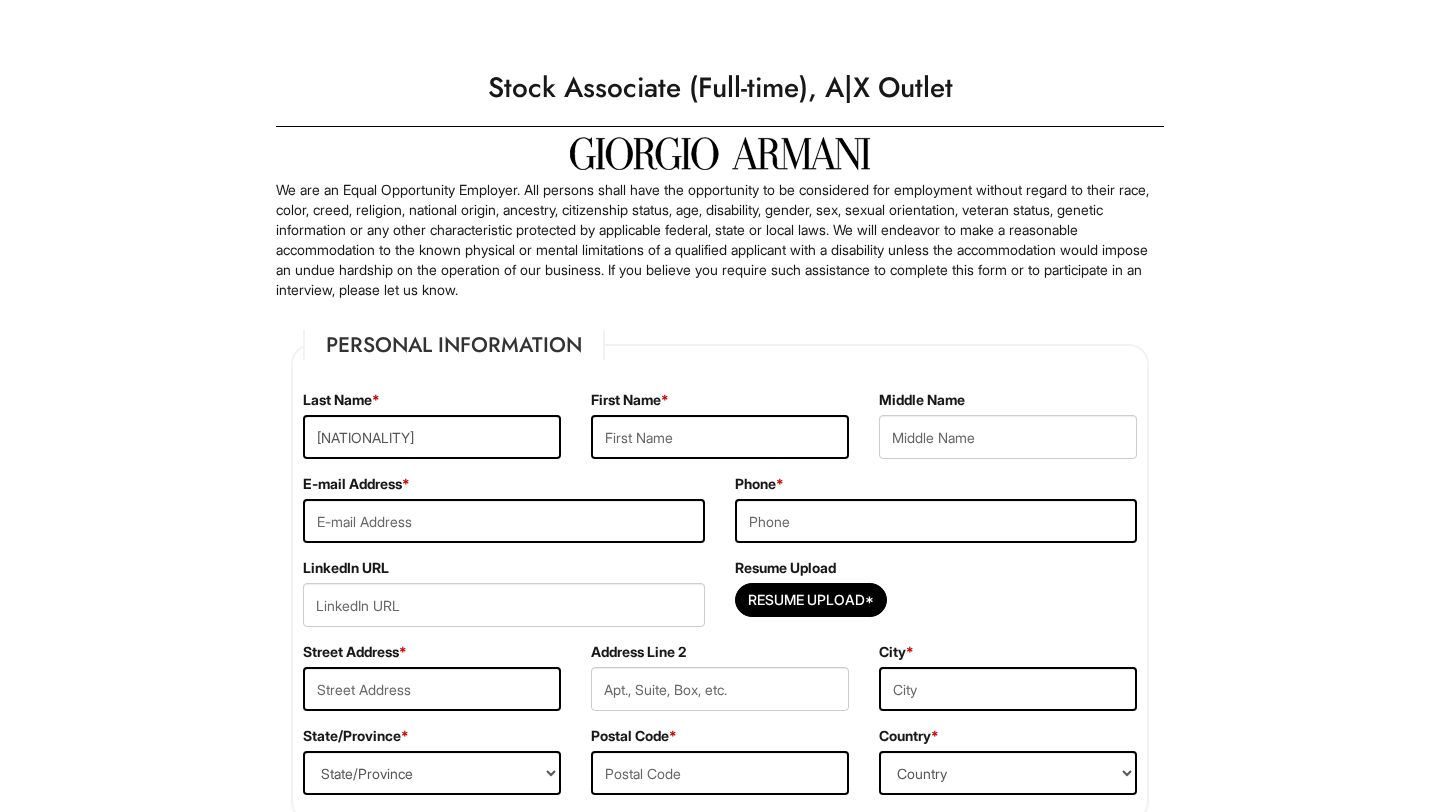 type on "[NAME]" 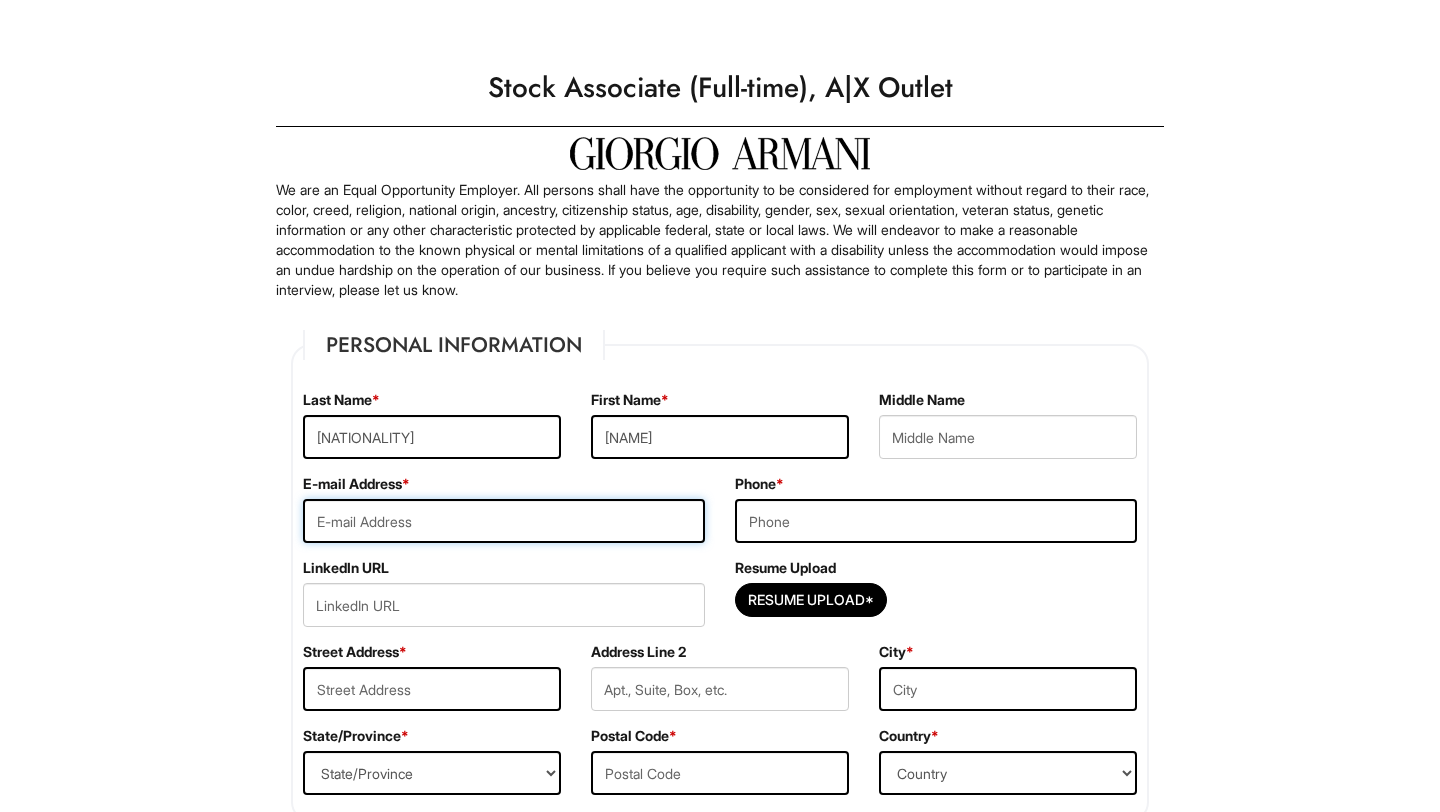 type on "lario_welsh@yahoo.com" 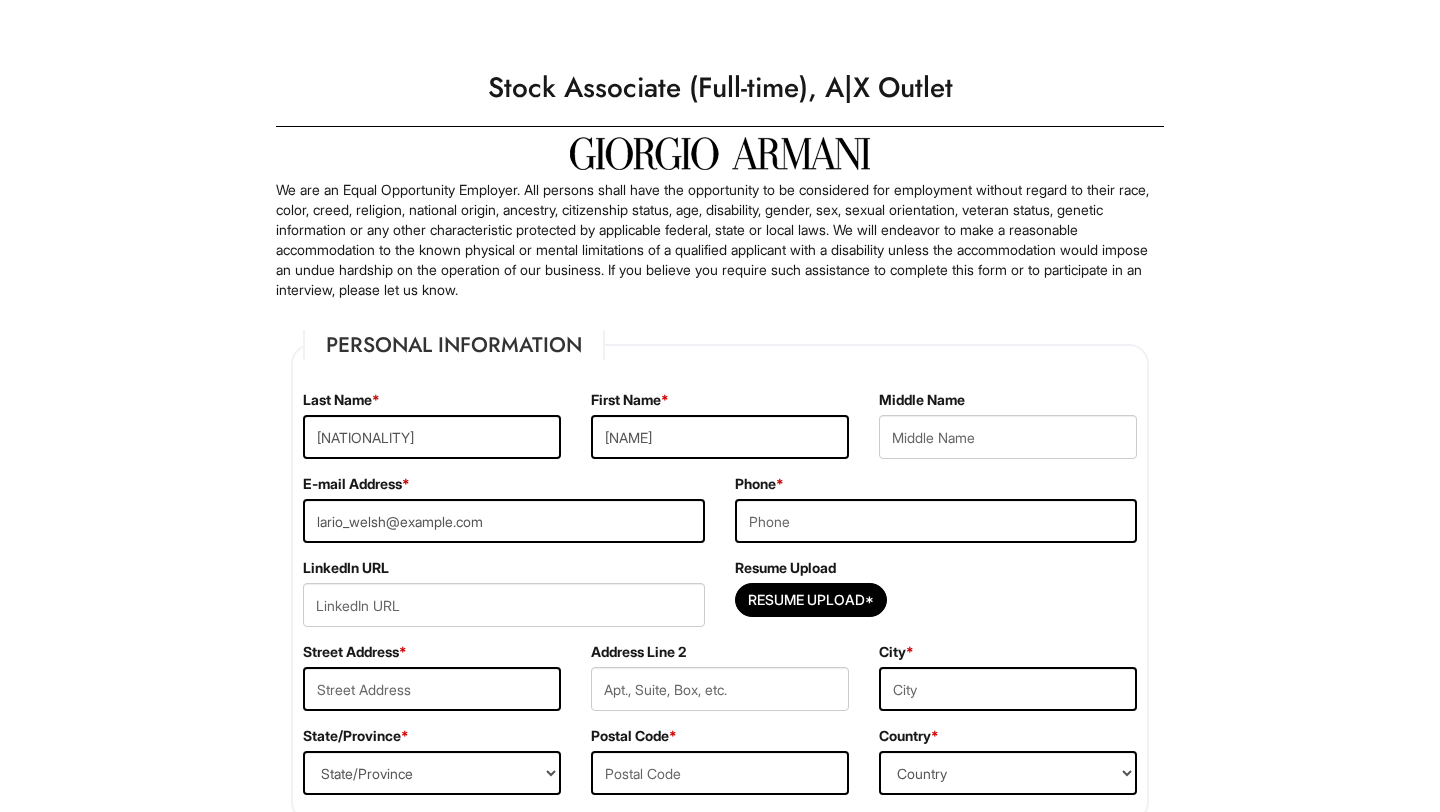 type on "300 w cleveland ave" 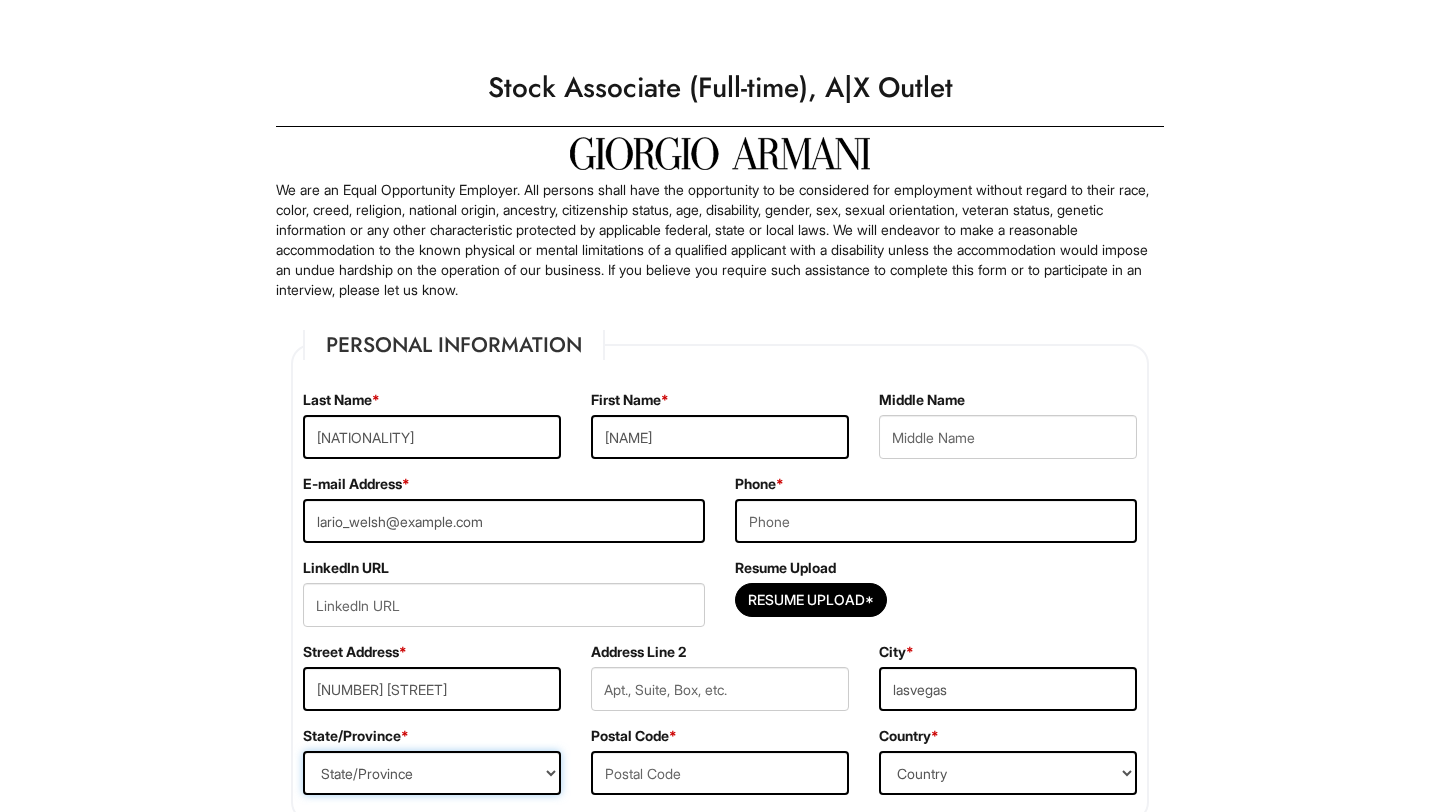 select on "NV" 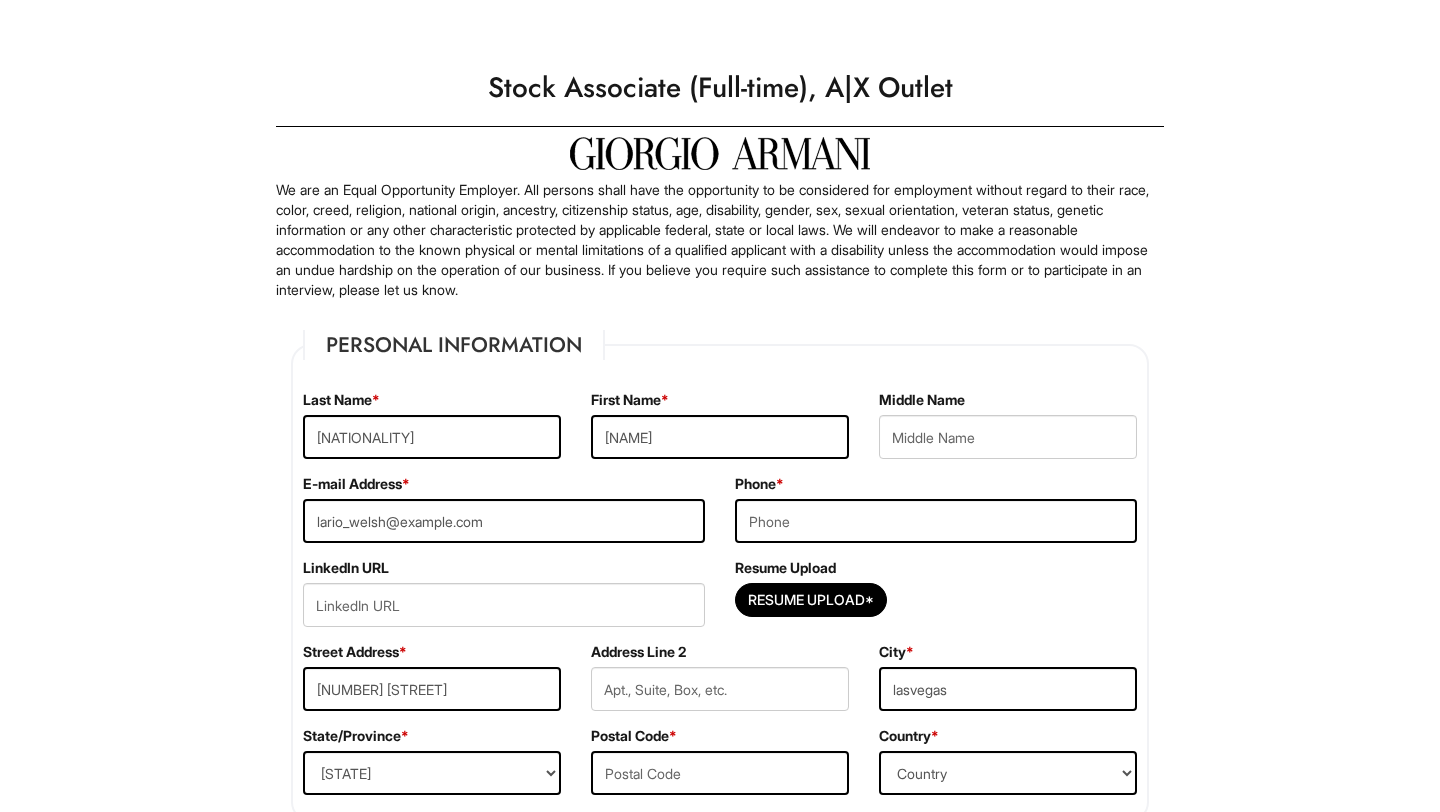type on "88901" 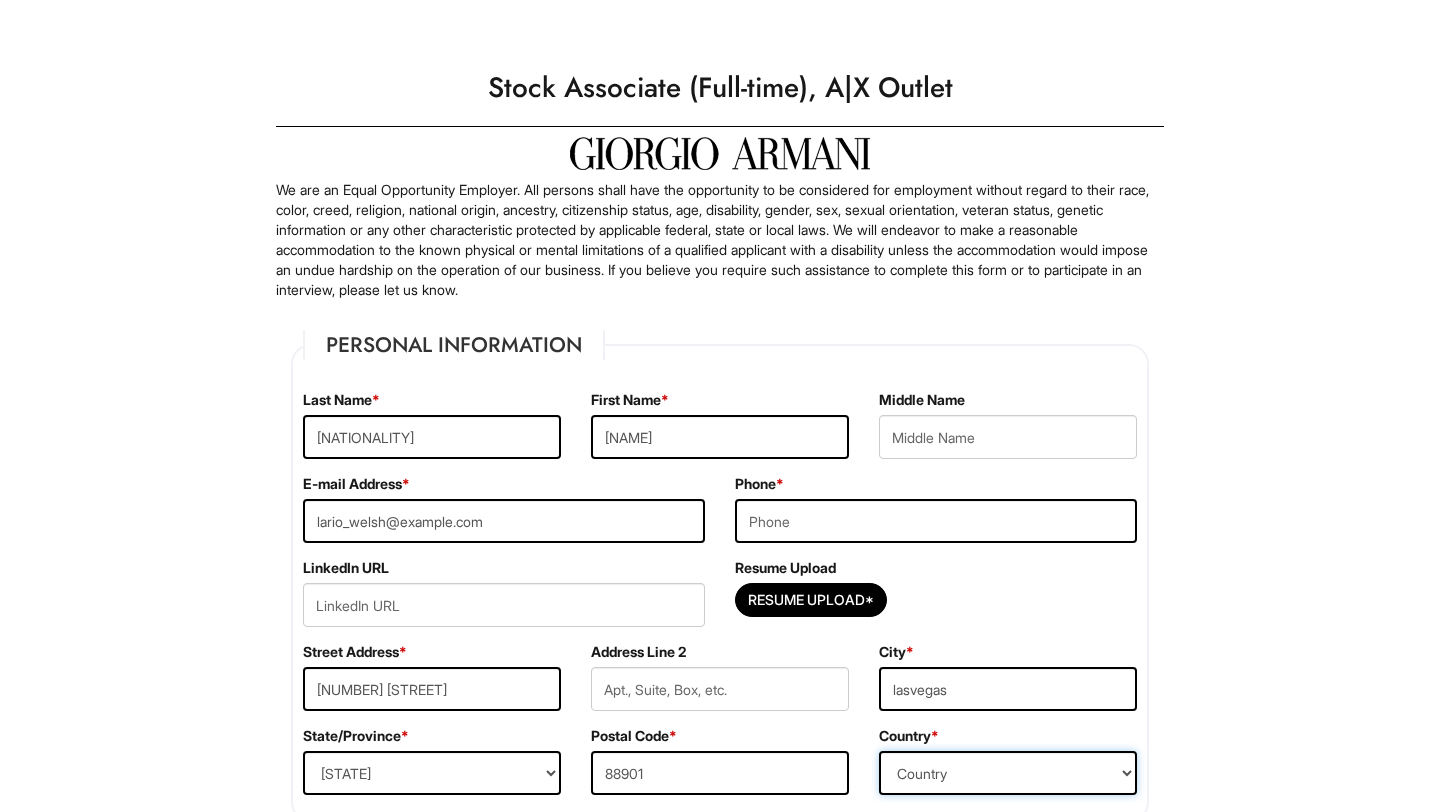 select on "United States of America" 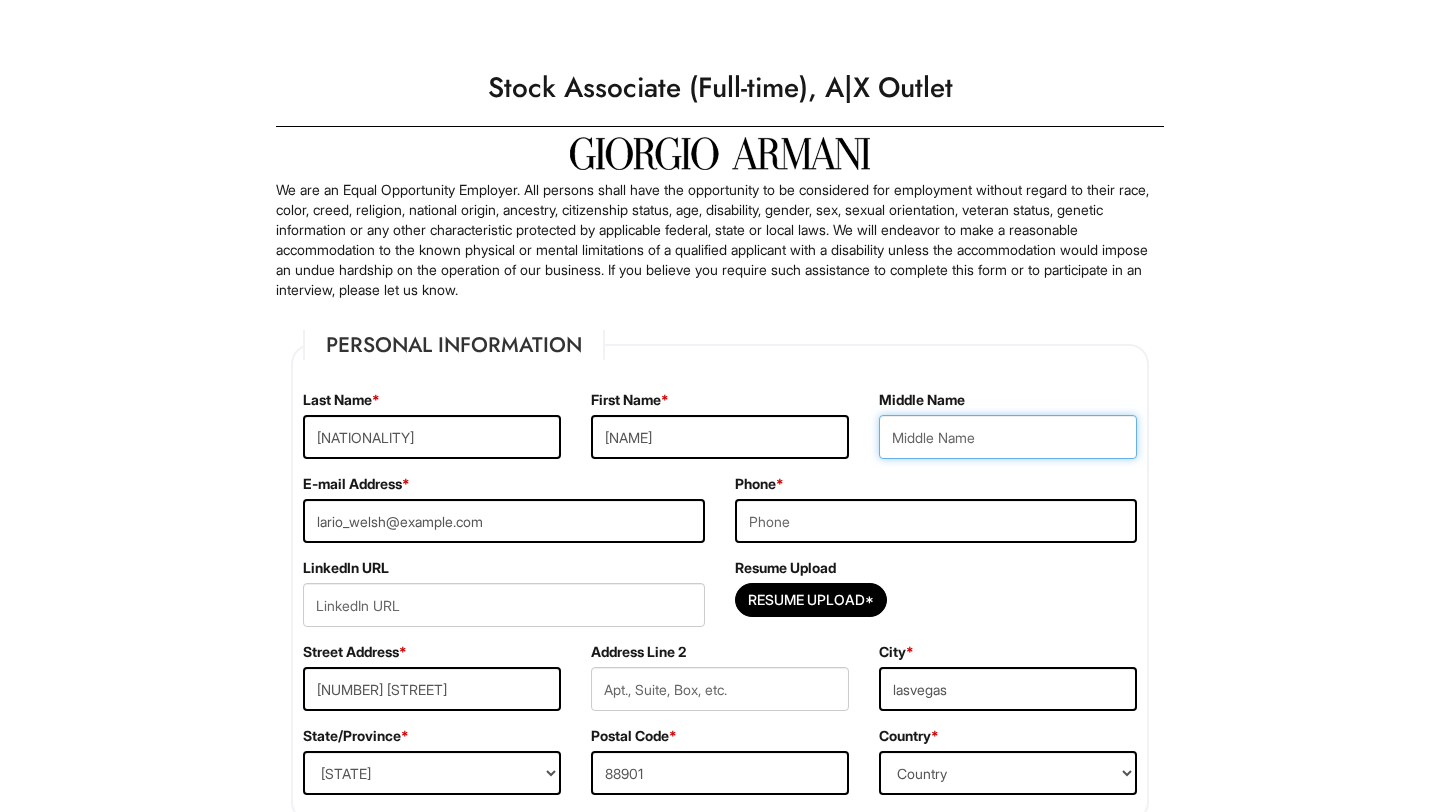 click at bounding box center [1008, 437] 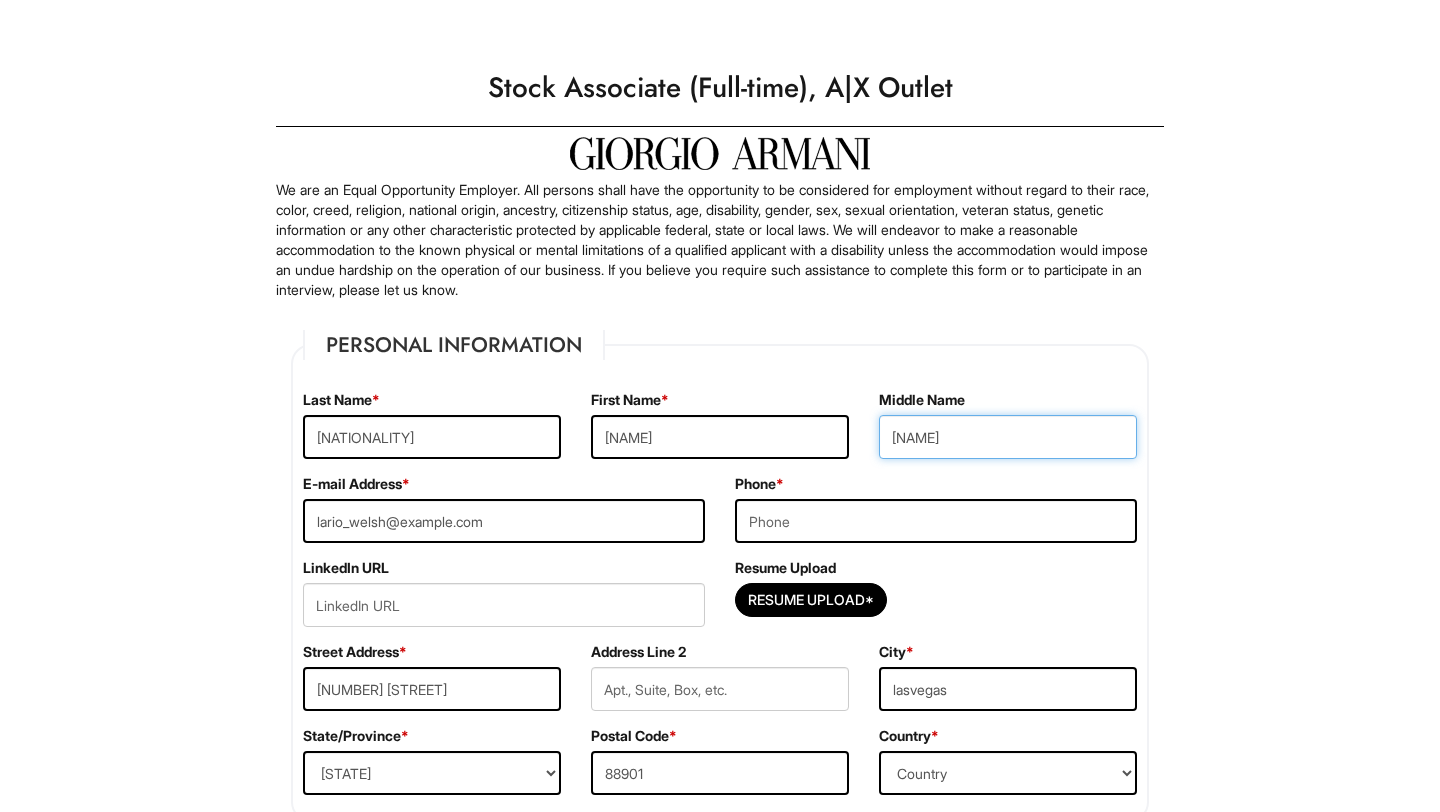 type on "[NAME]" 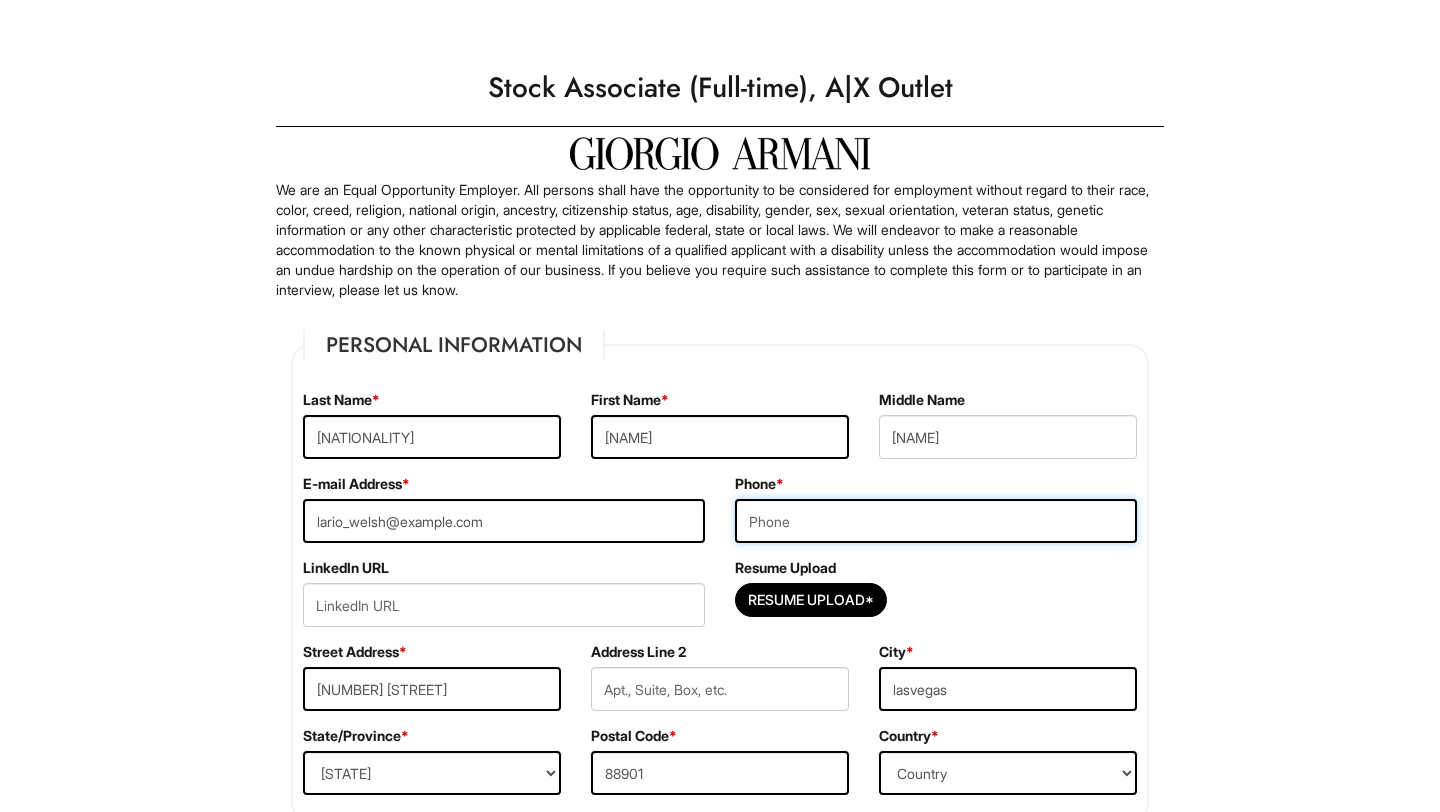 click at bounding box center [936, 521] 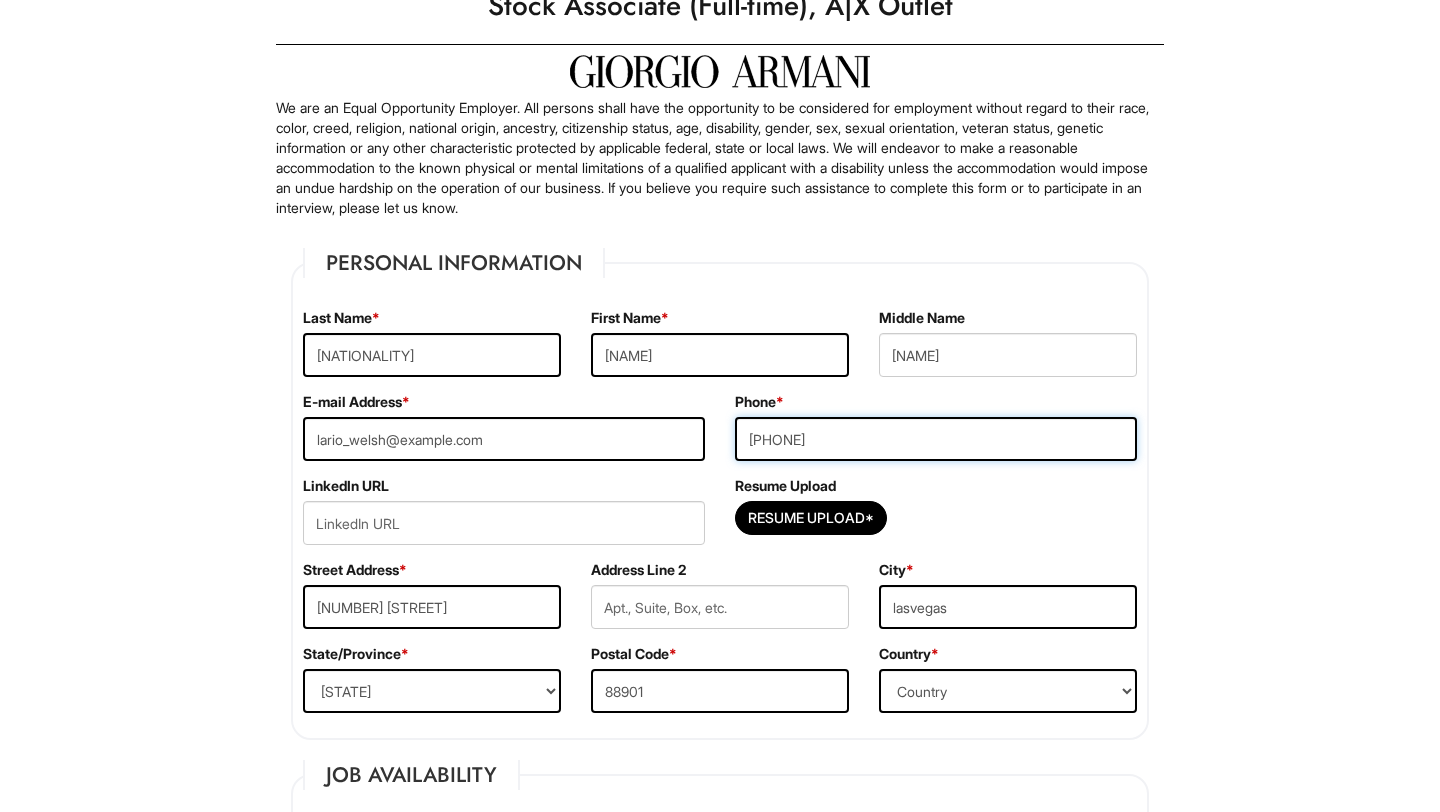 scroll, scrollTop: 115, scrollLeft: 0, axis: vertical 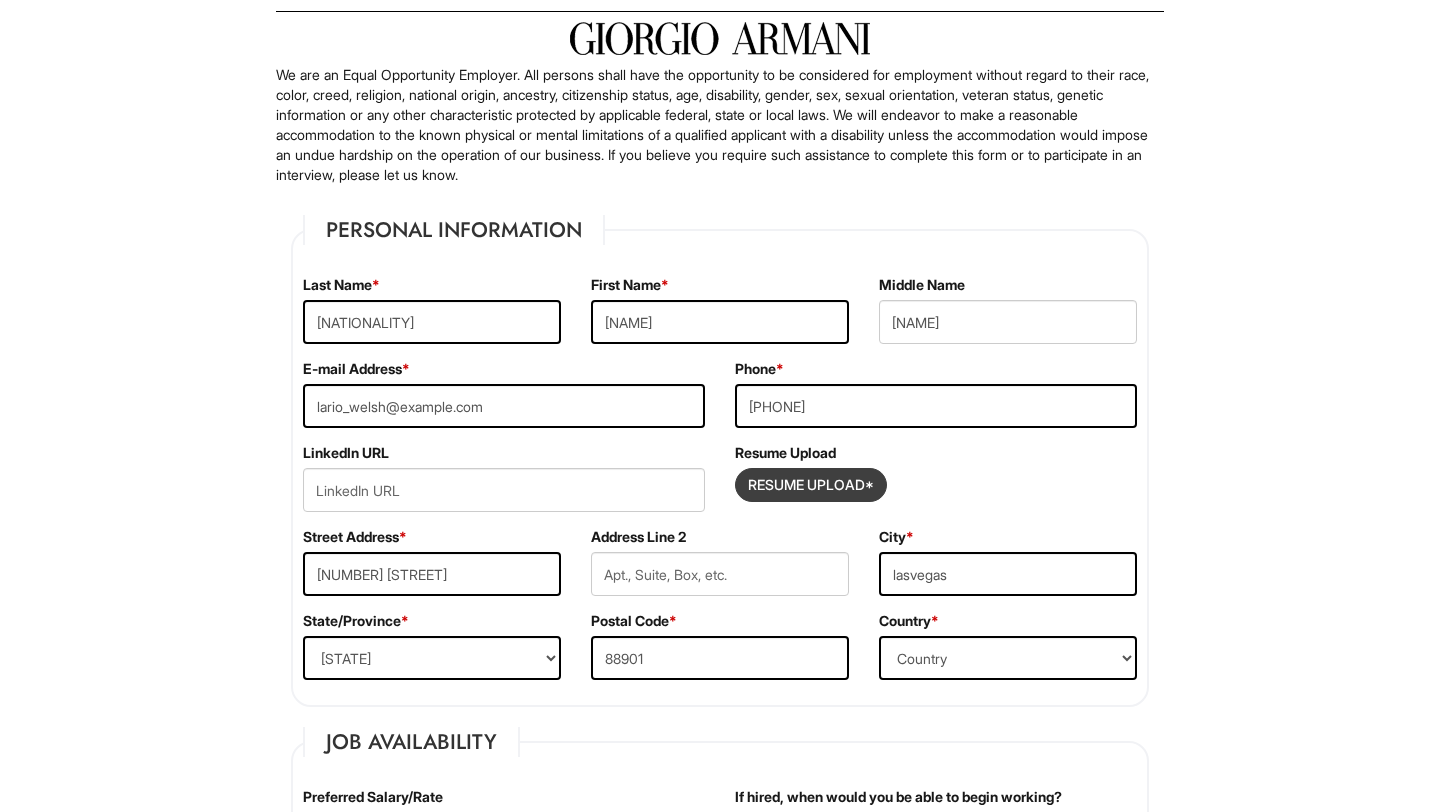 click at bounding box center [811, 485] 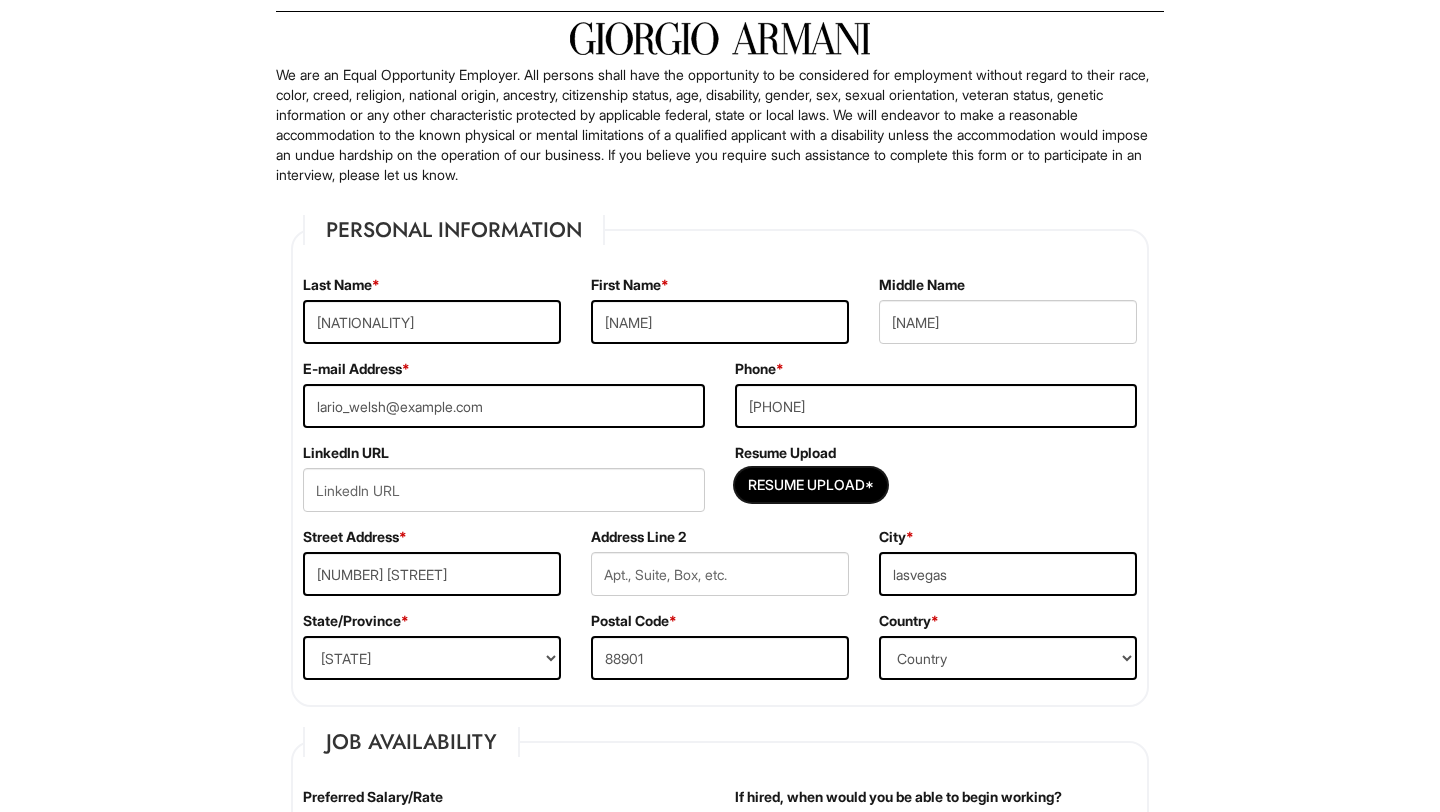 type on "C:\fakepath\resume.docx.pdf" 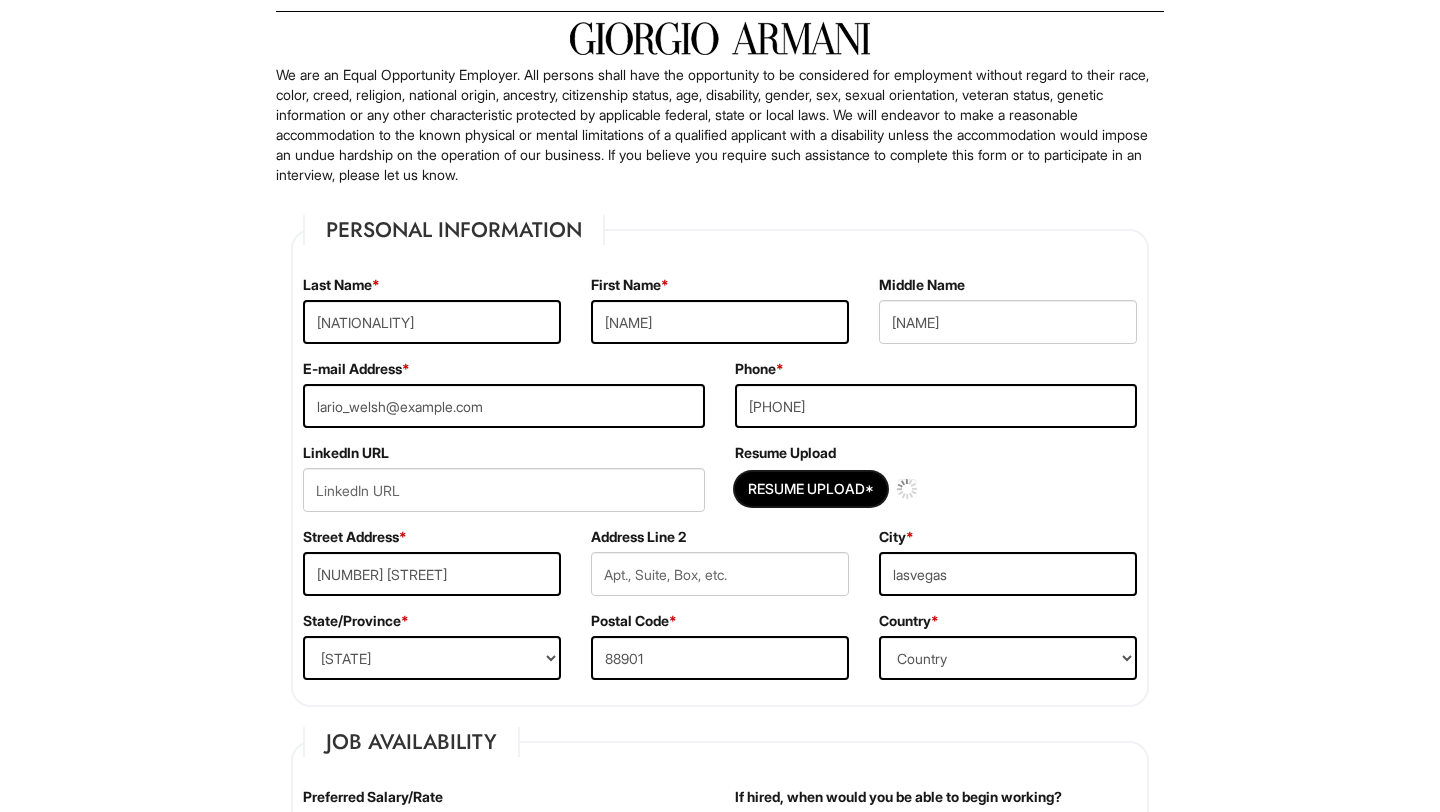 type 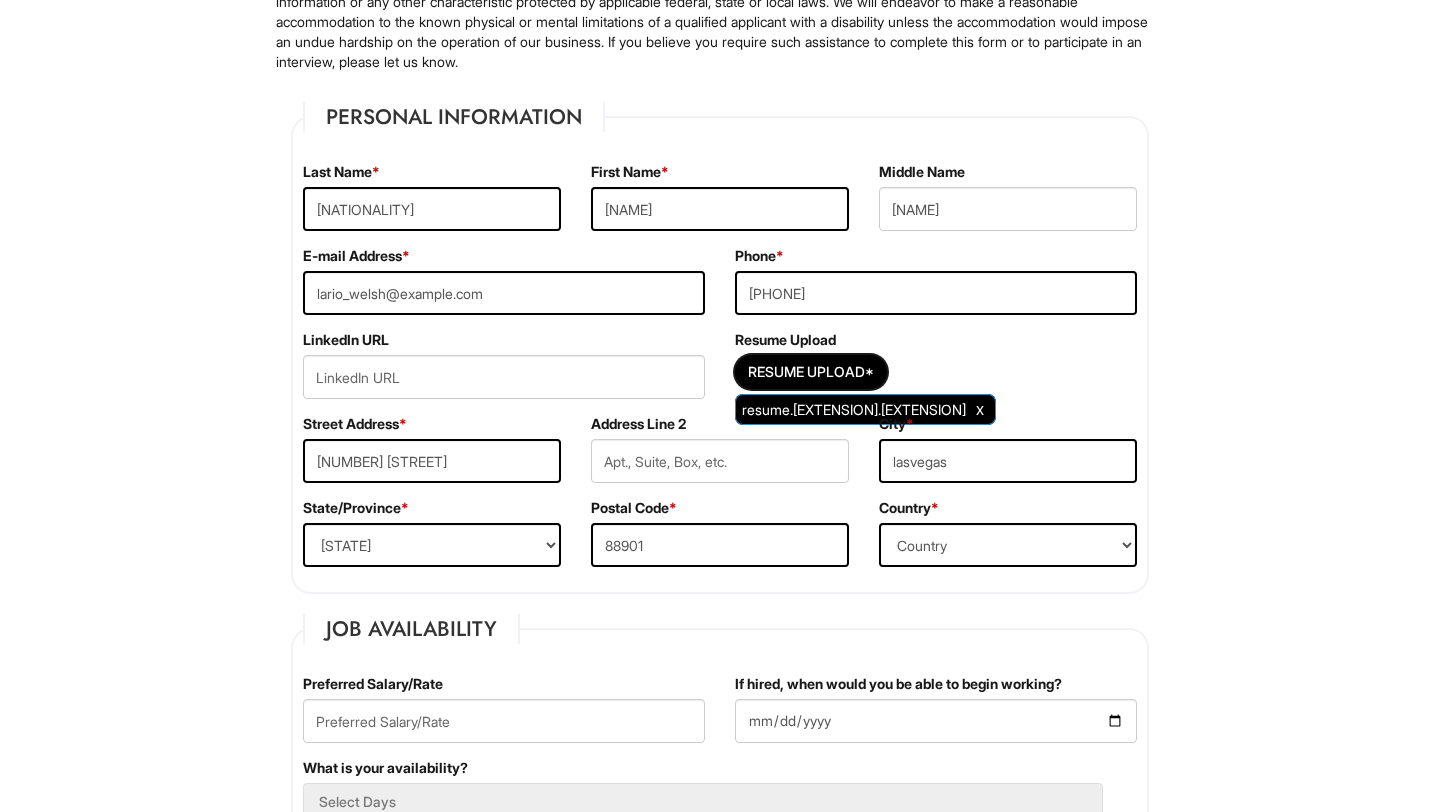 scroll, scrollTop: 233, scrollLeft: 0, axis: vertical 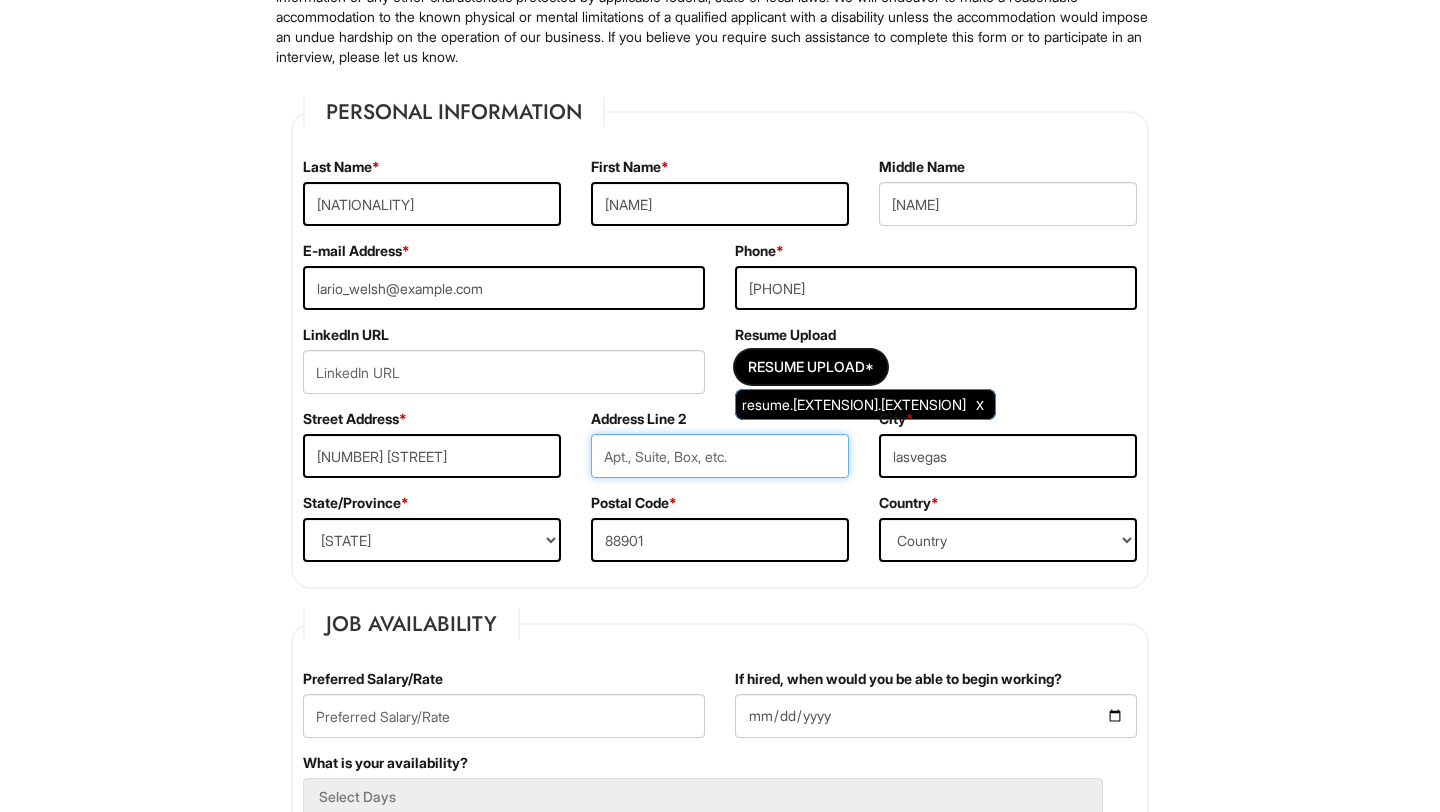 click at bounding box center (720, 456) 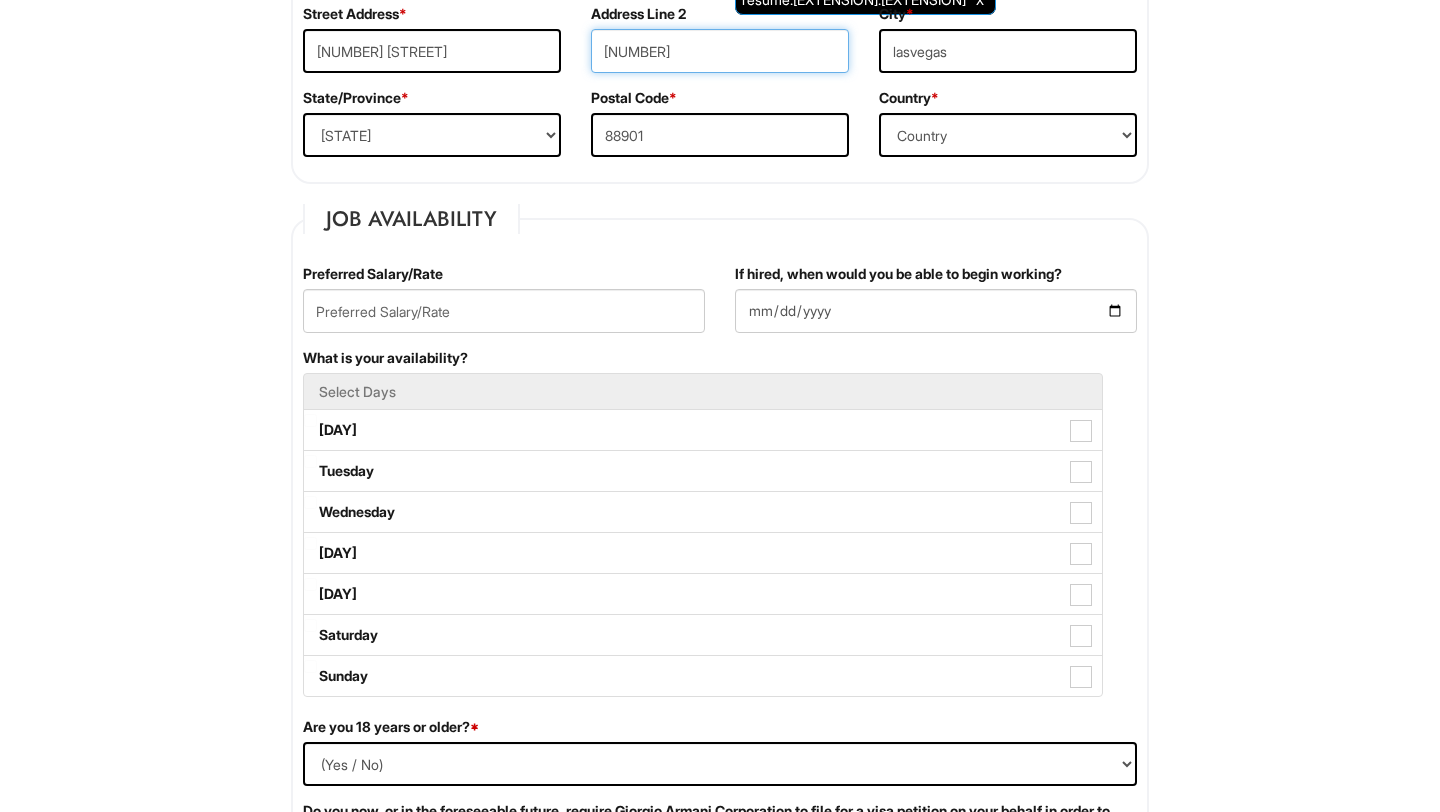 scroll, scrollTop: 641, scrollLeft: 0, axis: vertical 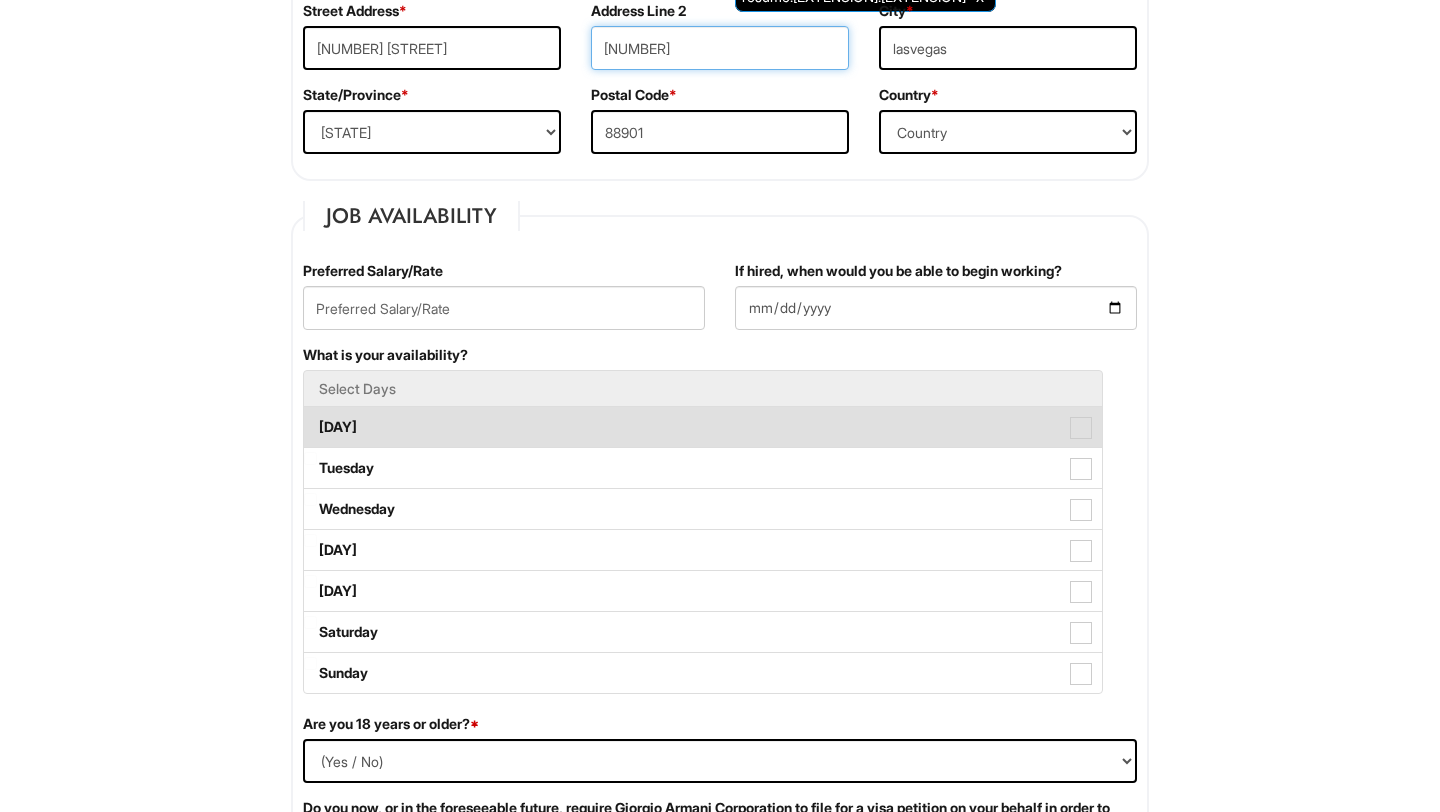 type on "5" 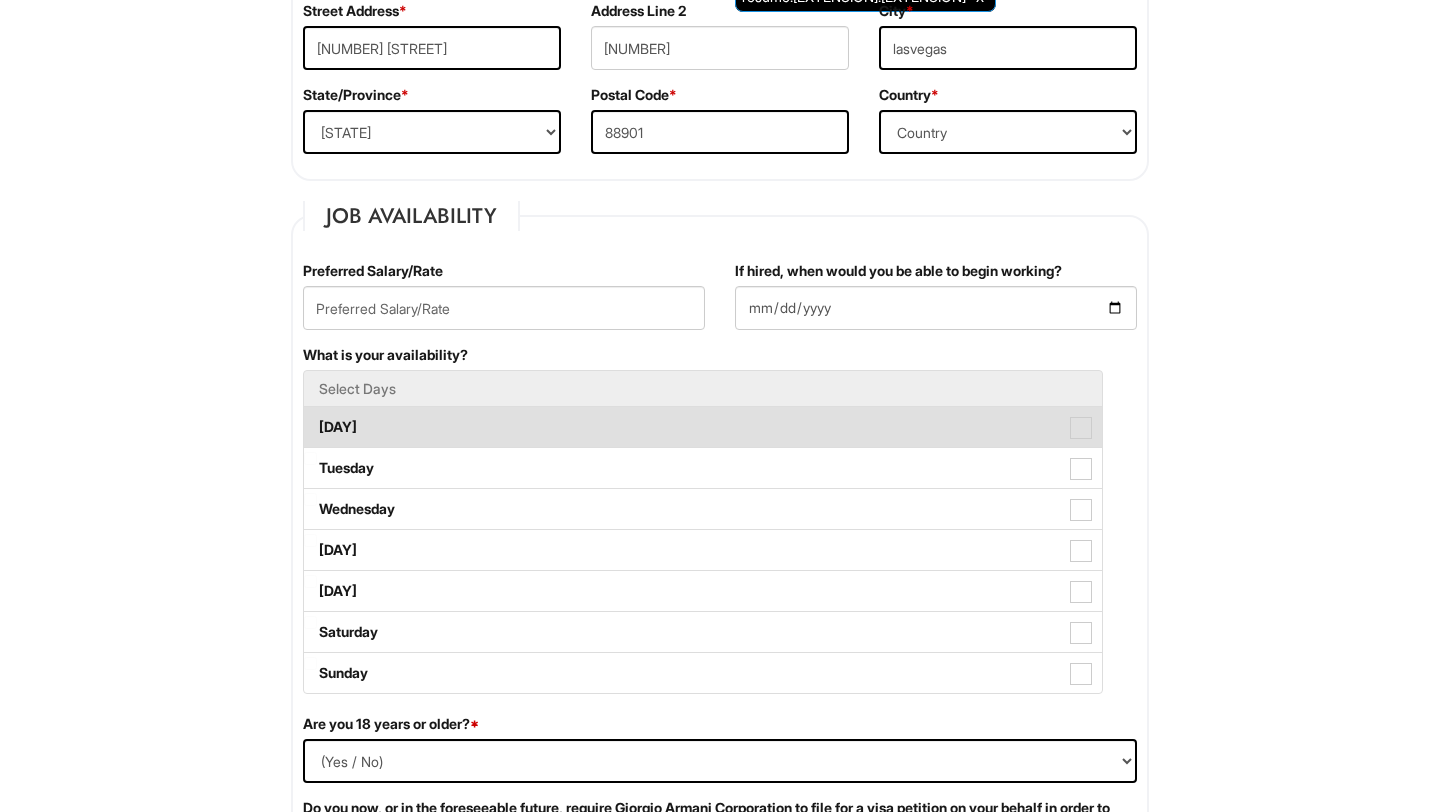 click at bounding box center (1081, 428) 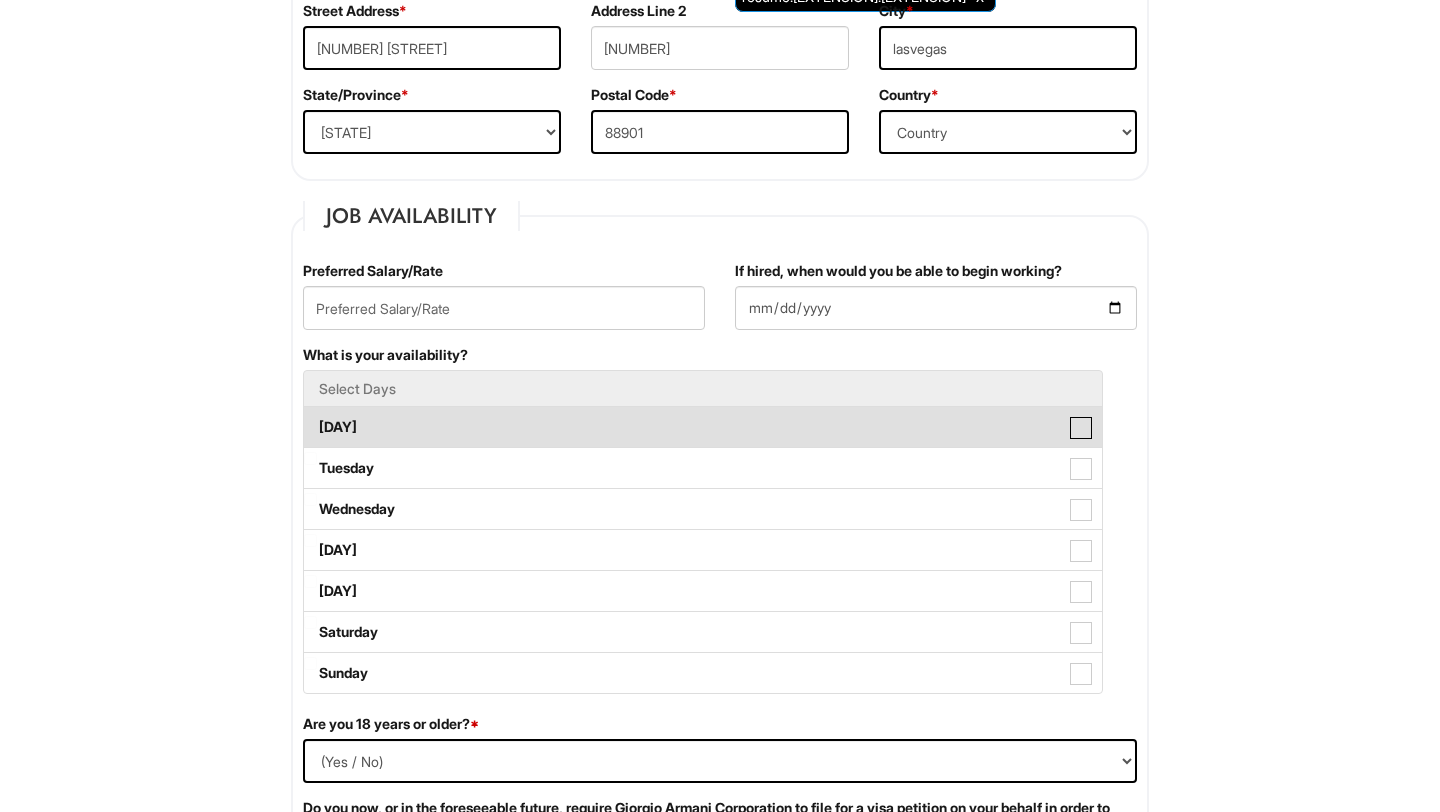 click on "Monday" at bounding box center (310, 417) 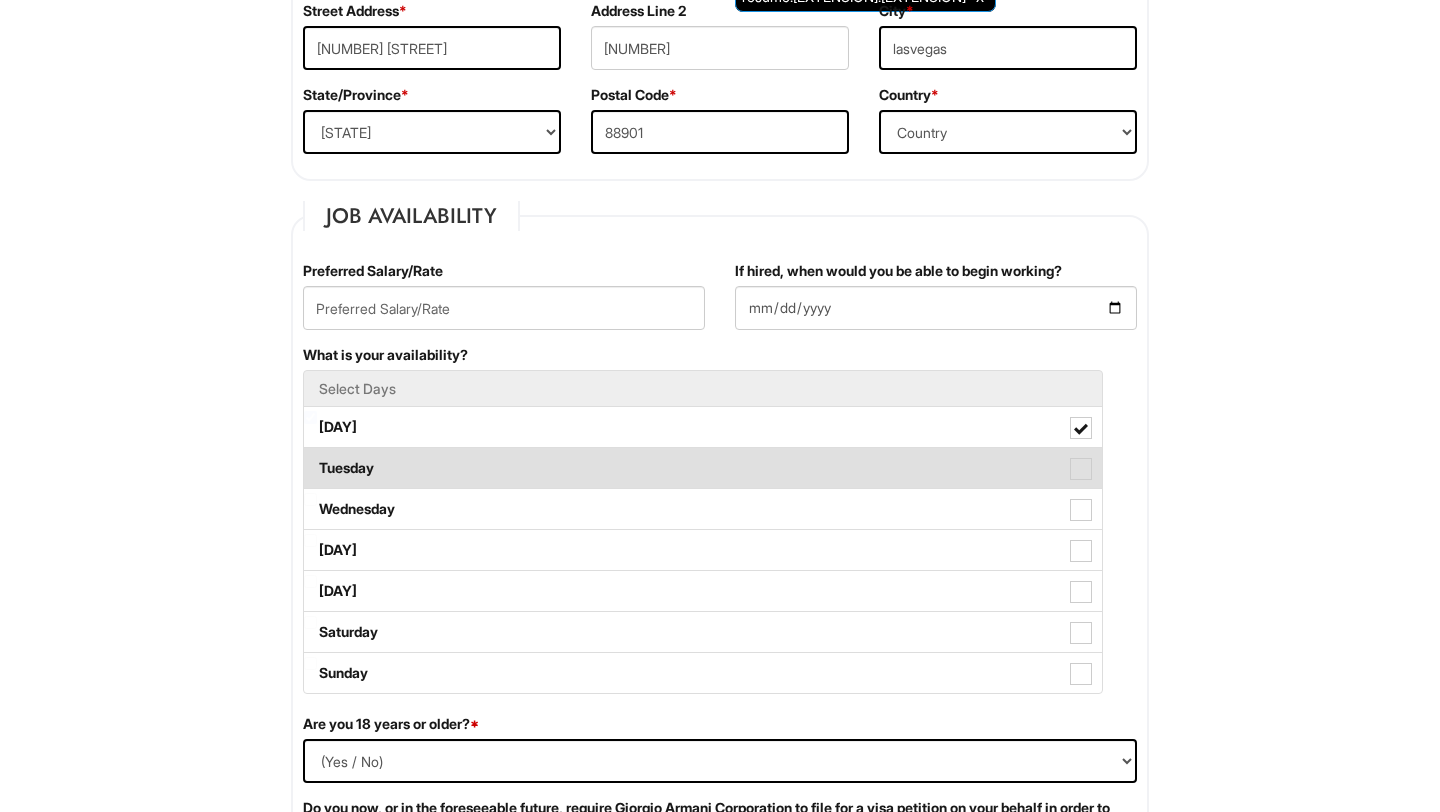 click at bounding box center (1081, 469) 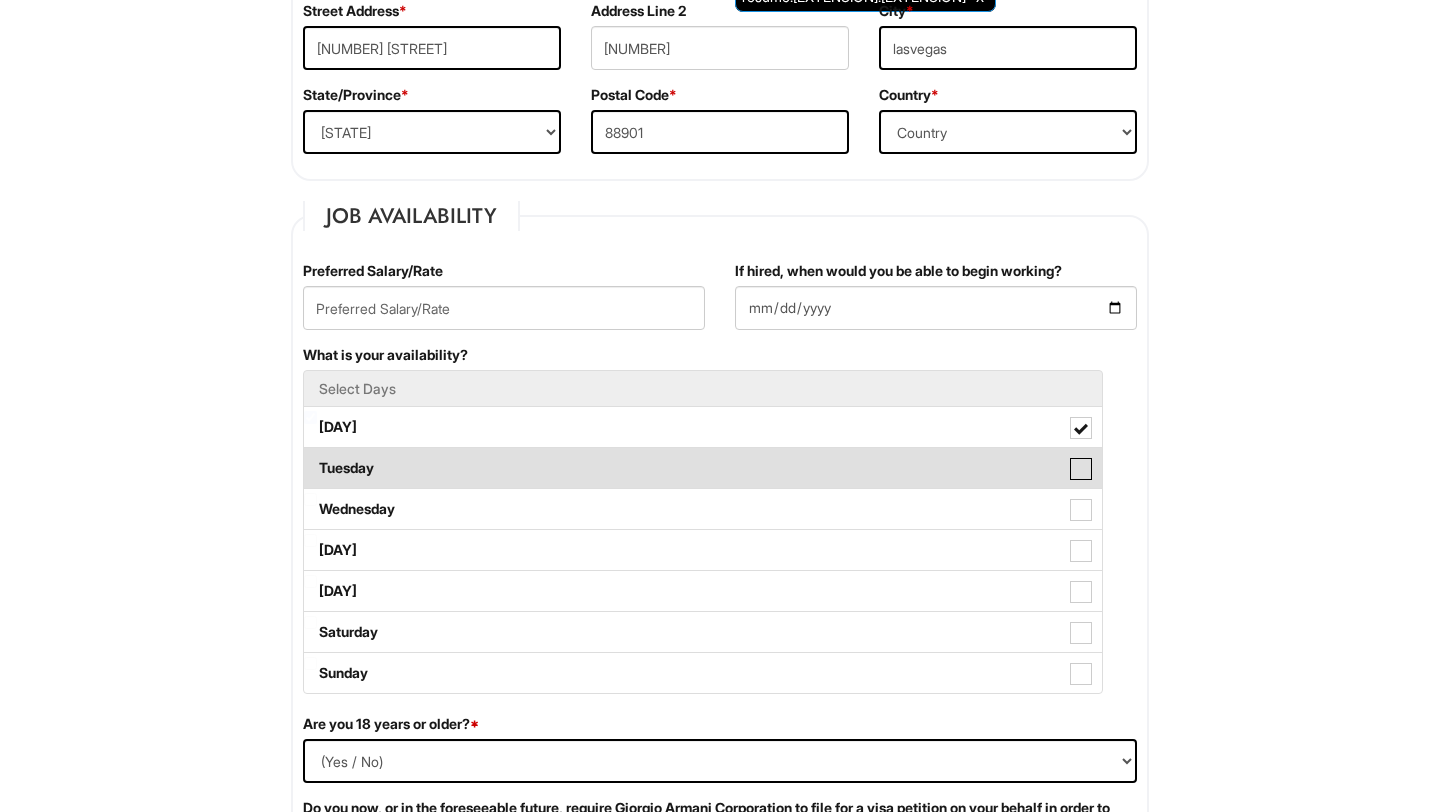 click on "Tuesday" at bounding box center (310, 458) 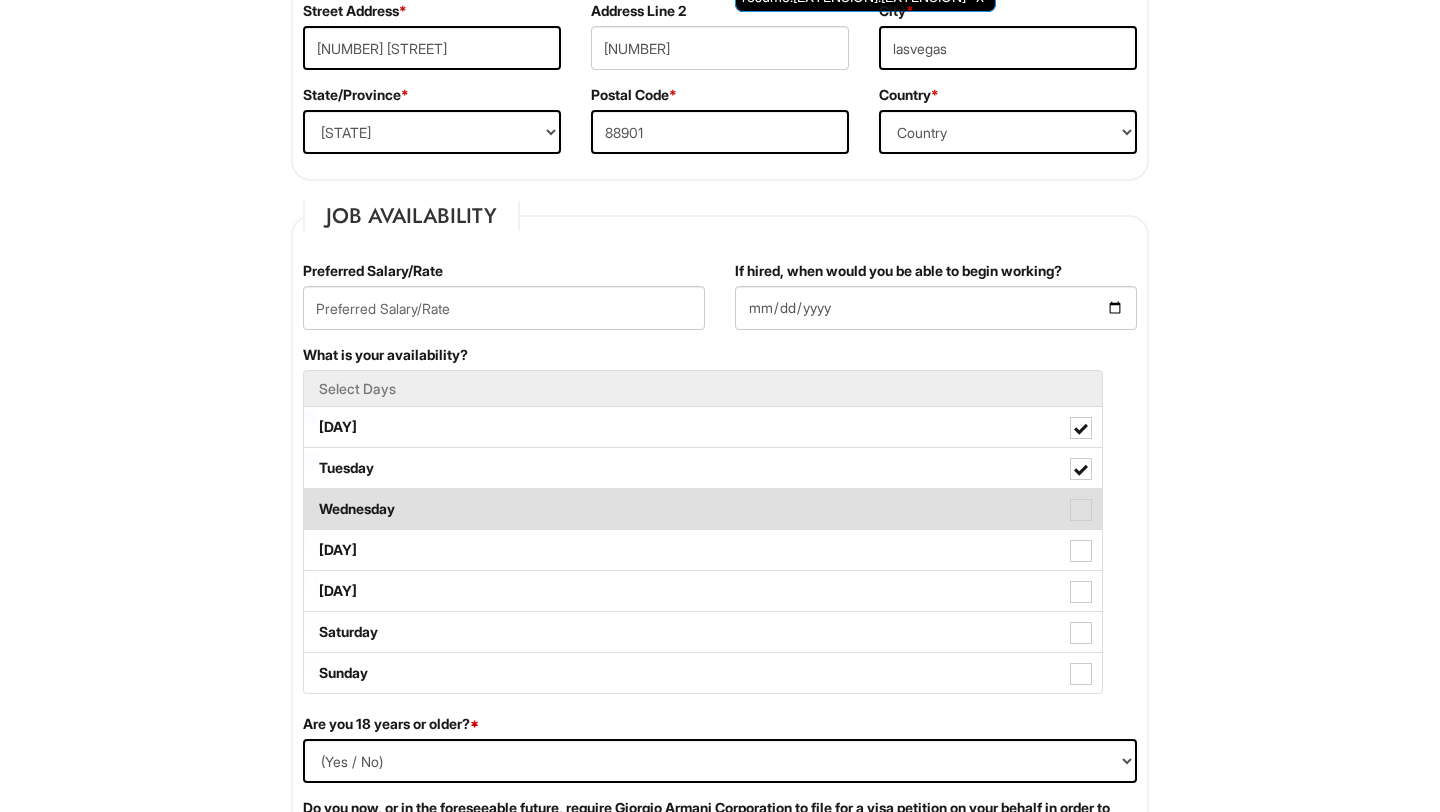 click at bounding box center [1081, 510] 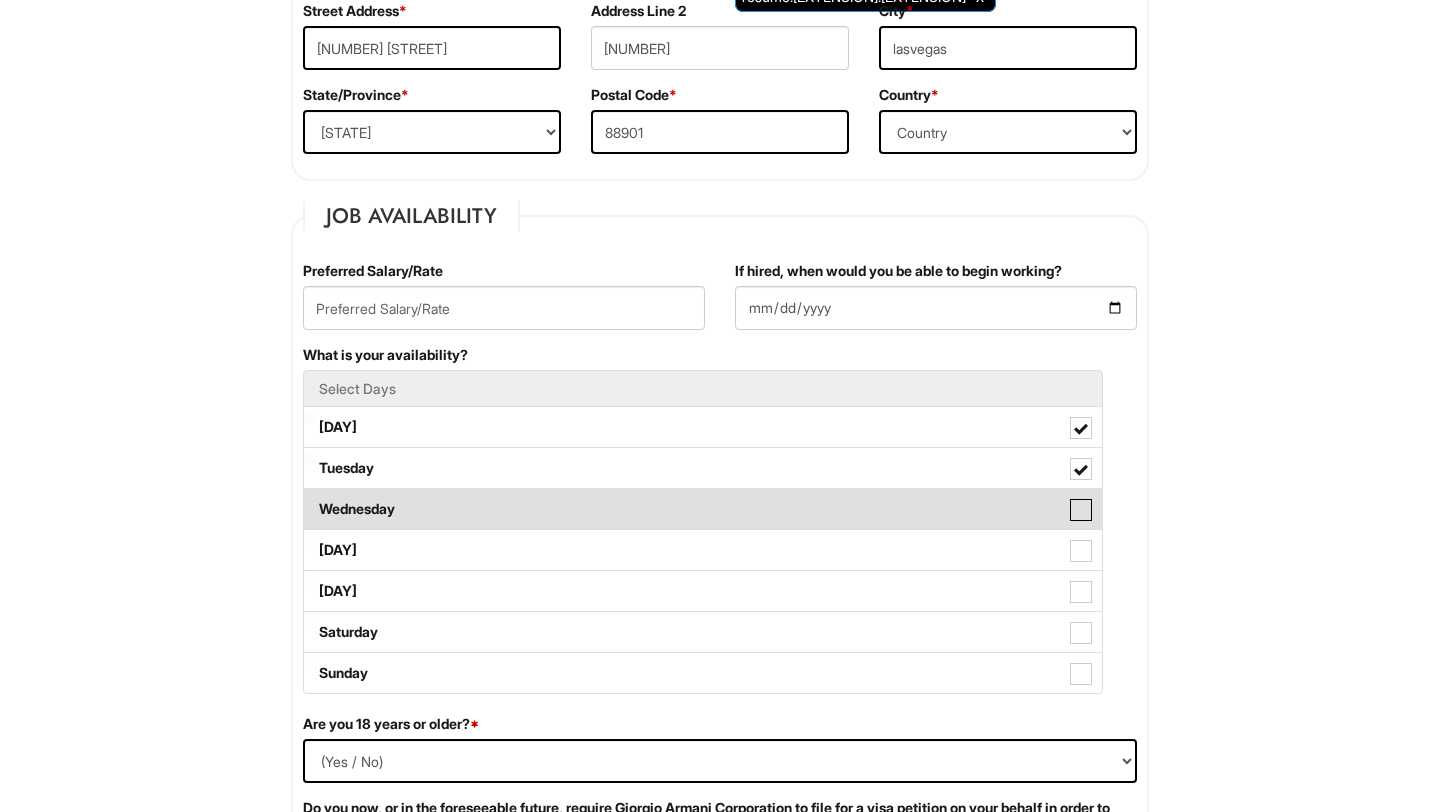 click on "Wednesday" at bounding box center (310, 499) 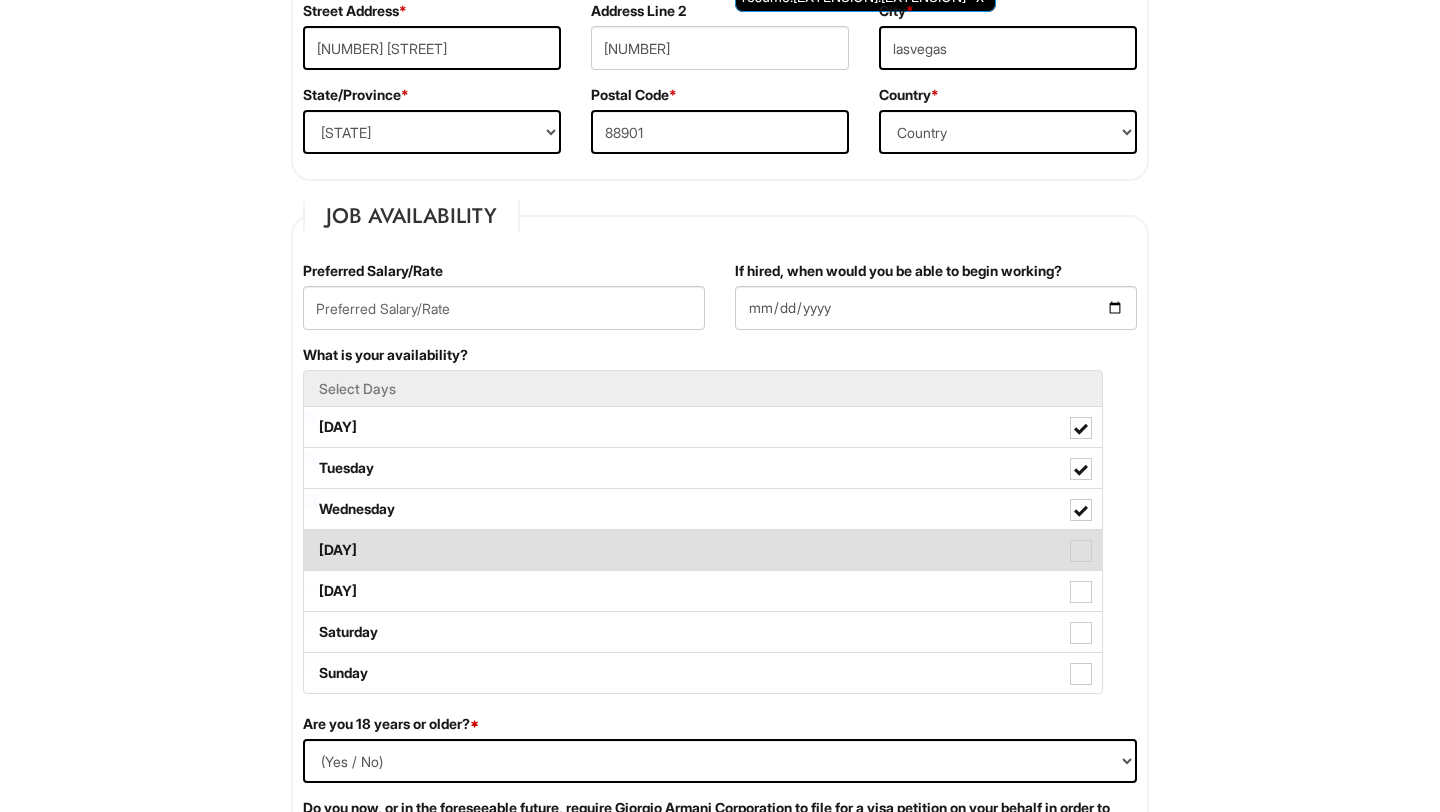 click at bounding box center (1081, 551) 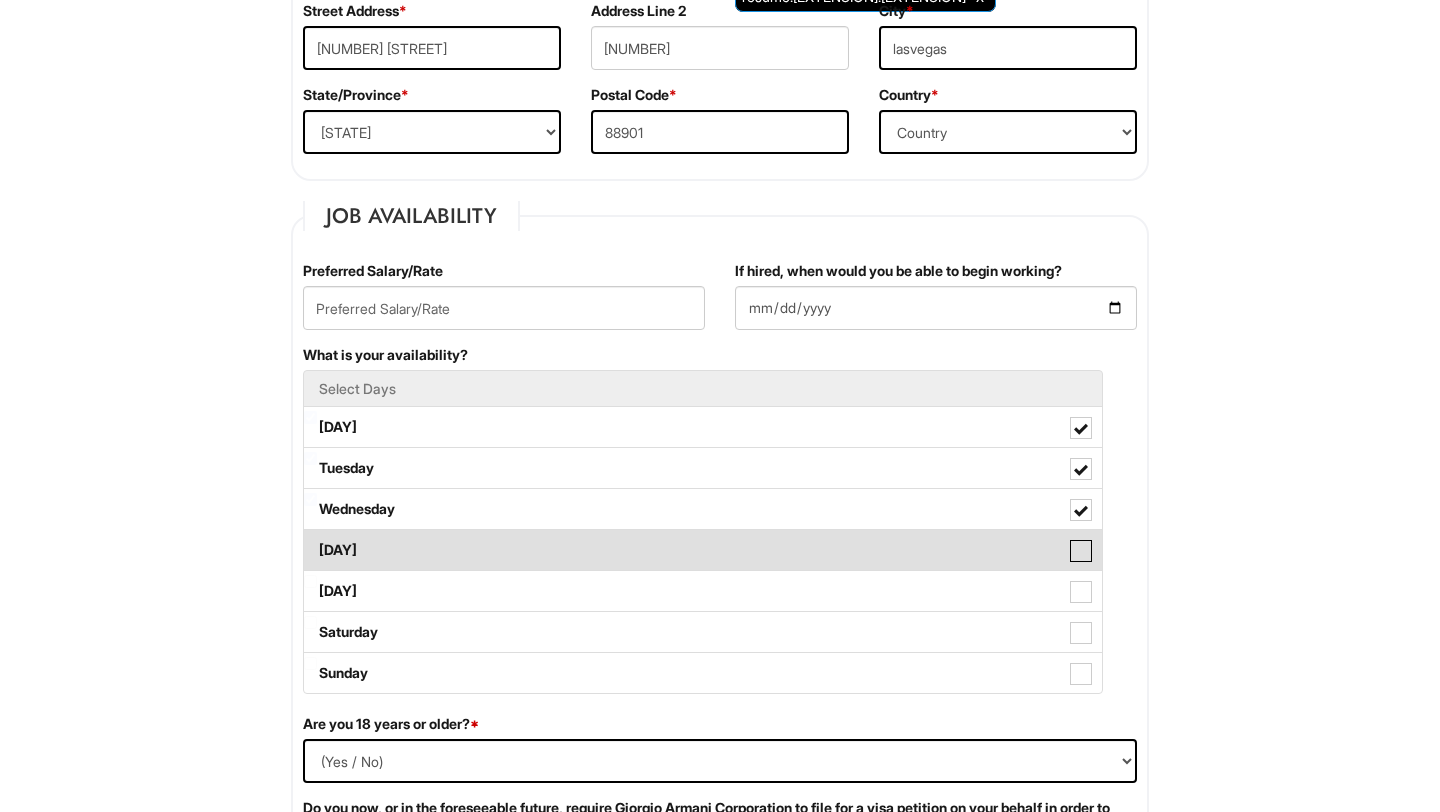 click on "Thursday" at bounding box center (310, 540) 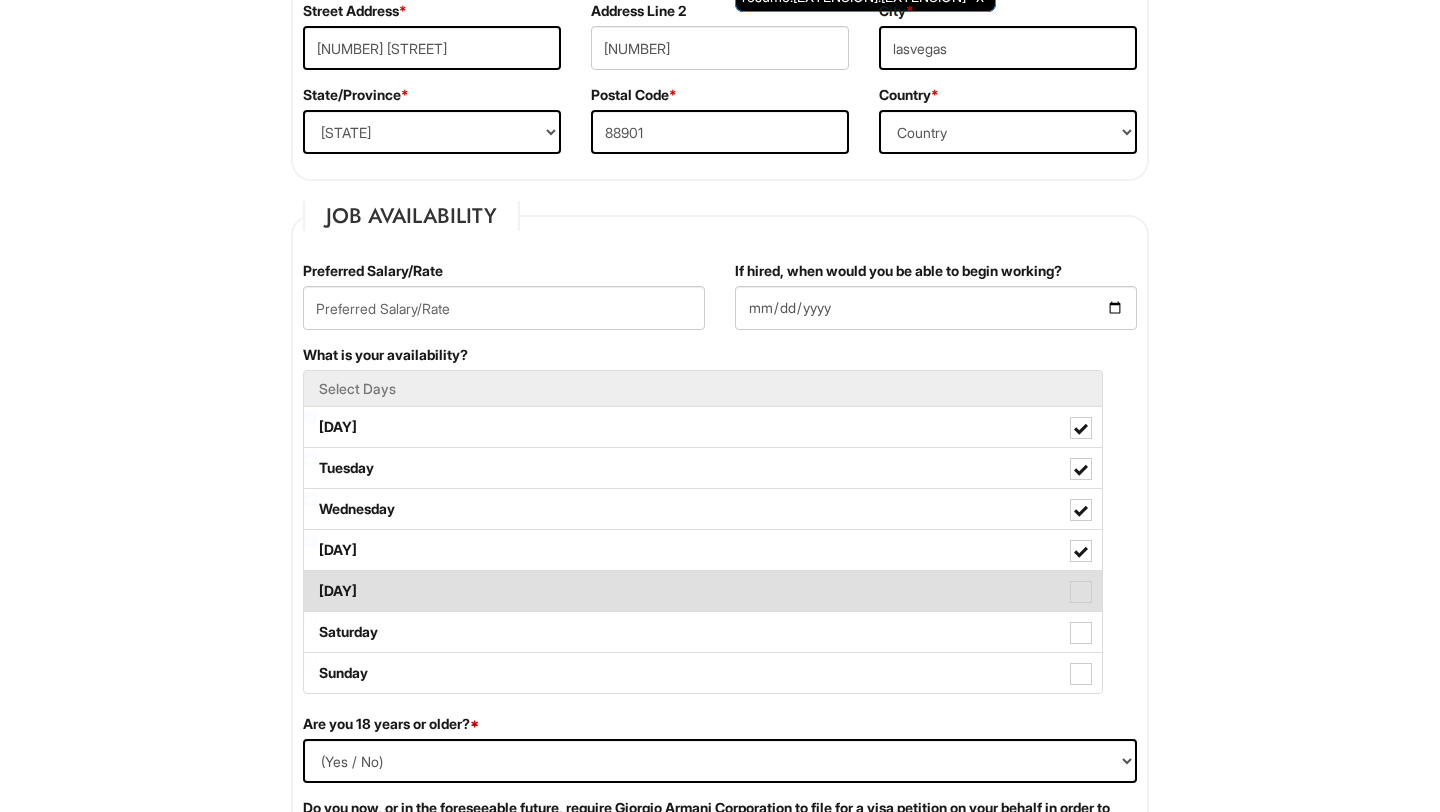 click at bounding box center [1081, 592] 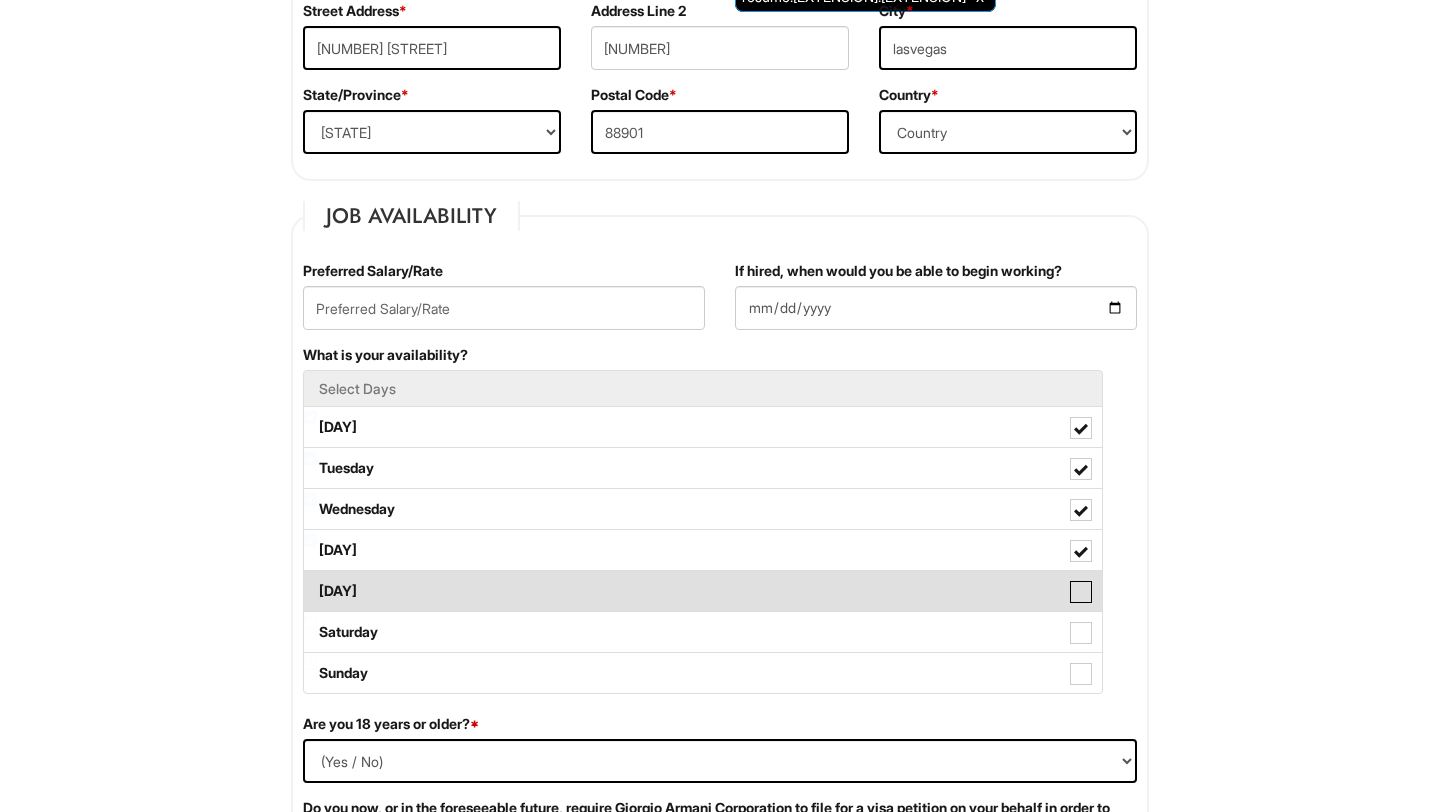 click on "Friday" at bounding box center [310, 581] 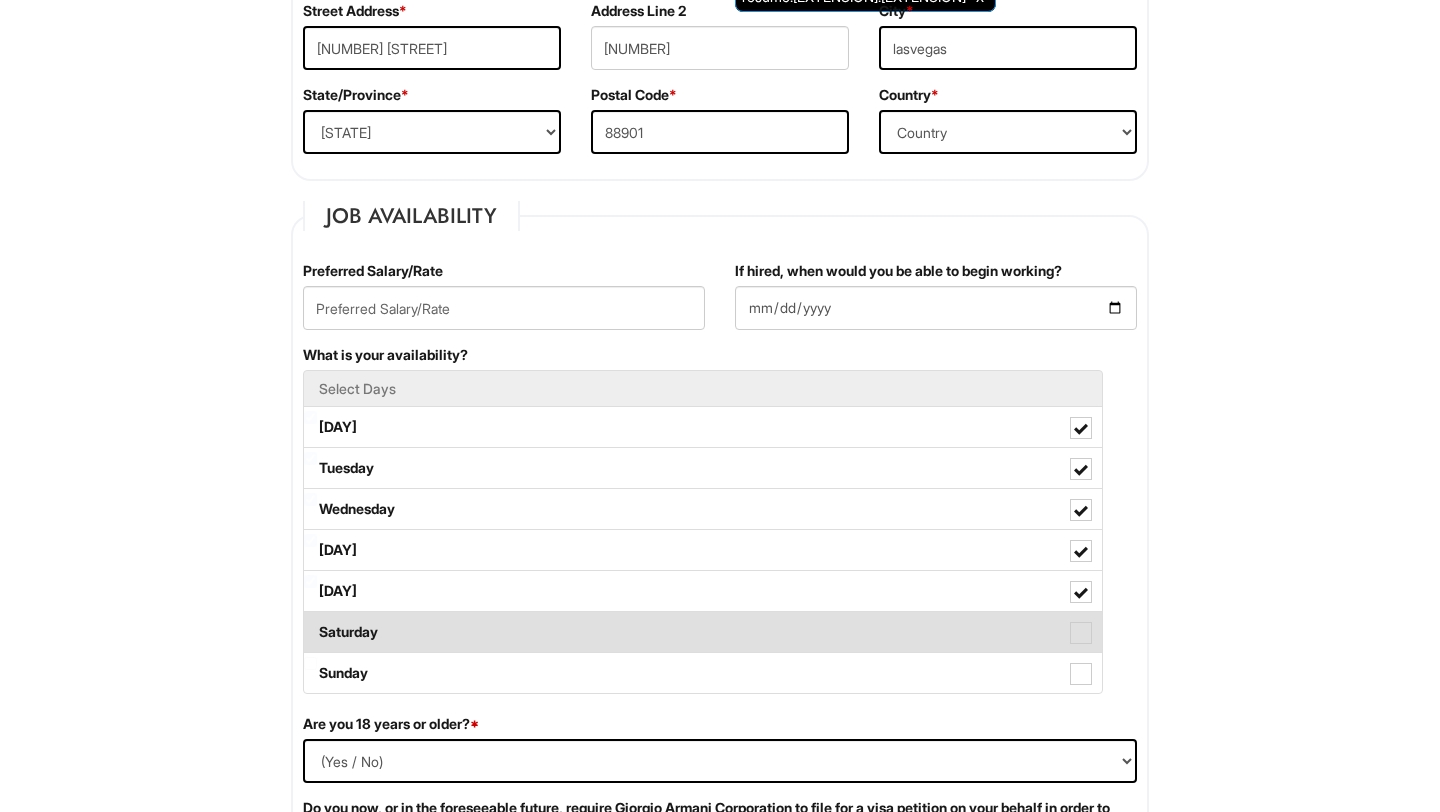 click at bounding box center (1081, 633) 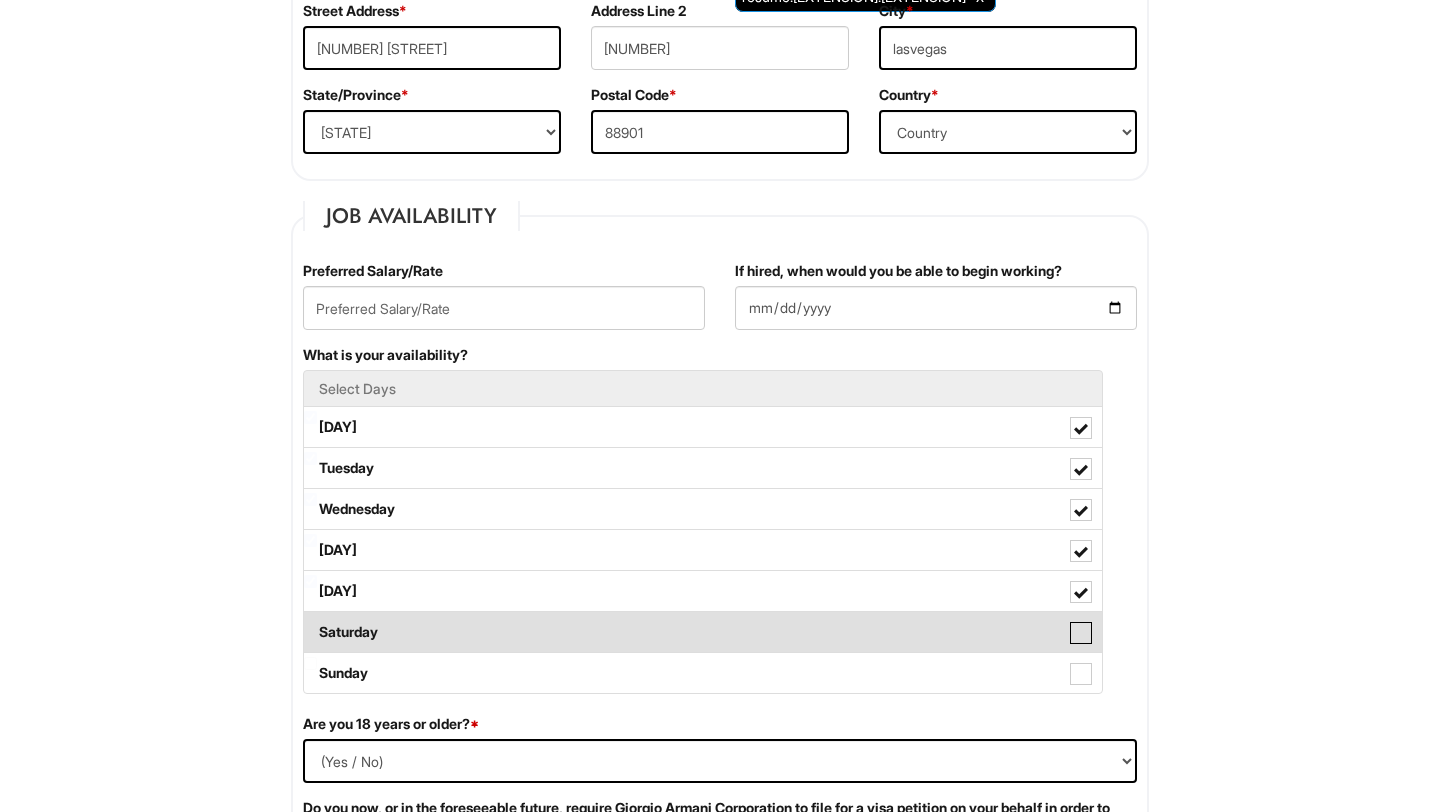 click on "Saturday" at bounding box center (310, 622) 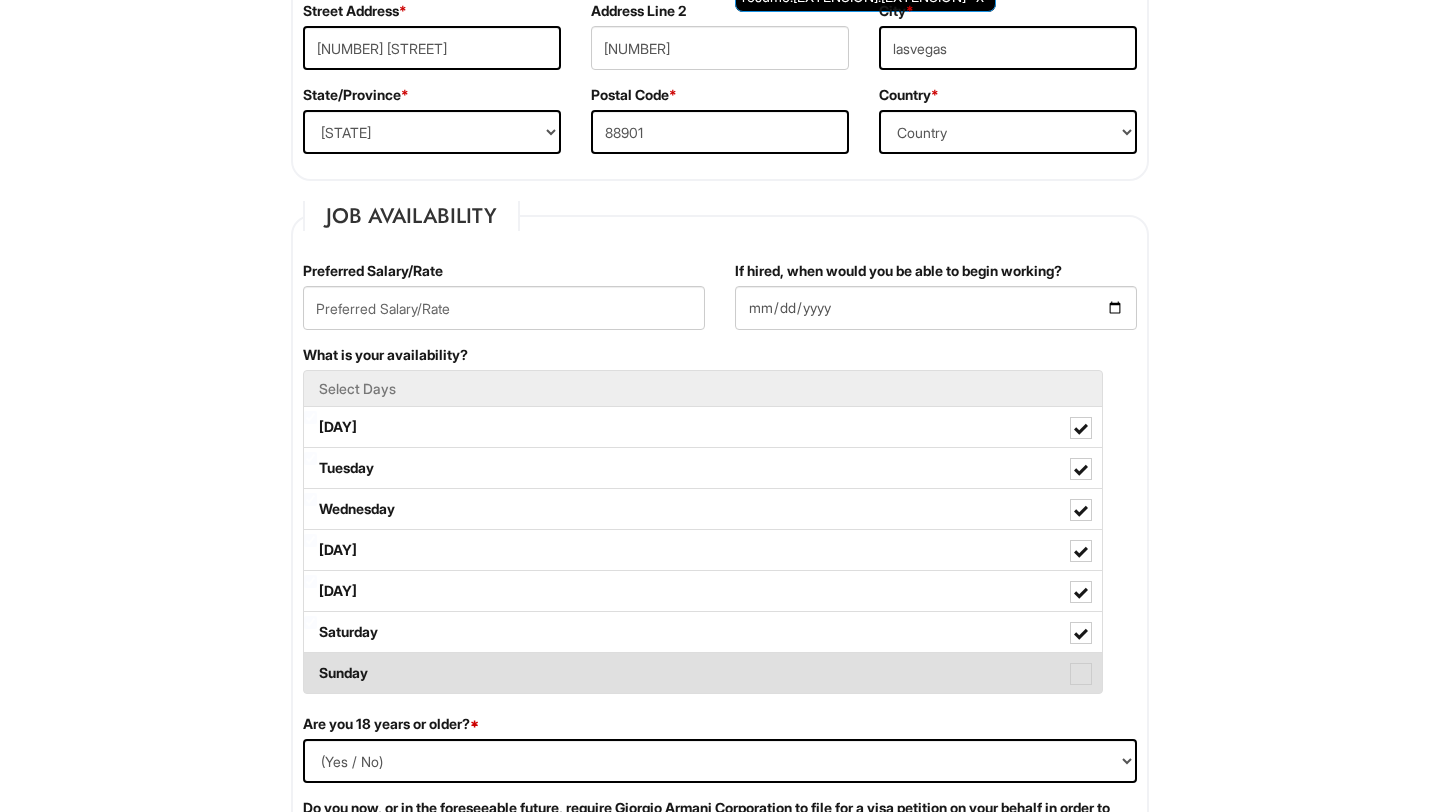 click at bounding box center (1081, 674) 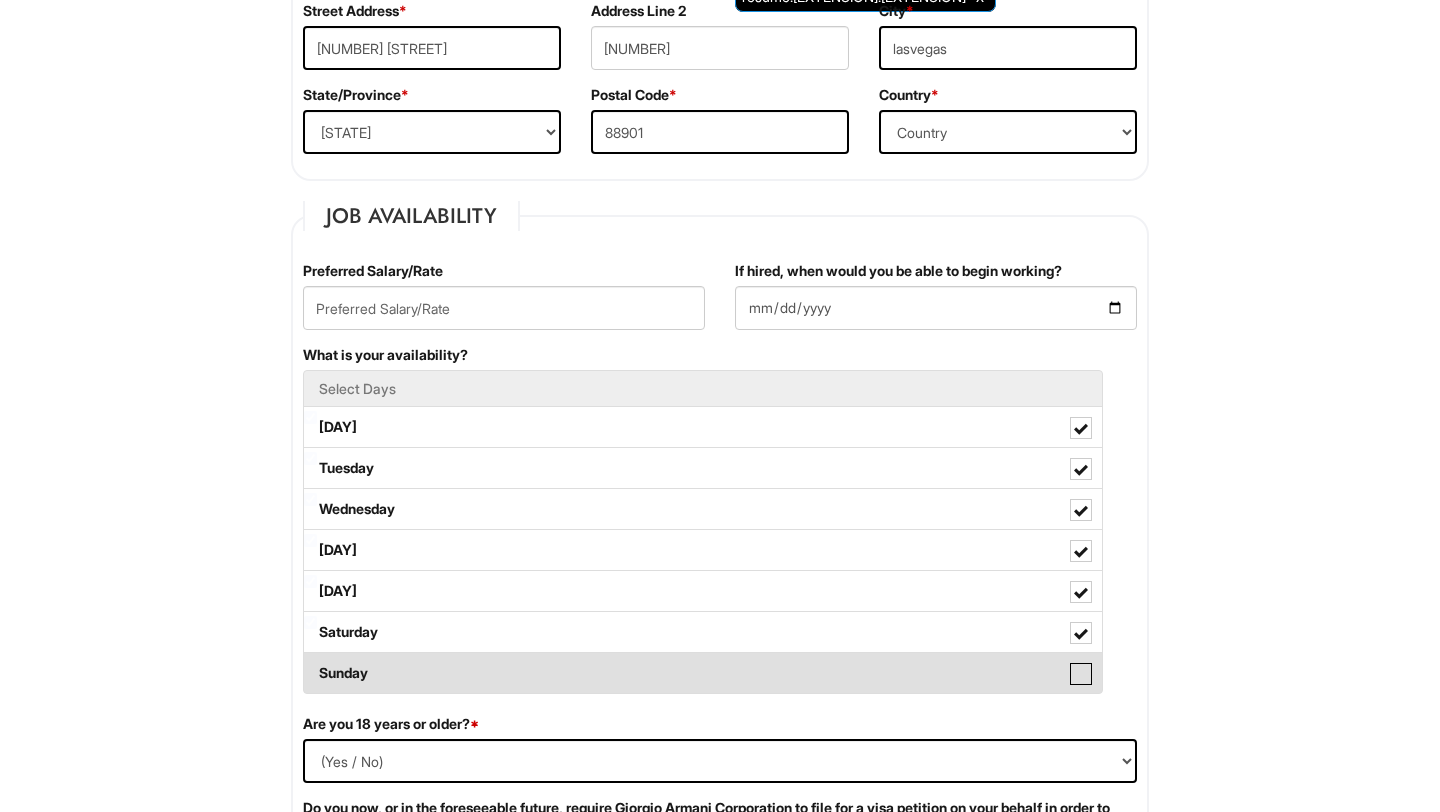 click on "Sunday" at bounding box center [310, 663] 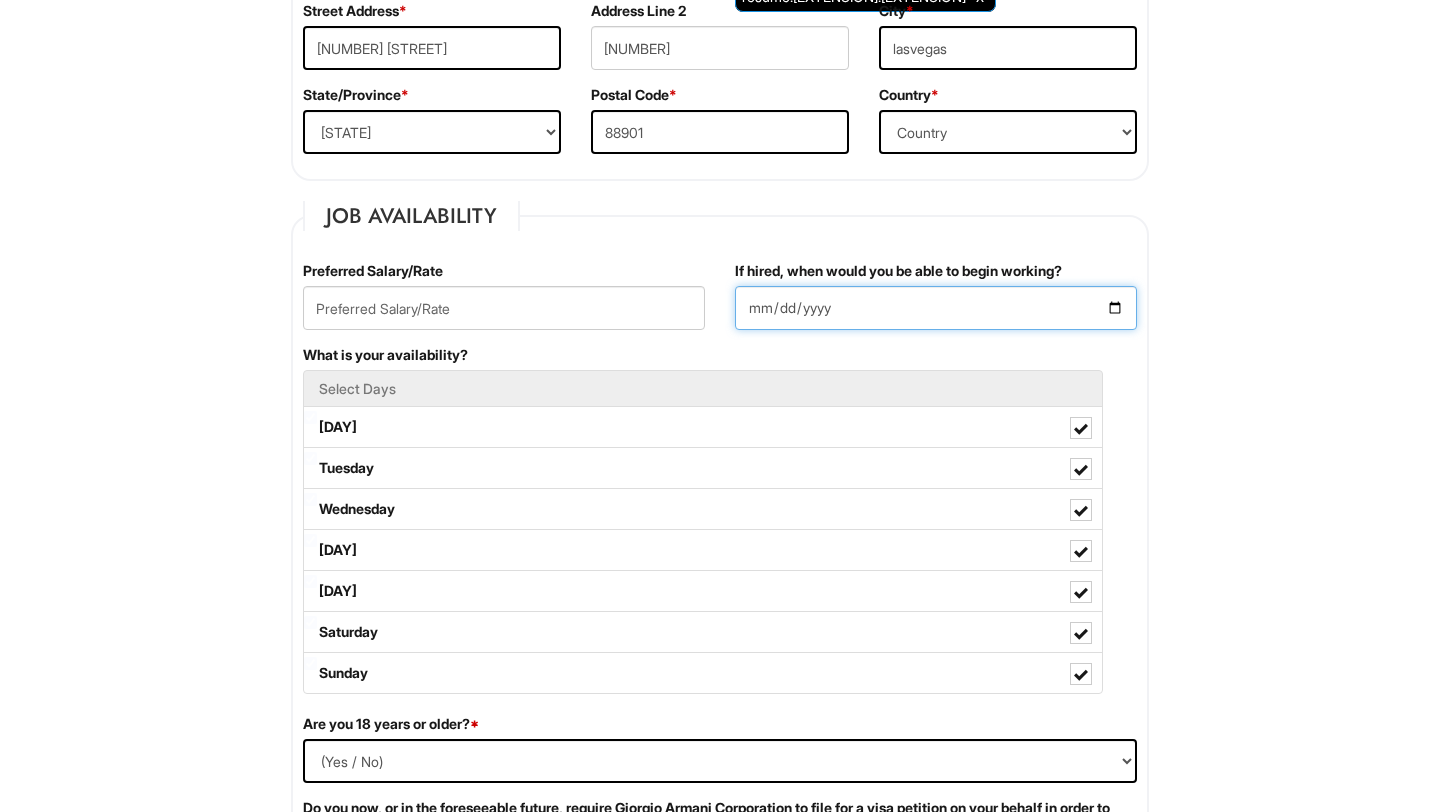 click on "If hired, when would you be able to begin working?" at bounding box center [936, 308] 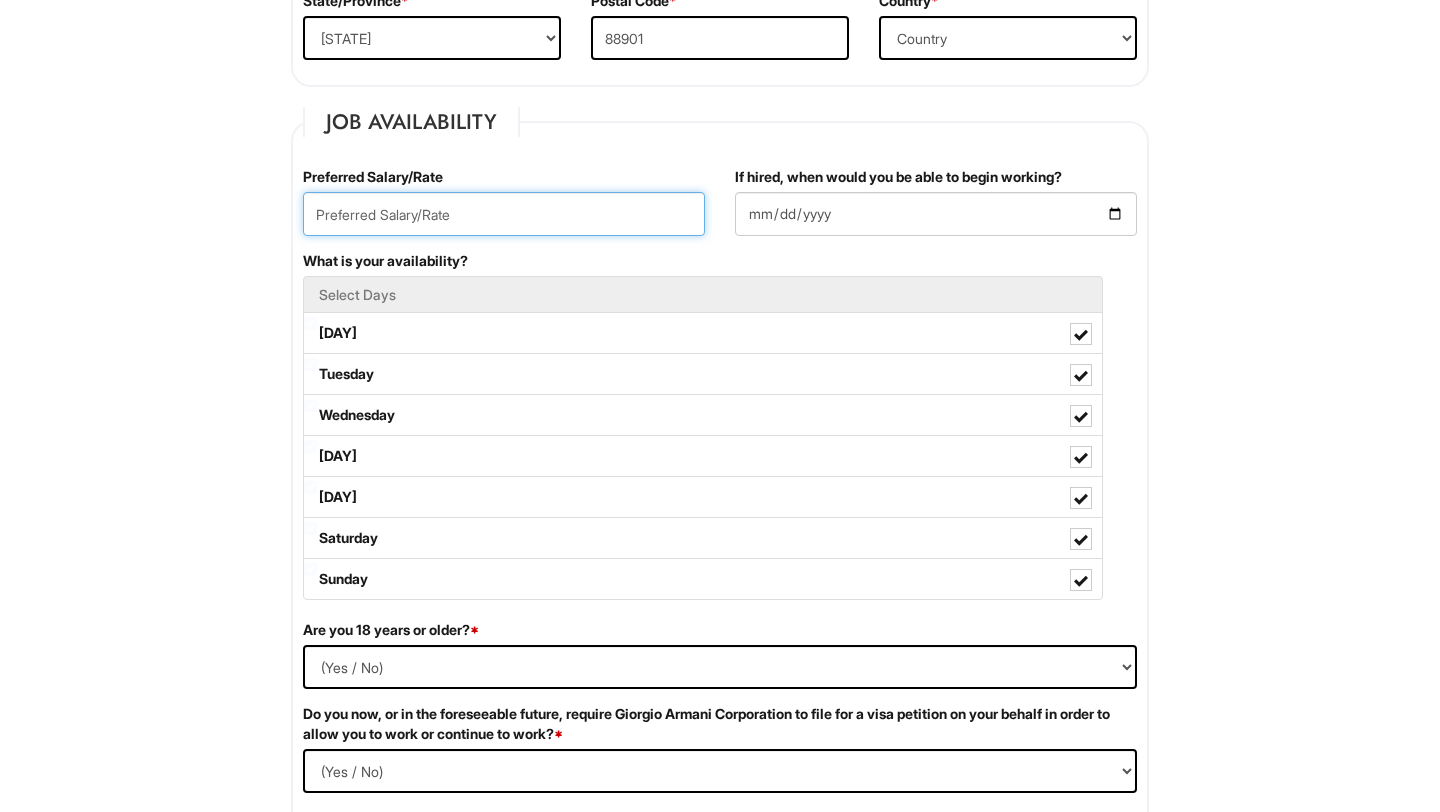 click at bounding box center [504, 214] 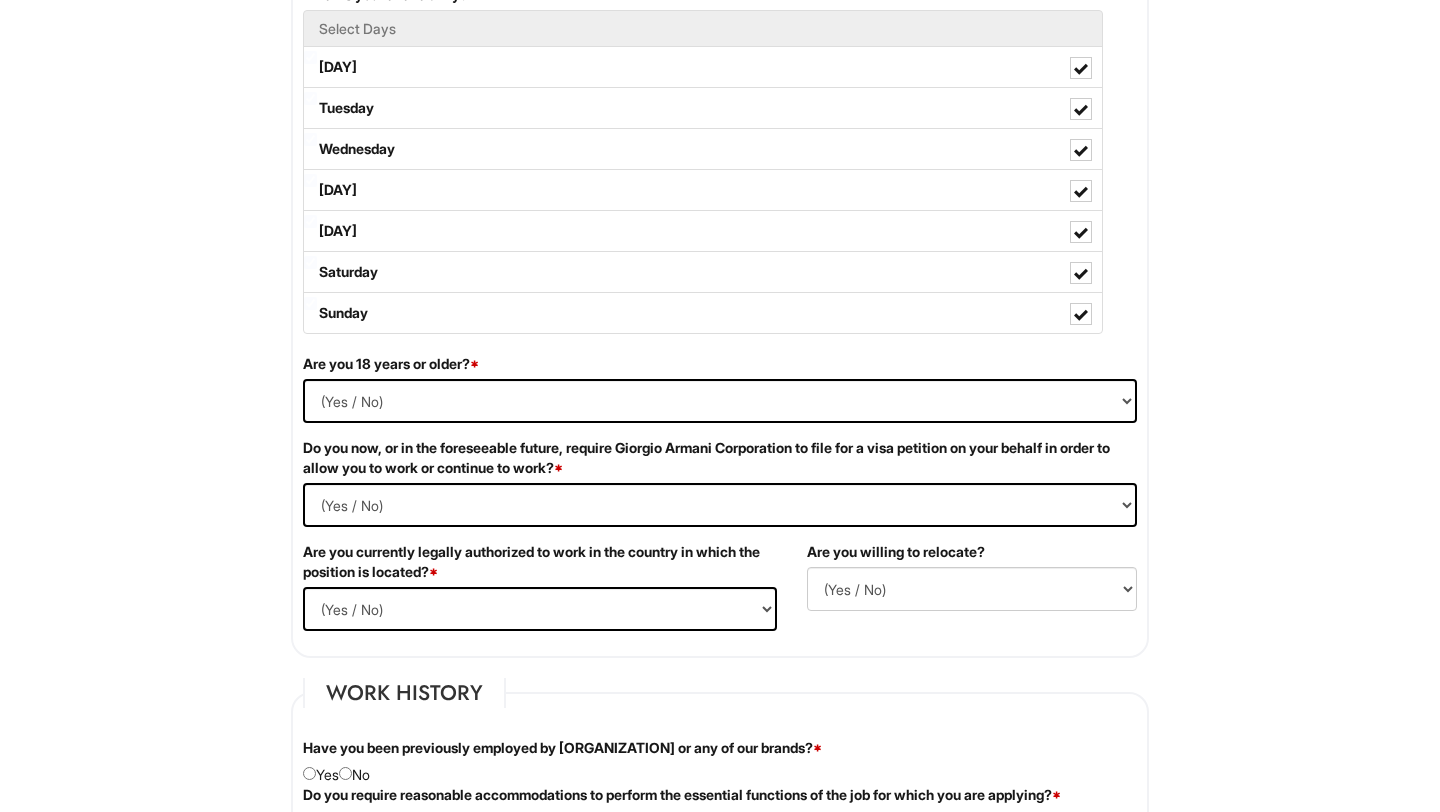 scroll, scrollTop: 1014, scrollLeft: 0, axis: vertical 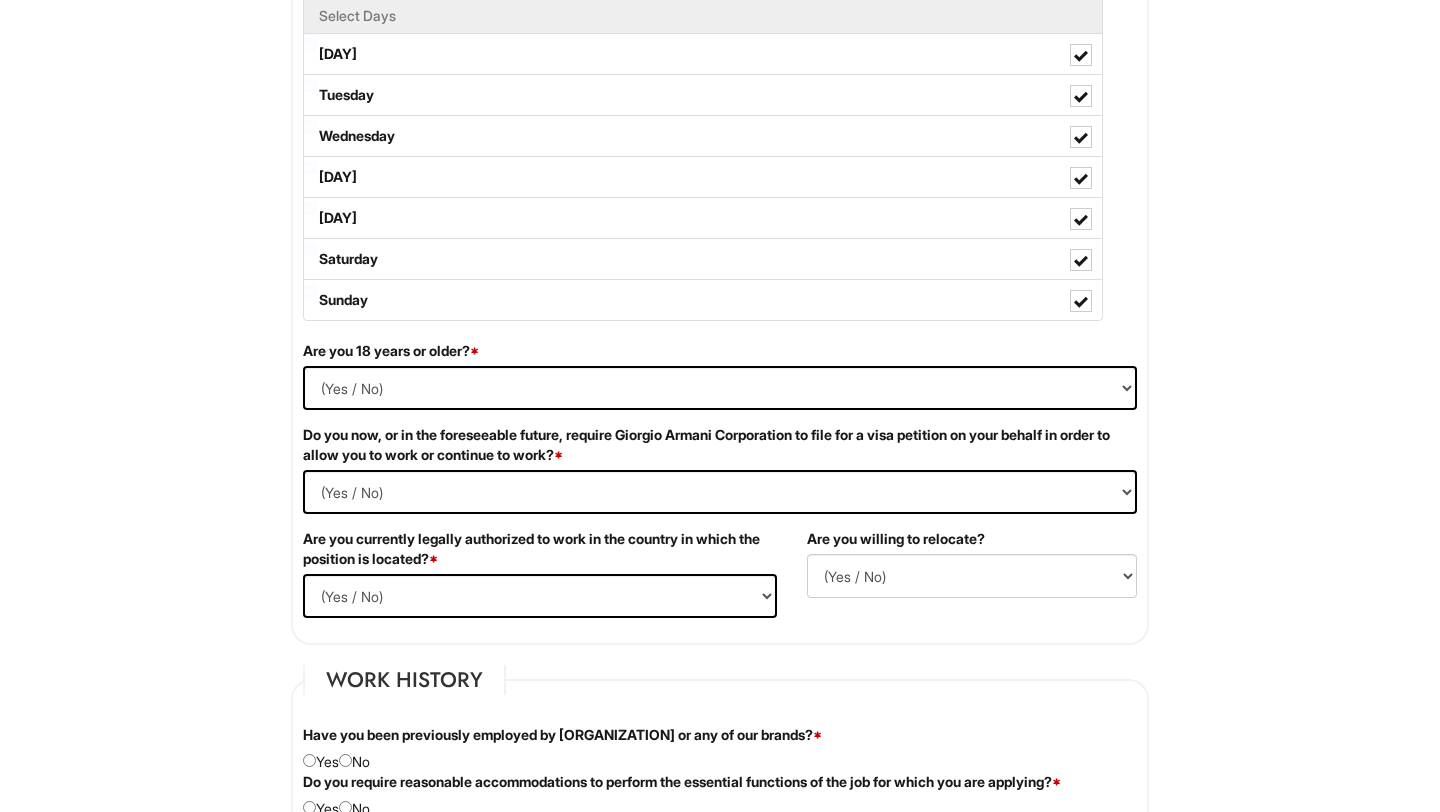 type on "15" 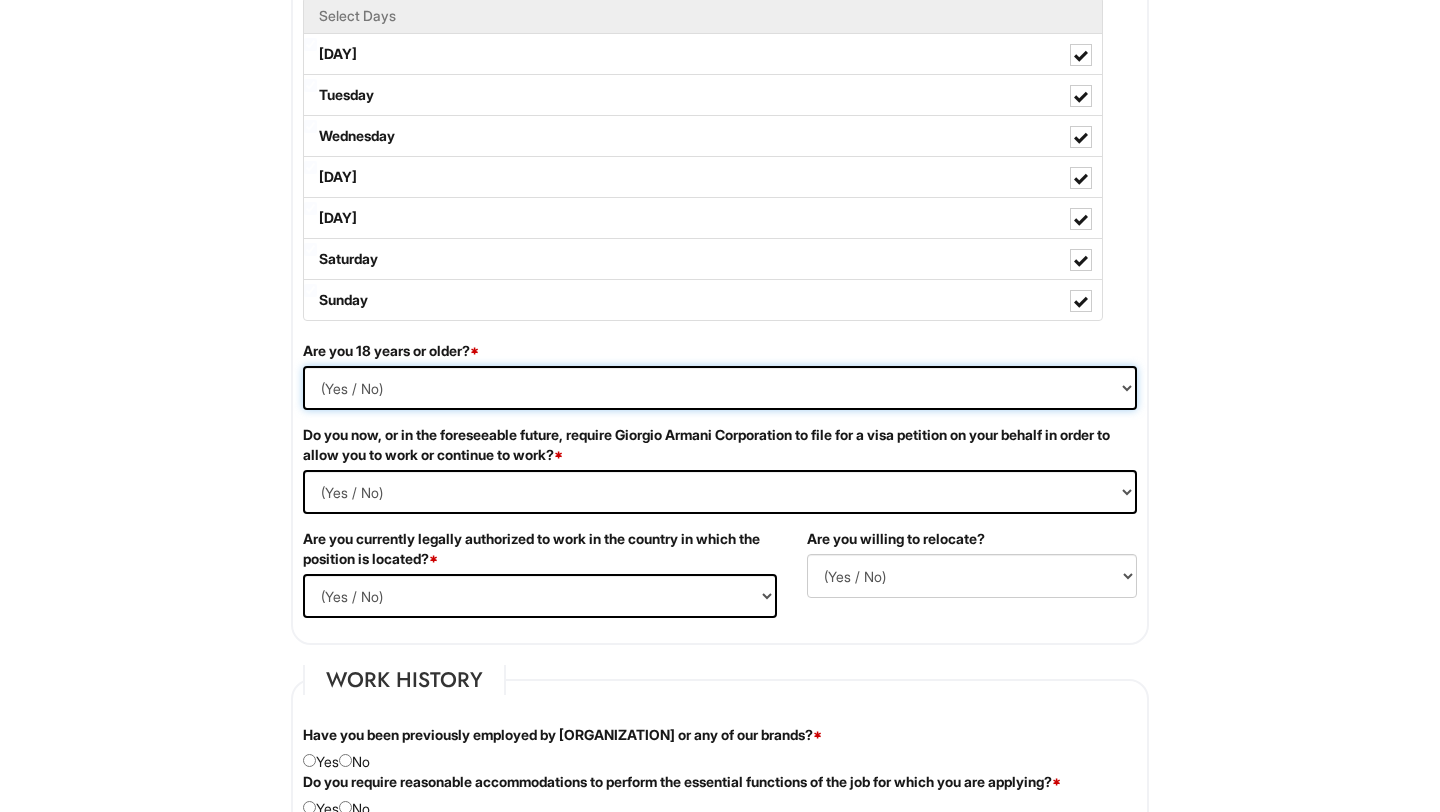 click on "(Yes / No) Yes No" at bounding box center (720, 388) 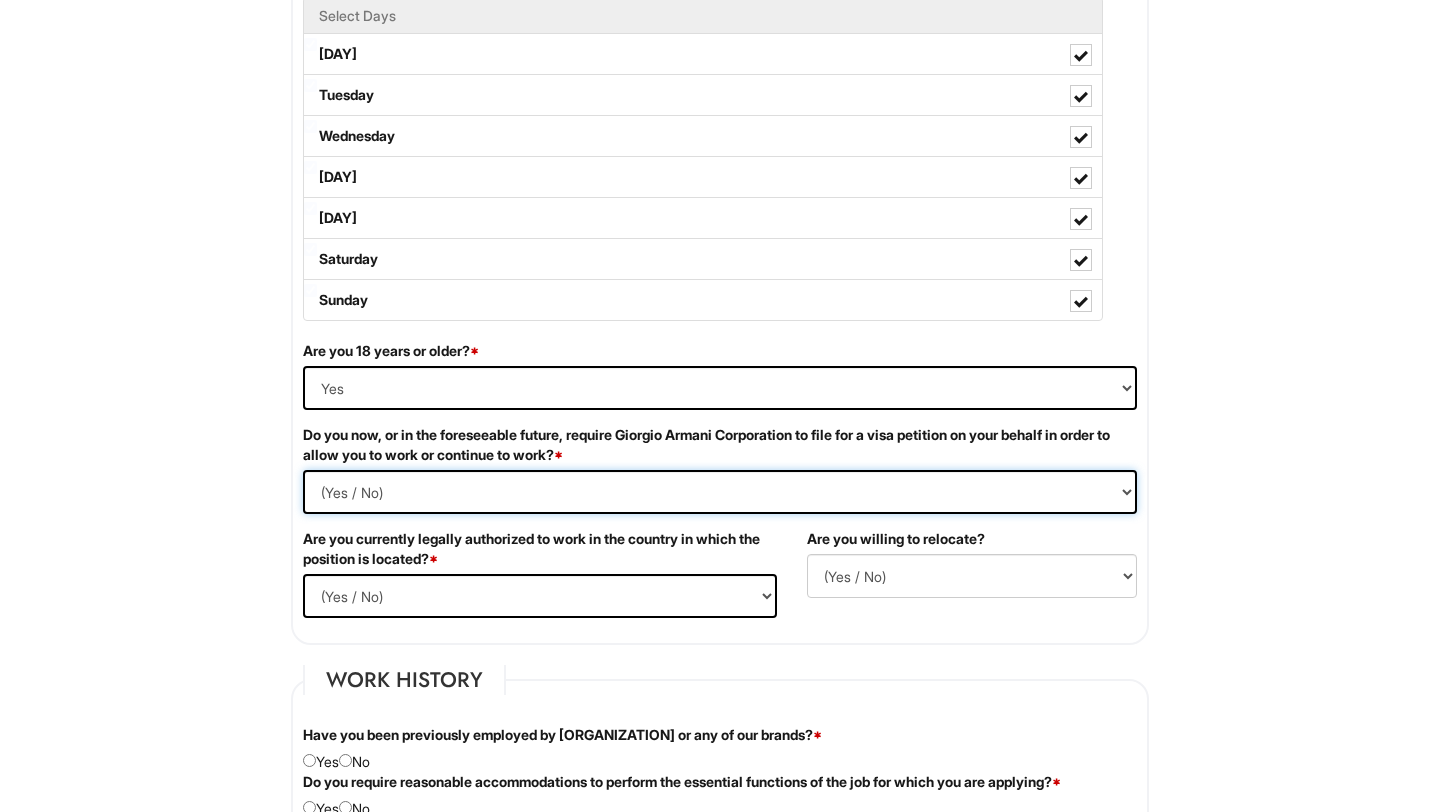 click on "(Yes / No) Yes No" at bounding box center [720, 492] 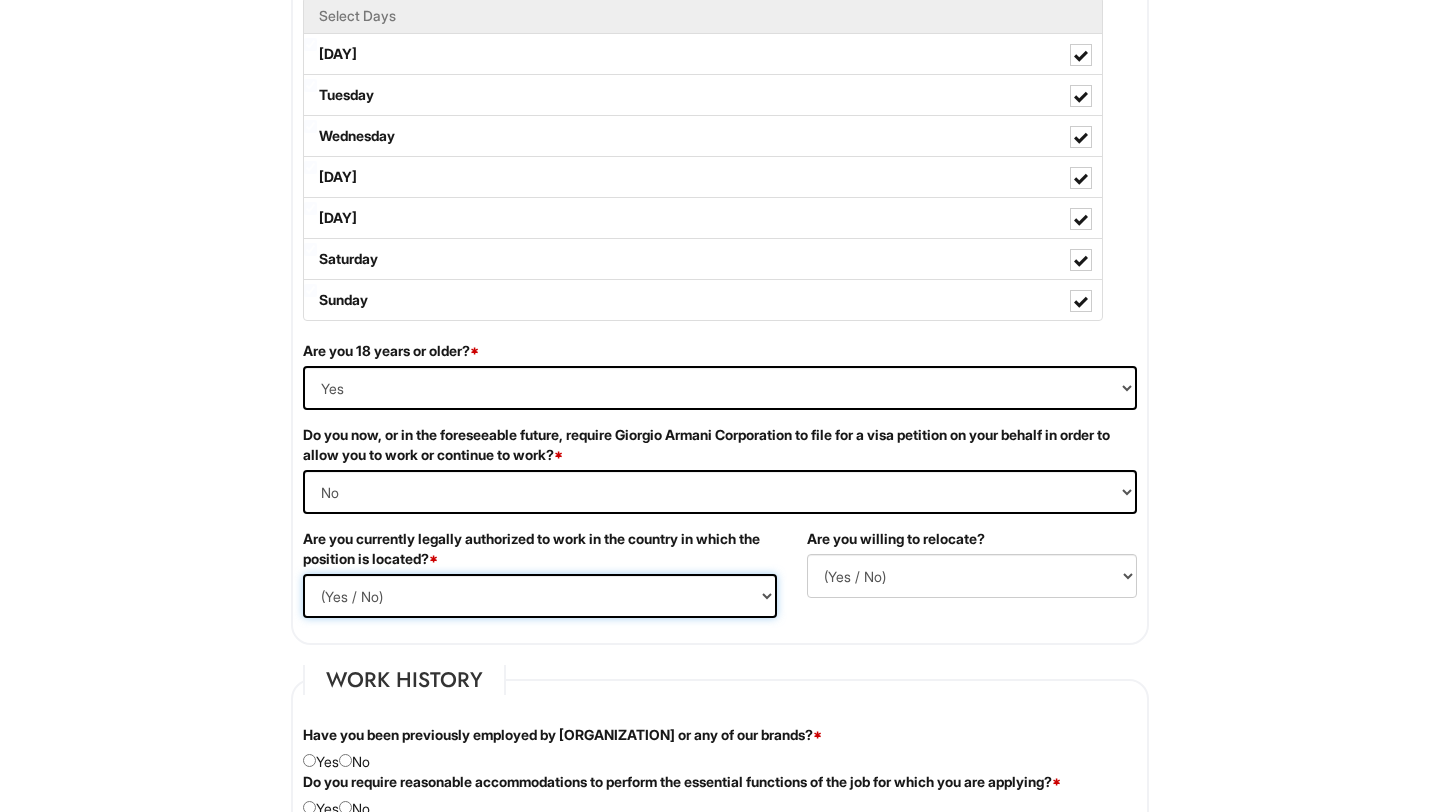 click on "(Yes / No) Yes No" at bounding box center (540, 596) 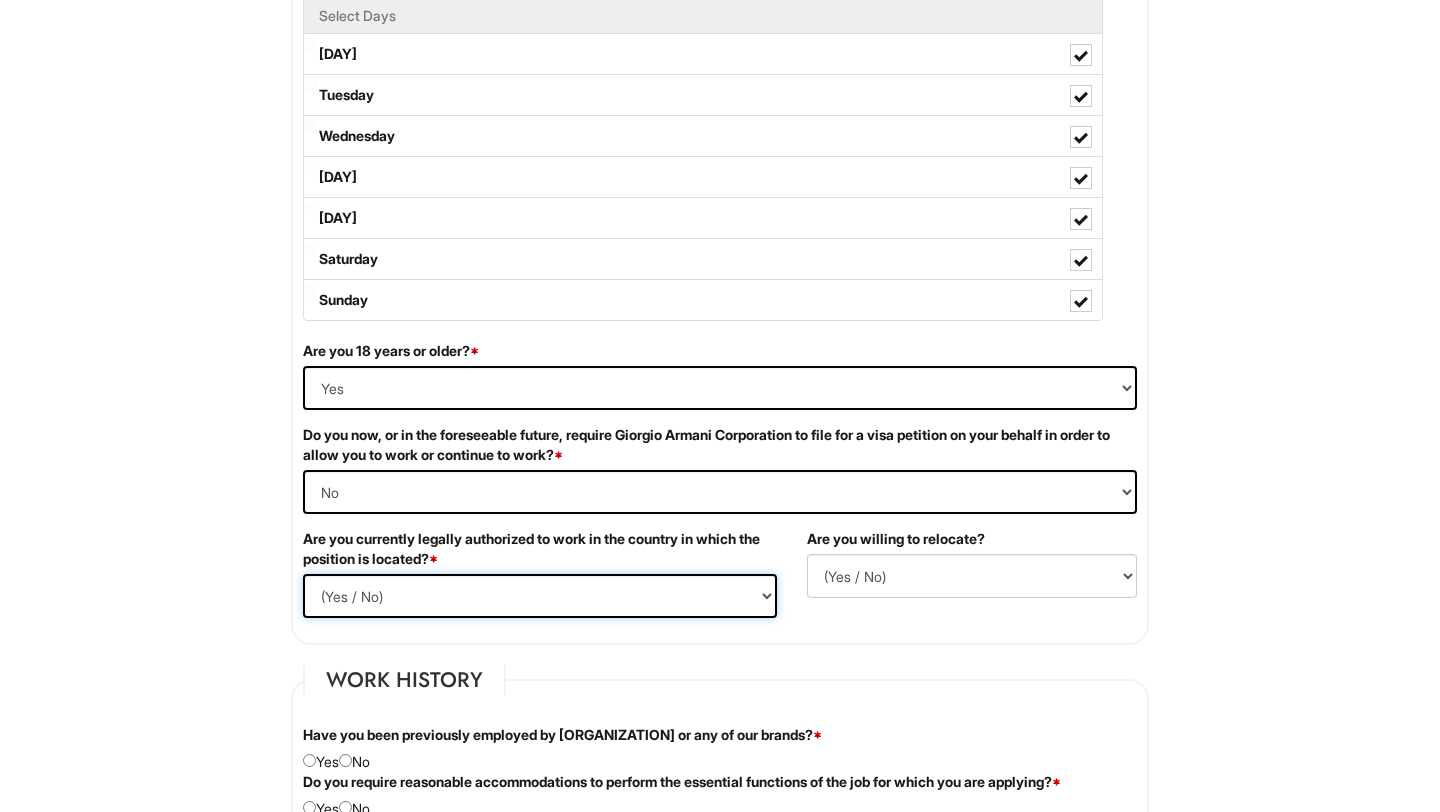 select on "Yes" 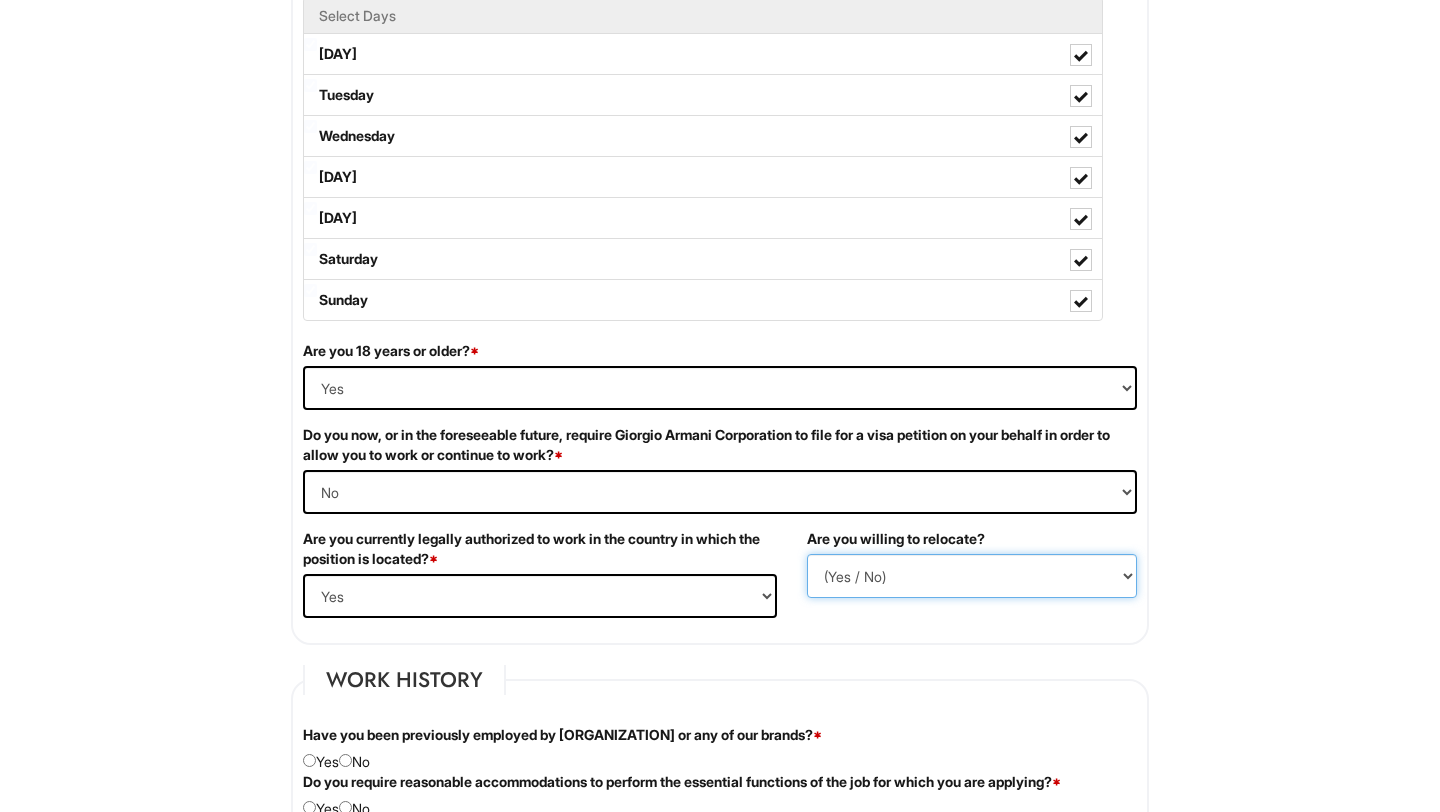 click on "(Yes / No) No Yes" at bounding box center (972, 576) 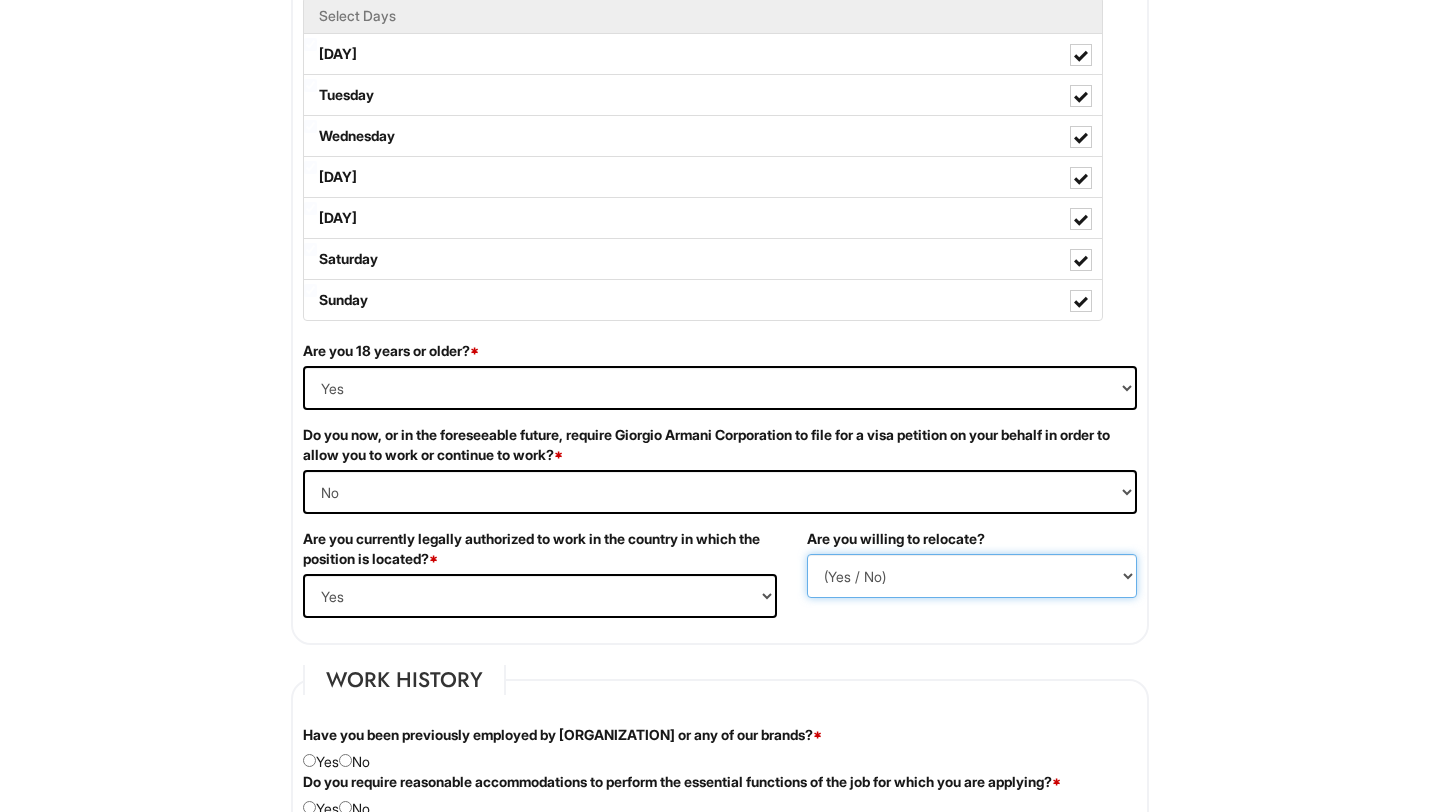 select on "N" 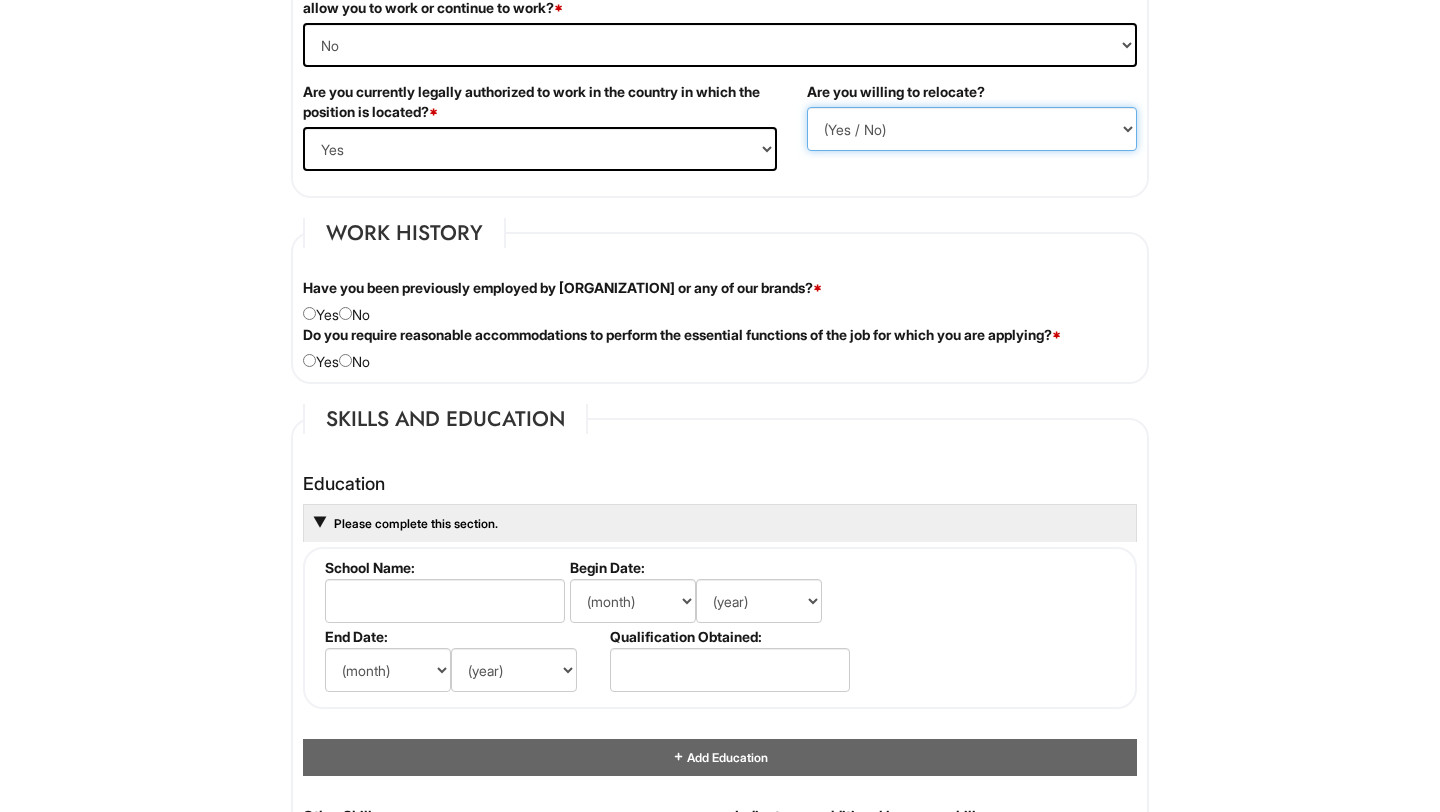 scroll, scrollTop: 1514, scrollLeft: 0, axis: vertical 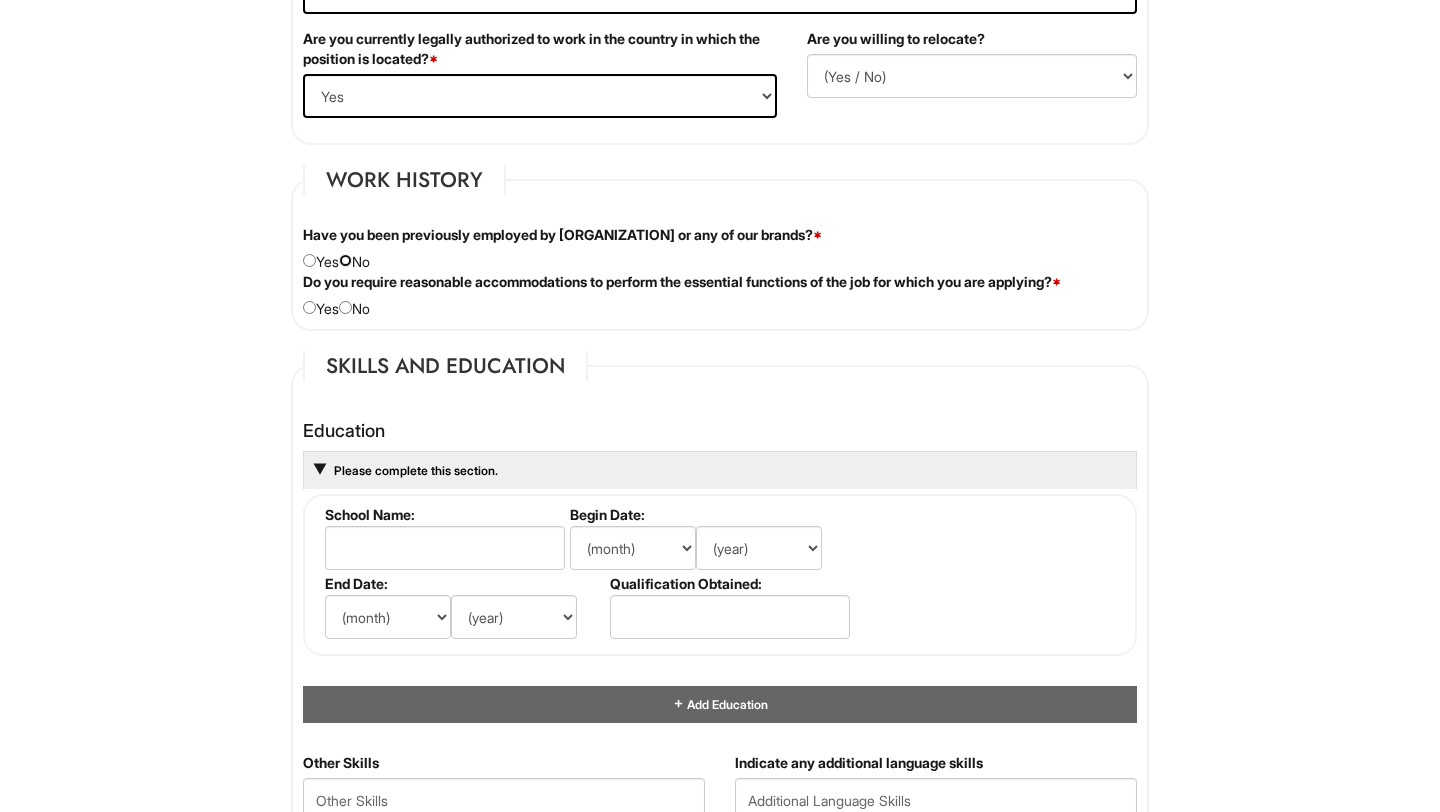 click at bounding box center (345, 260) 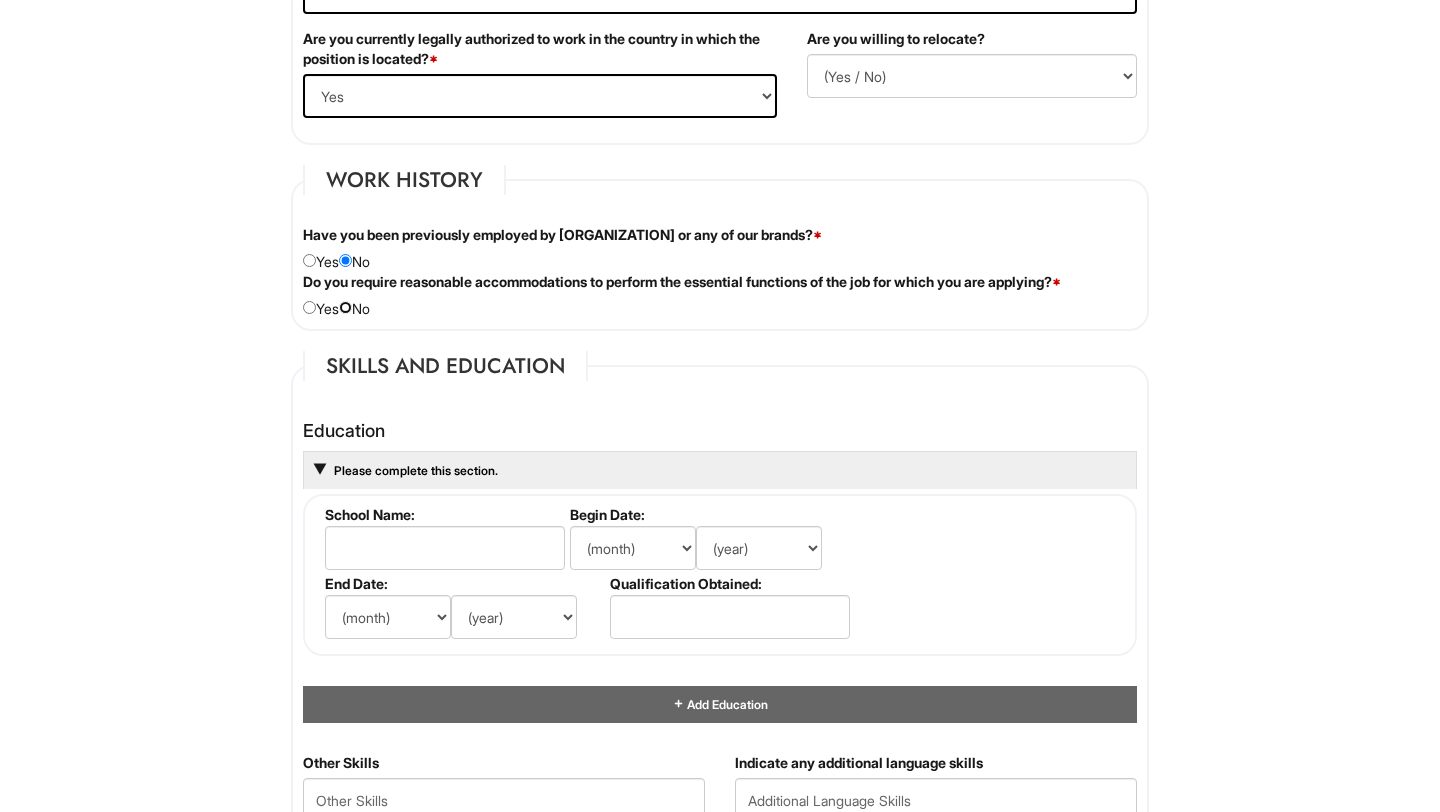 click at bounding box center (345, 307) 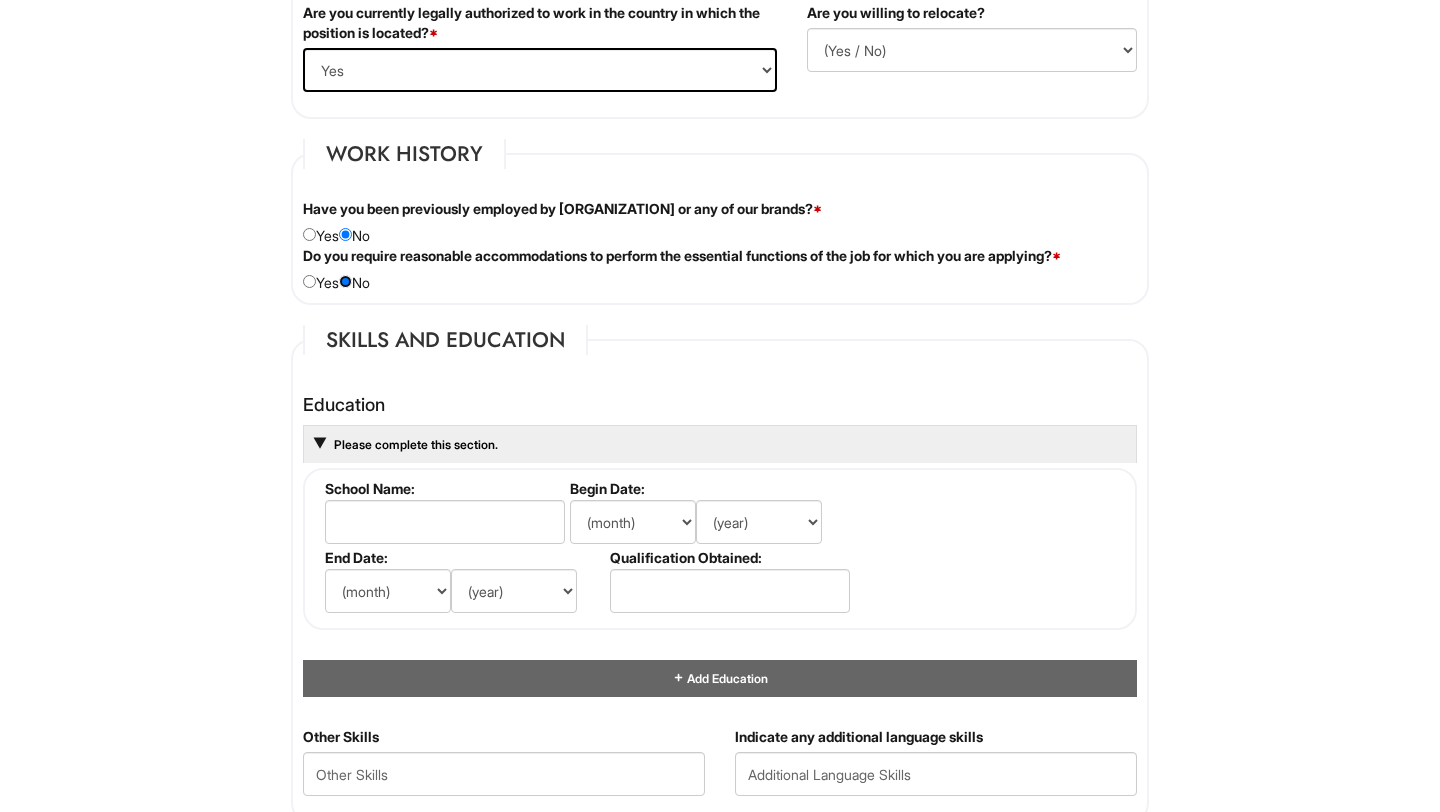 scroll, scrollTop: 1556, scrollLeft: 0, axis: vertical 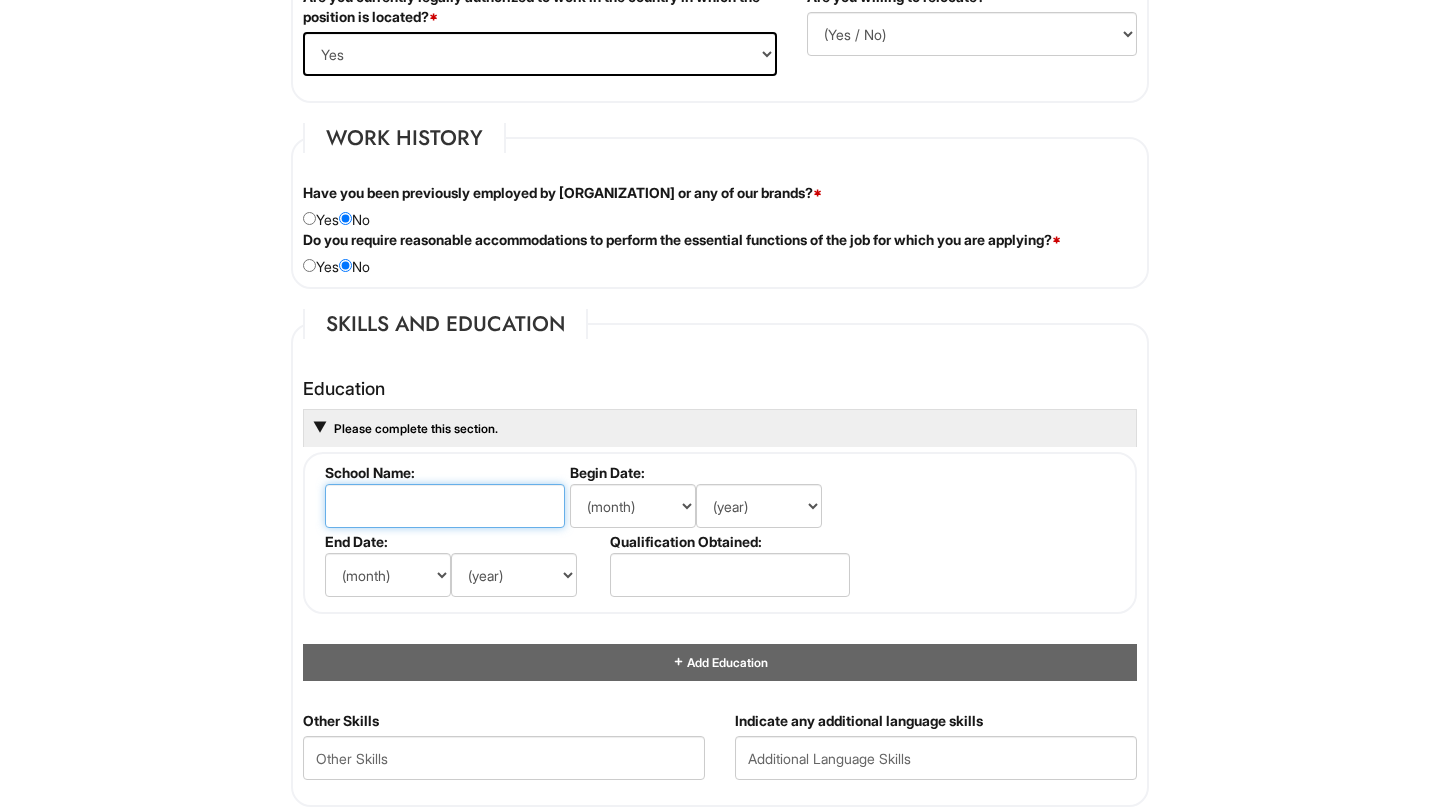 click at bounding box center (445, 506) 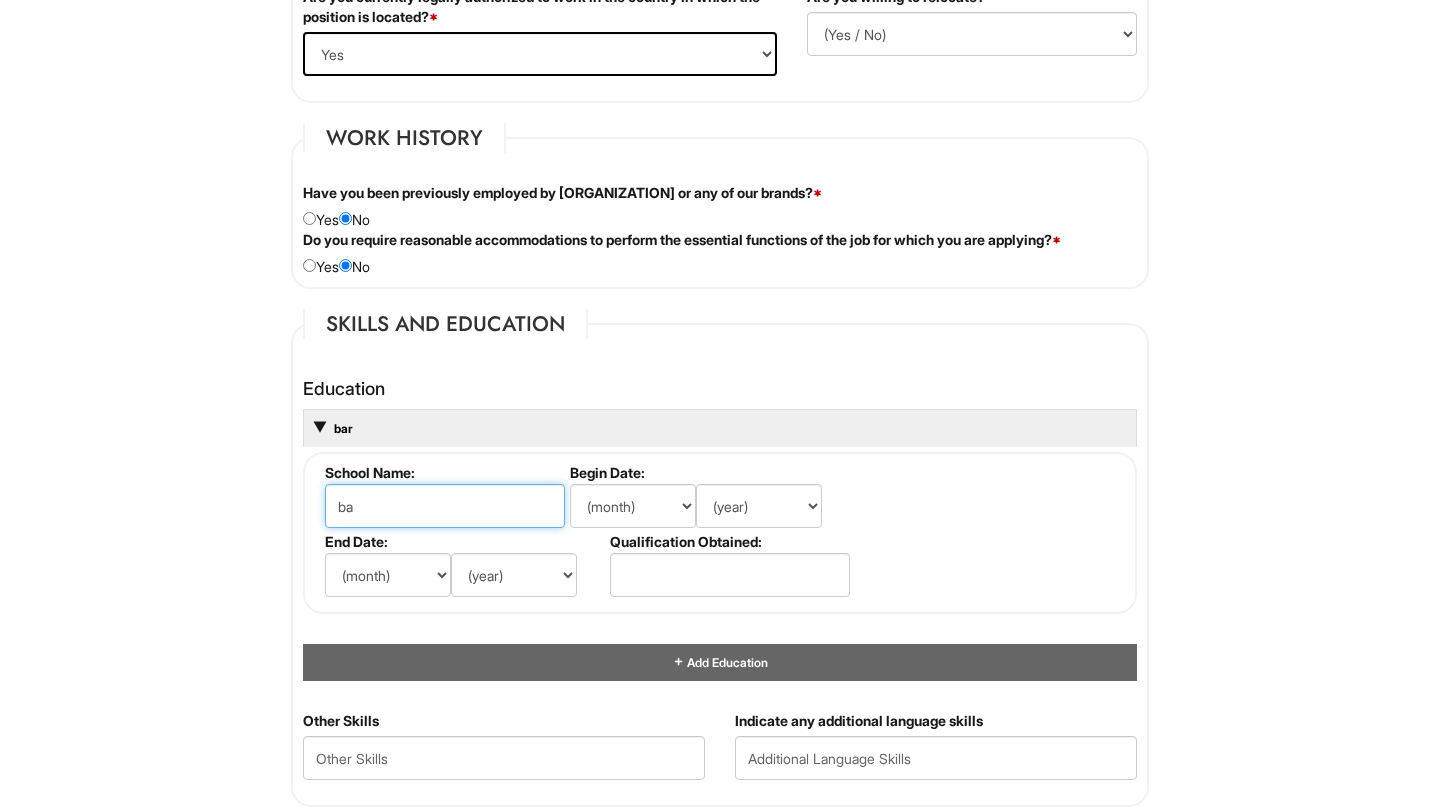 type on "b" 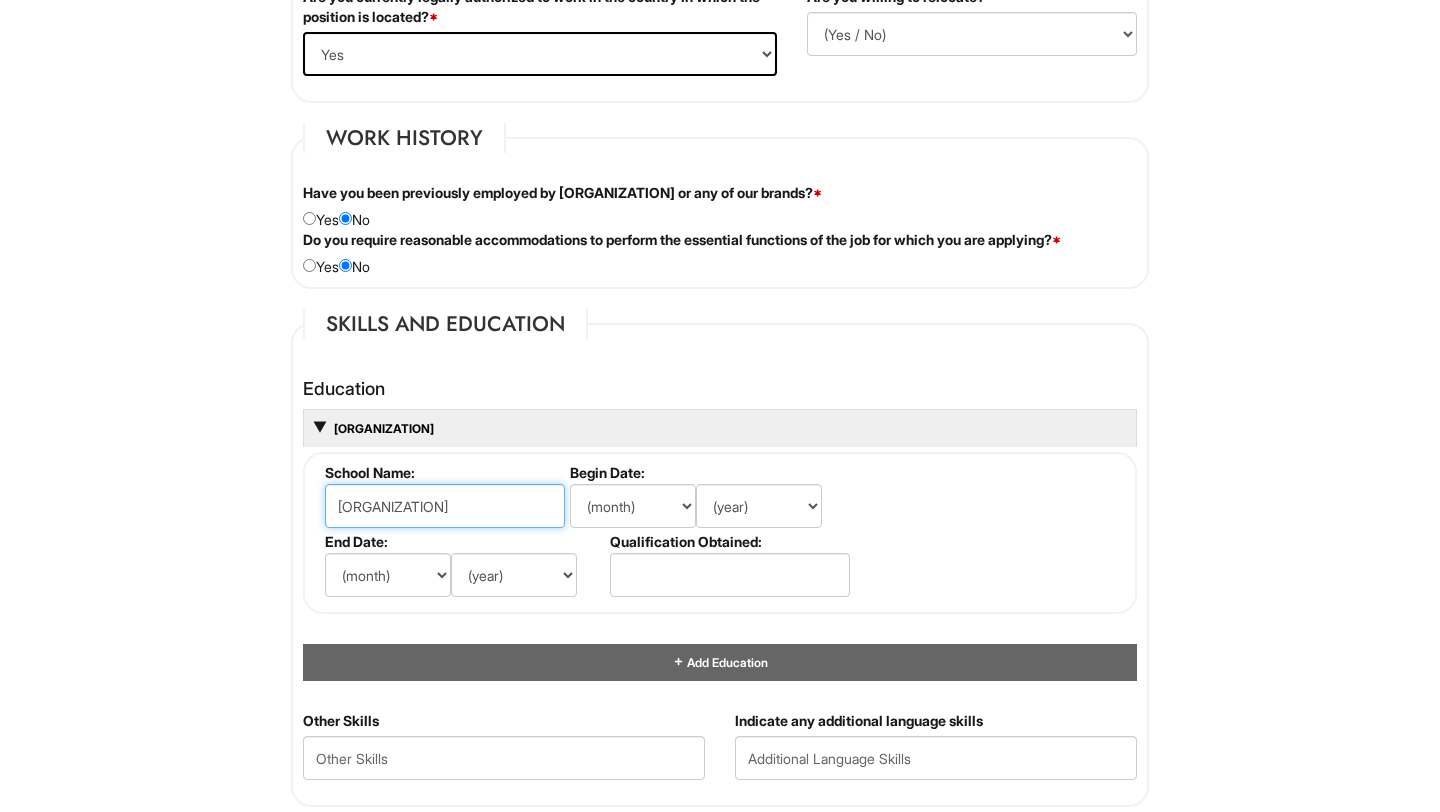 type on "unlv" 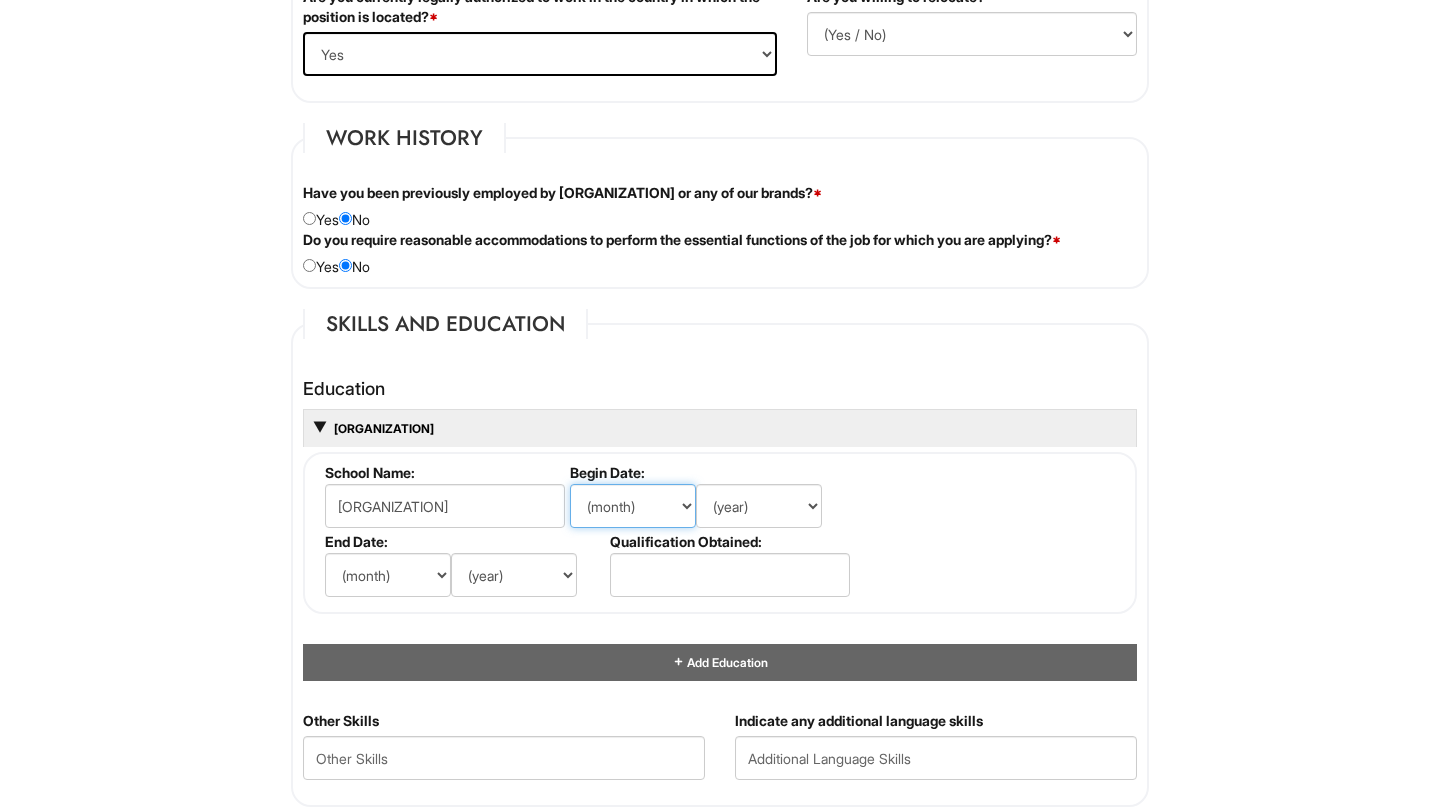 click on "(month) Jan Feb Mar Apr May Jun Jul Aug Sep Oct Nov Dec" at bounding box center [633, 506] 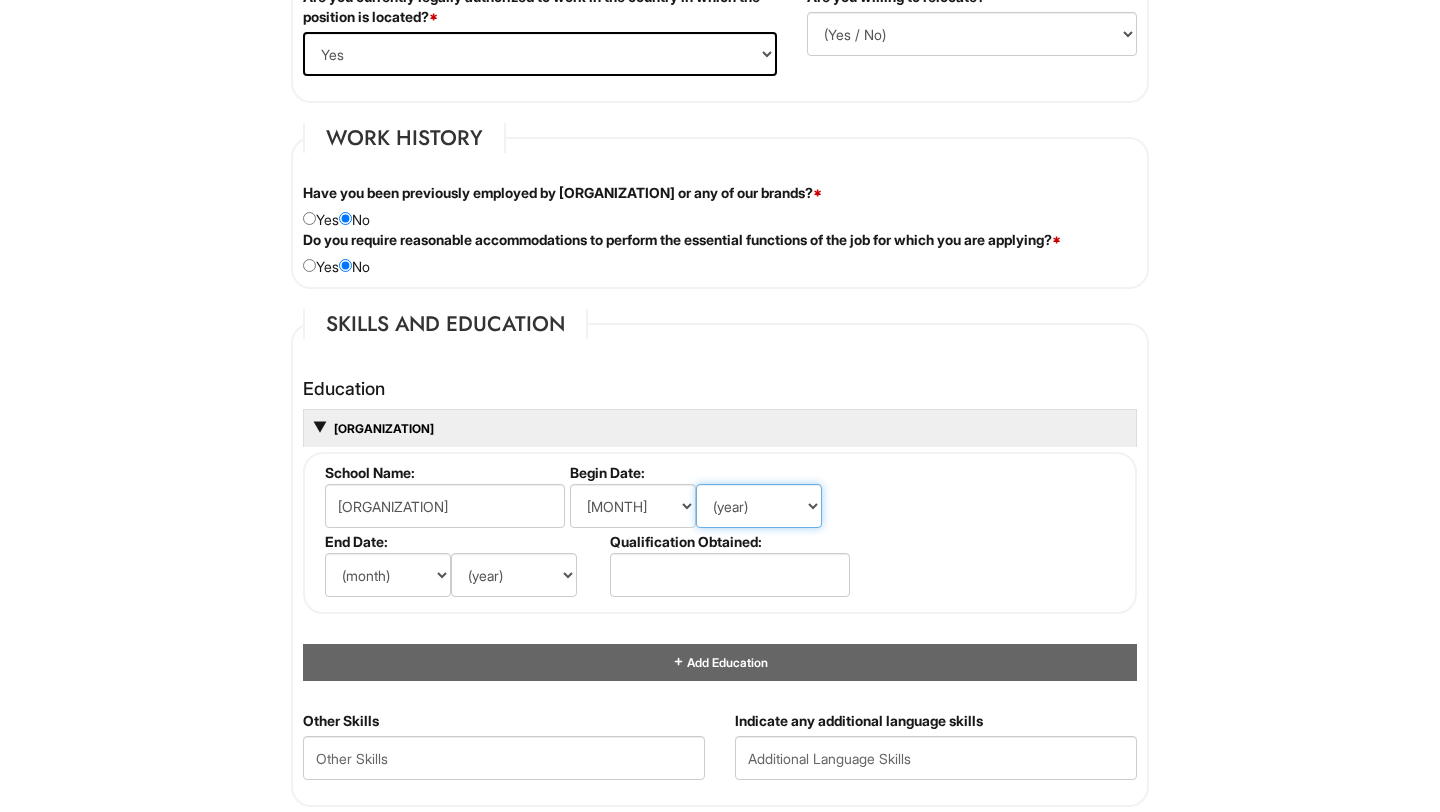 click on "(year) 2029 2028 2027 2026 2025 2024 2023 2022 2021 2020 2019 2018 2017 2016 2015 2014 2013 2012 2011 2010 2009 2008 2007 2006 2005 2004 2003 2002 2001 2000 1999 1998 1997 1996 1995 1994 1993 1992 1991 1990 1989 1988 1987 1986 1985 1984 1983 1982 1981 1980 1979 1978 1977 1976 1975 1974 1973 1972 1971 1970 1969 1968 1967 1966 1965 1964 1963 1962 1961 1960 1959 1958 1957 1956 1955 1954 1953 1952 1951 1950 1949 1948 1947 1946  --  2030 2031 2032 2033 2034 2035 2036 2037 2038 2039 2040 2041 2042 2043 2044 2045 2046 2047 2048 2049 2050 2051 2052 2053 2054 2055 2056 2057 2058 2059 2060 2061 2062 2063 2064" at bounding box center [759, 506] 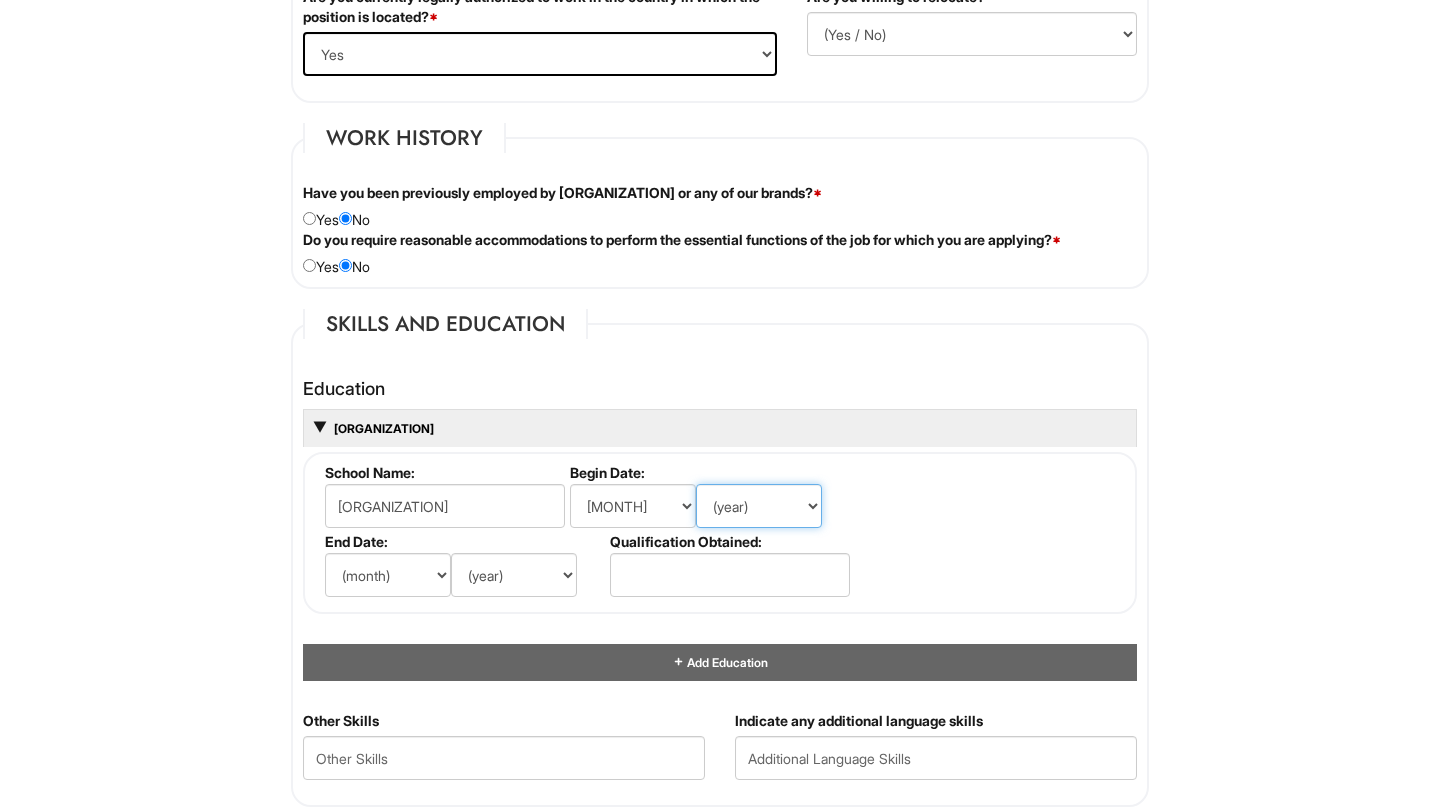 select on "2025" 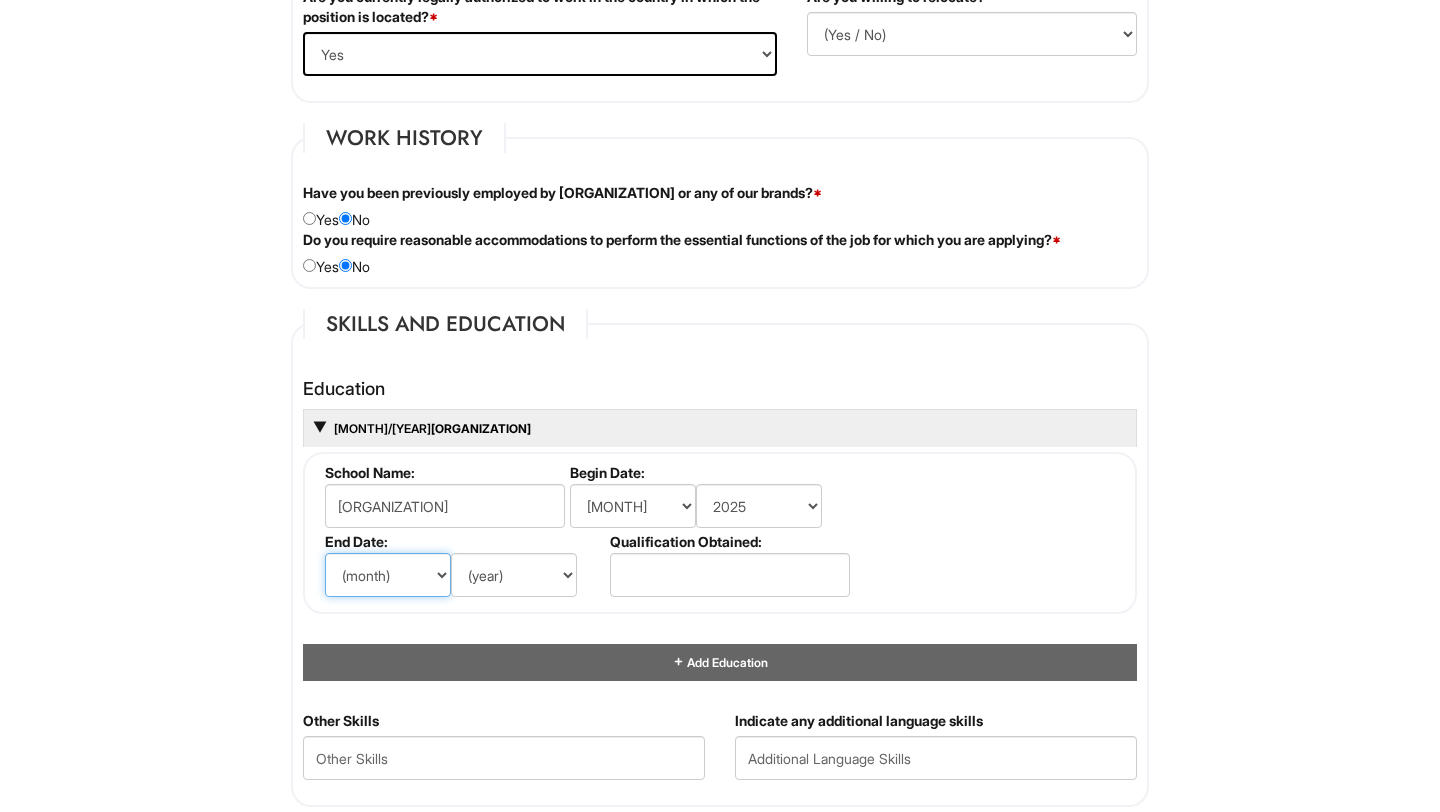 click on "(month) Jan Feb Mar Apr May Jun Jul Aug Sep Oct Nov Dec" at bounding box center [388, 575] 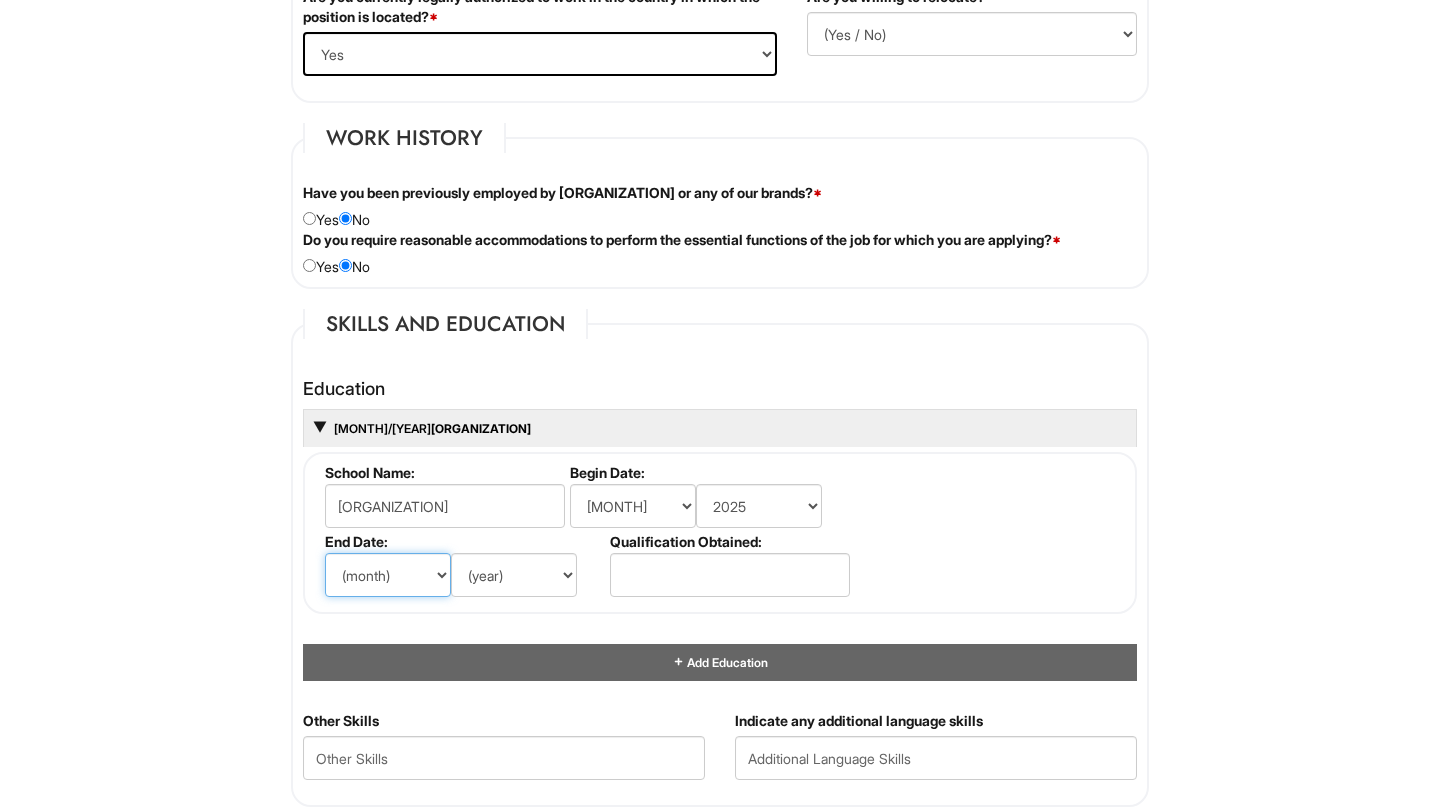select on "1" 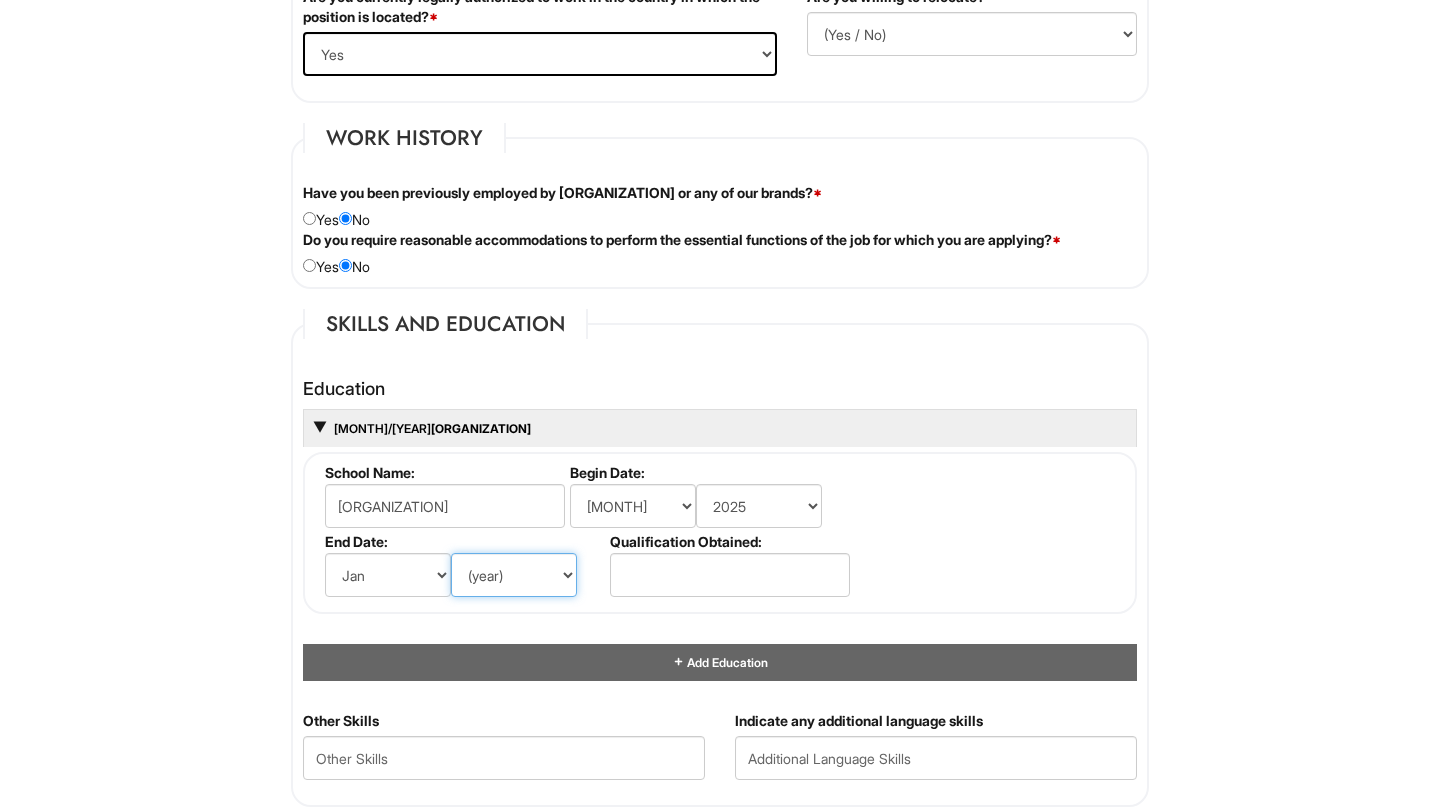 click on "(year) 2029 2028 2027 2026 2025 2024 2023 2022 2021 2020 2019 2018 2017 2016 2015 2014 2013 2012 2011 2010 2009 2008 2007 2006 2005 2004 2003 2002 2001 2000 1999 1998 1997 1996 1995 1994 1993 1992 1991 1990 1989 1988 1987 1986 1985 1984 1983 1982 1981 1980 1979 1978 1977 1976 1975 1974 1973 1972 1971 1970 1969 1968 1967 1966 1965 1964 1963 1962 1961 1960 1959 1958 1957 1956 1955 1954 1953 1952 1951 1950 1949 1948 1947 1946  --  2030 2031 2032 2033 2034 2035 2036 2037 2038 2039 2040 2041 2042 2043 2044 2045 2046 2047 2048 2049 2050 2051 2052 2053 2054 2055 2056 2057 2058 2059 2060 2061 2062 2063 2064" at bounding box center [514, 575] 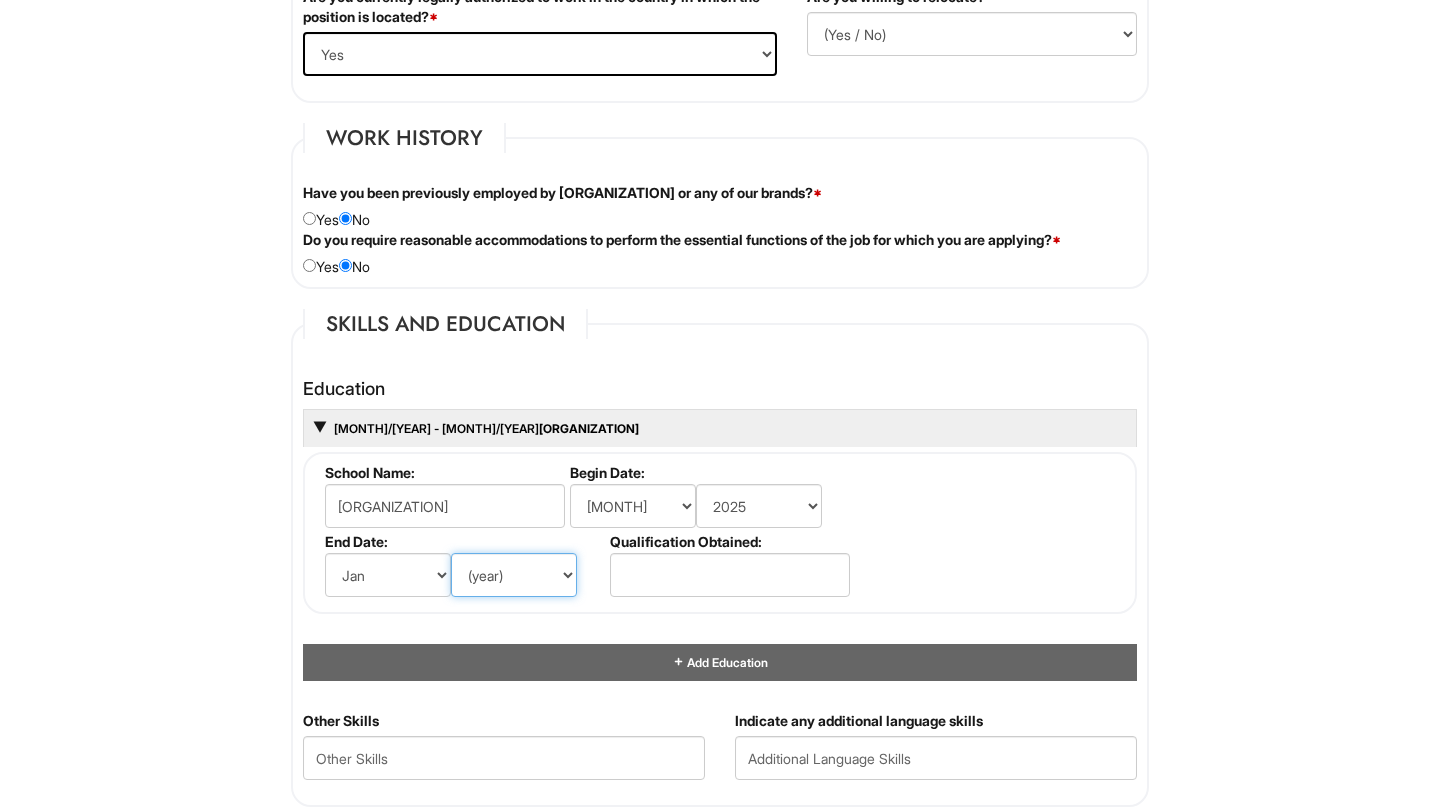 click on "(year) 2029 2028 2027 2026 2025 2024 2023 2022 2021 2020 2019 2018 2017 2016 2015 2014 2013 2012 2011 2010 2009 2008 2007 2006 2005 2004 2003 2002 2001 2000 1999 1998 1997 1996 1995 1994 1993 1992 1991 1990 1989 1988 1987 1986 1985 1984 1983 1982 1981 1980 1979 1978 1977 1976 1975 1974 1973 1972 1971 1970 1969 1968 1967 1966 1965 1964 1963 1962 1961 1960 1959 1958 1957 1956 1955 1954 1953 1952 1951 1950 1949 1948 1947 1946  --  2030 2031 2032 2033 2034 2035 2036 2037 2038 2039 2040 2041 2042 2043 2044 2045 2046 2047 2048 2049 2050 2051 2052 2053 2054 2055 2056 2057 2058 2059 2060 2061 2062 2063 2064" at bounding box center [514, 575] 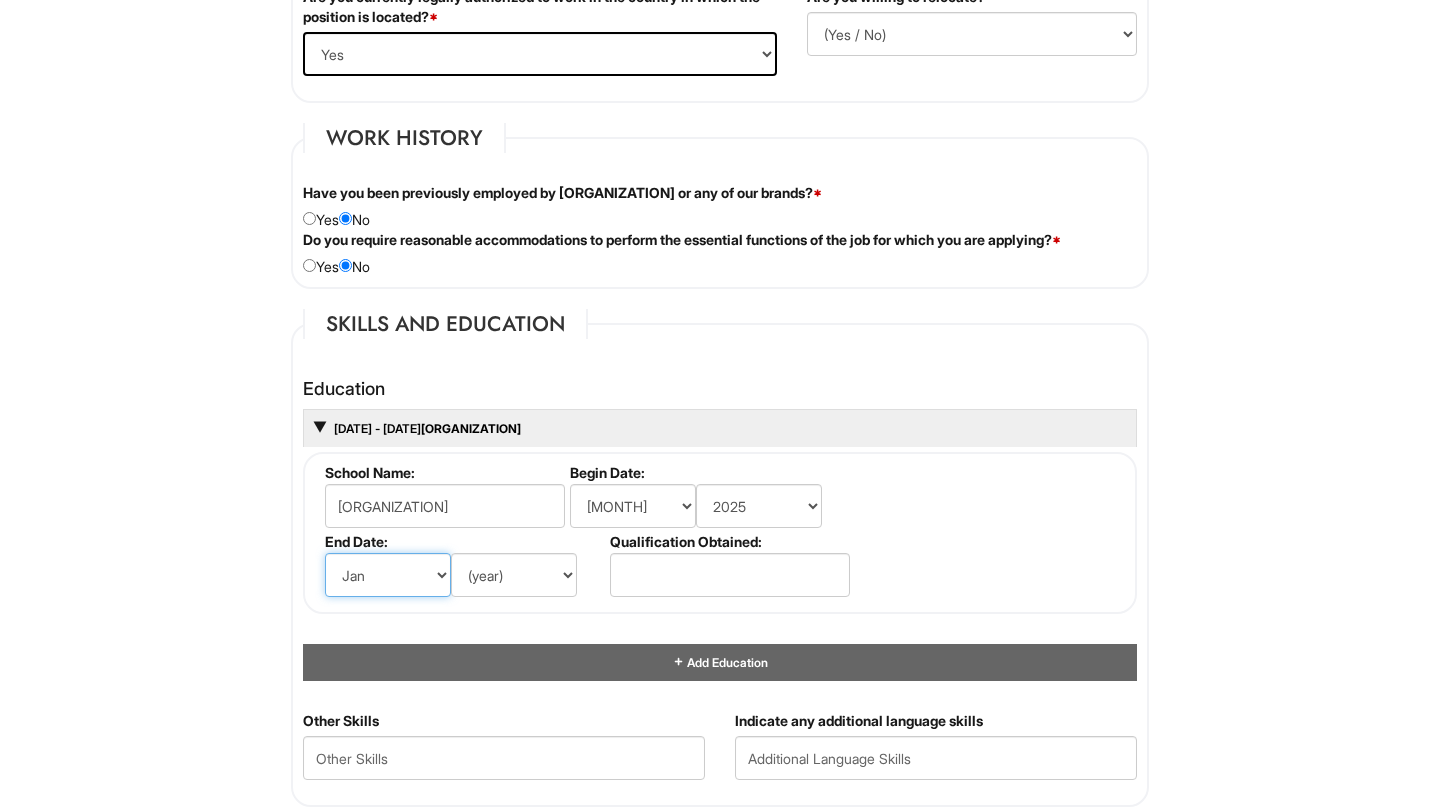 click on "(month) Jan Feb Mar Apr May Jun Jul Aug Sep Oct Nov Dec" at bounding box center [388, 575] 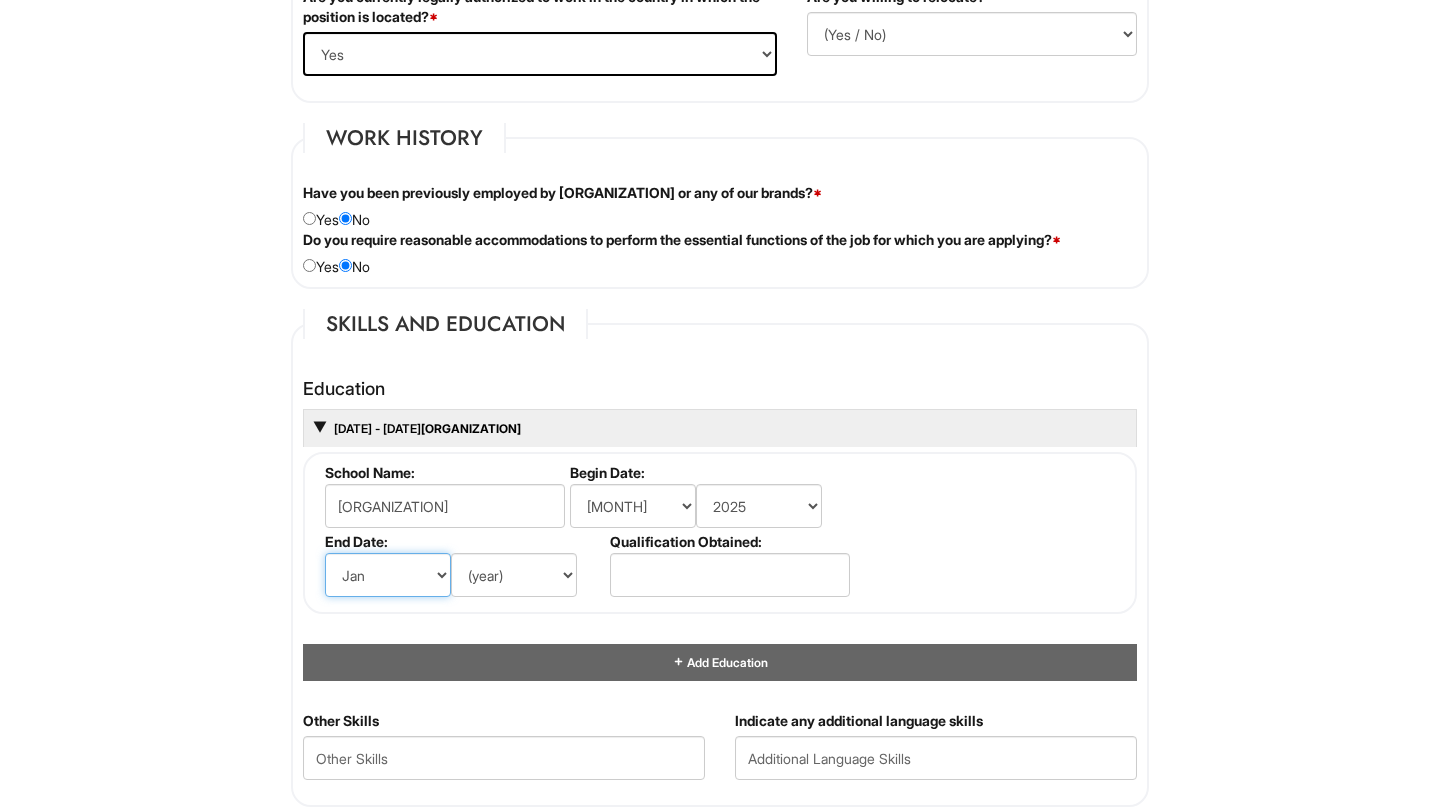 select on "12" 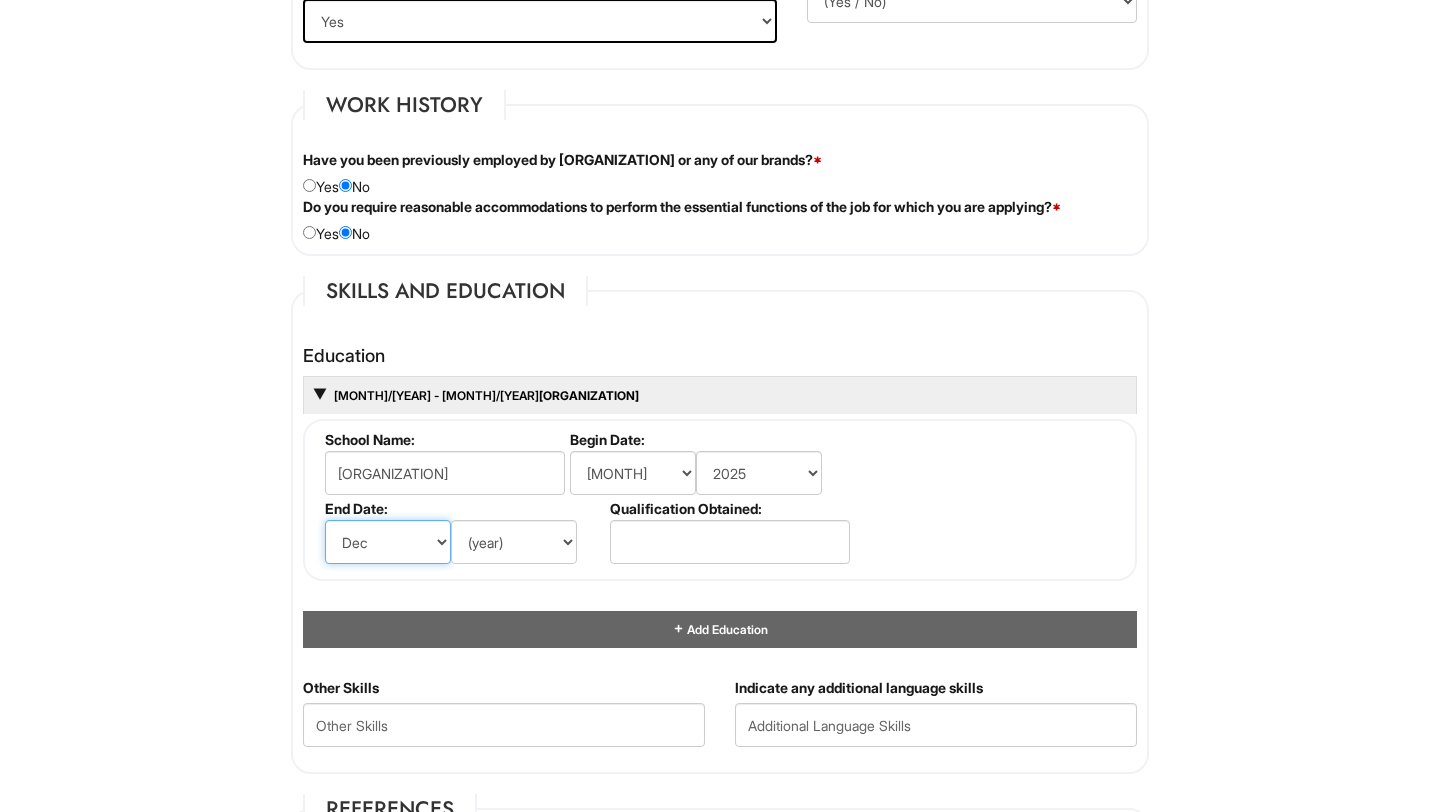 scroll, scrollTop: 1591, scrollLeft: 0, axis: vertical 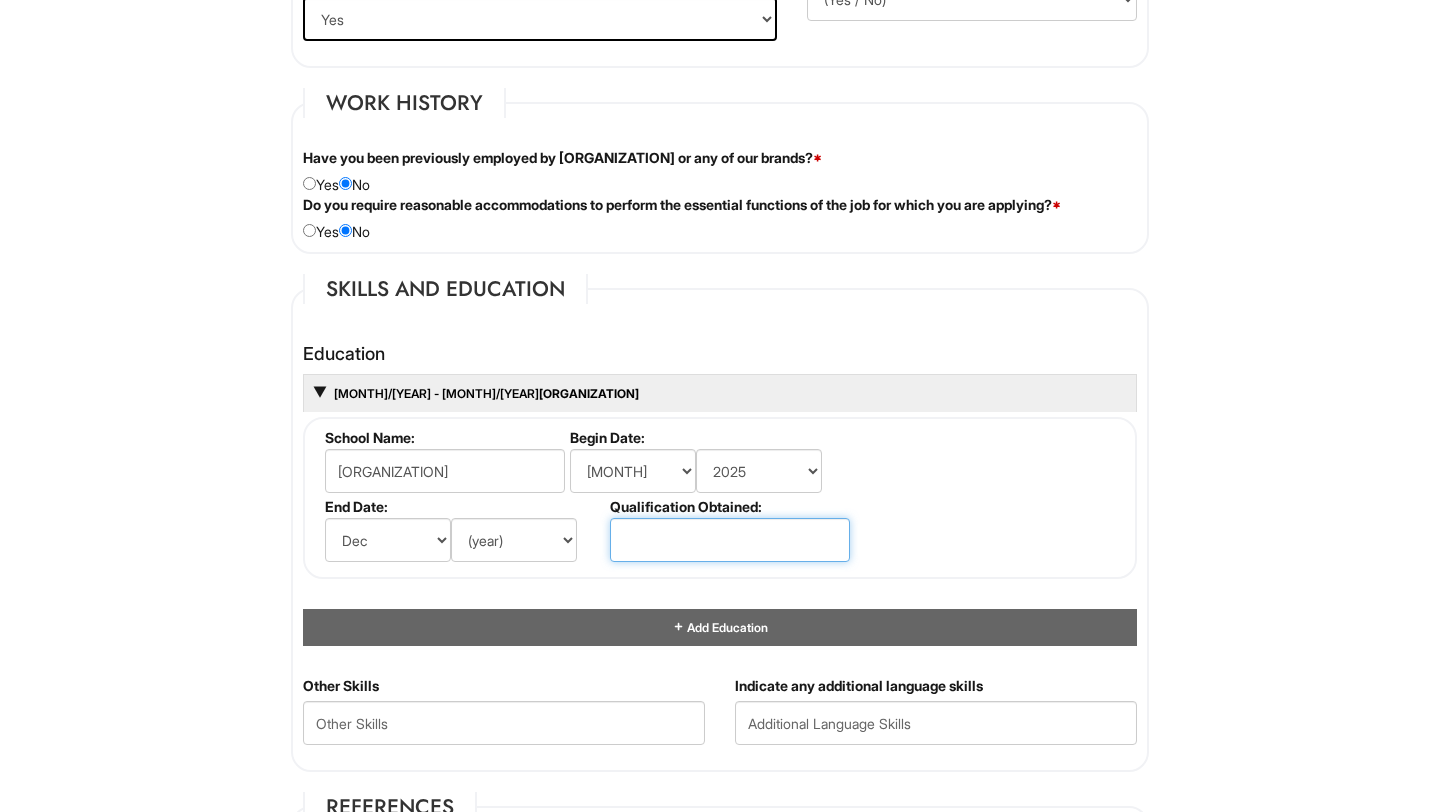 click at bounding box center (730, 540) 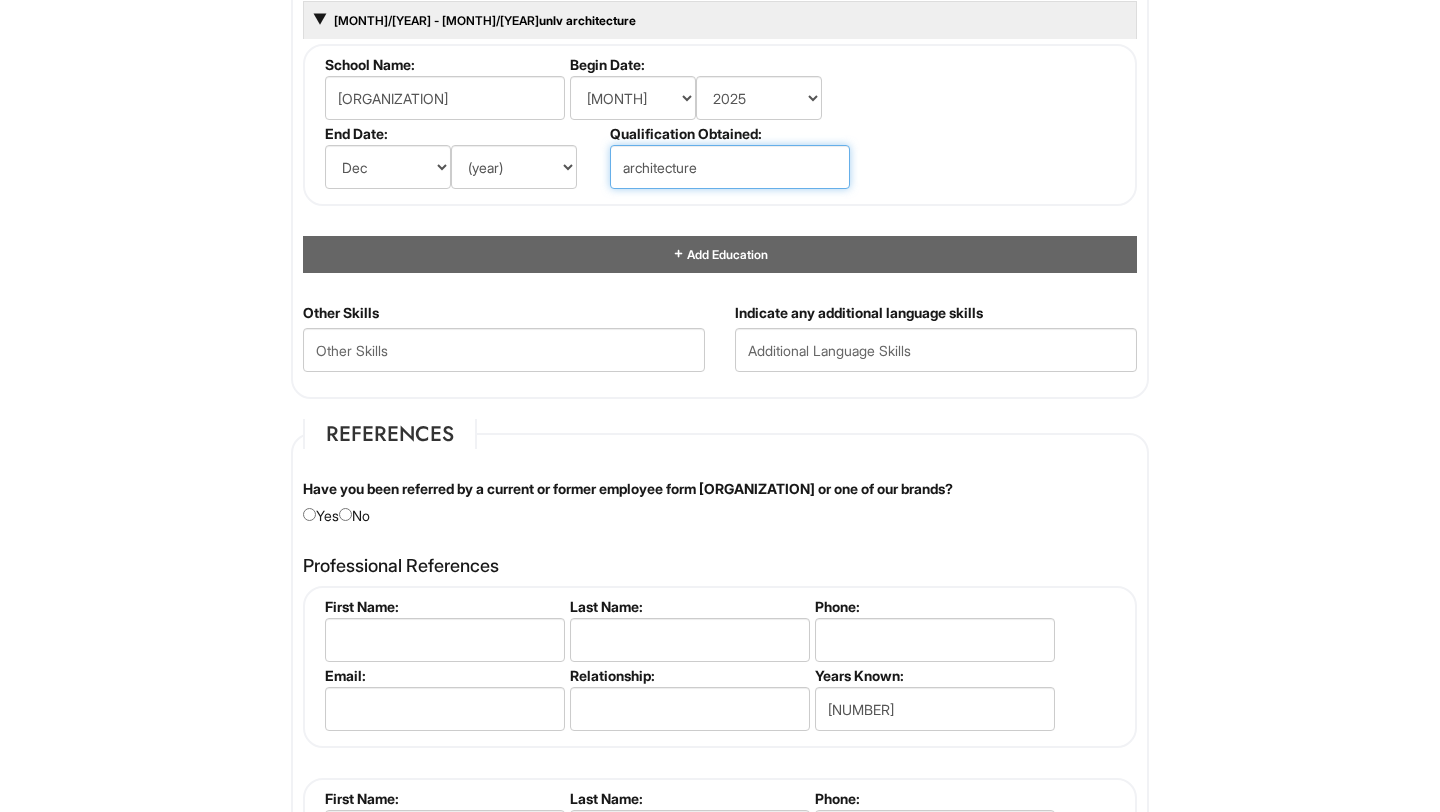 scroll, scrollTop: 1994, scrollLeft: 0, axis: vertical 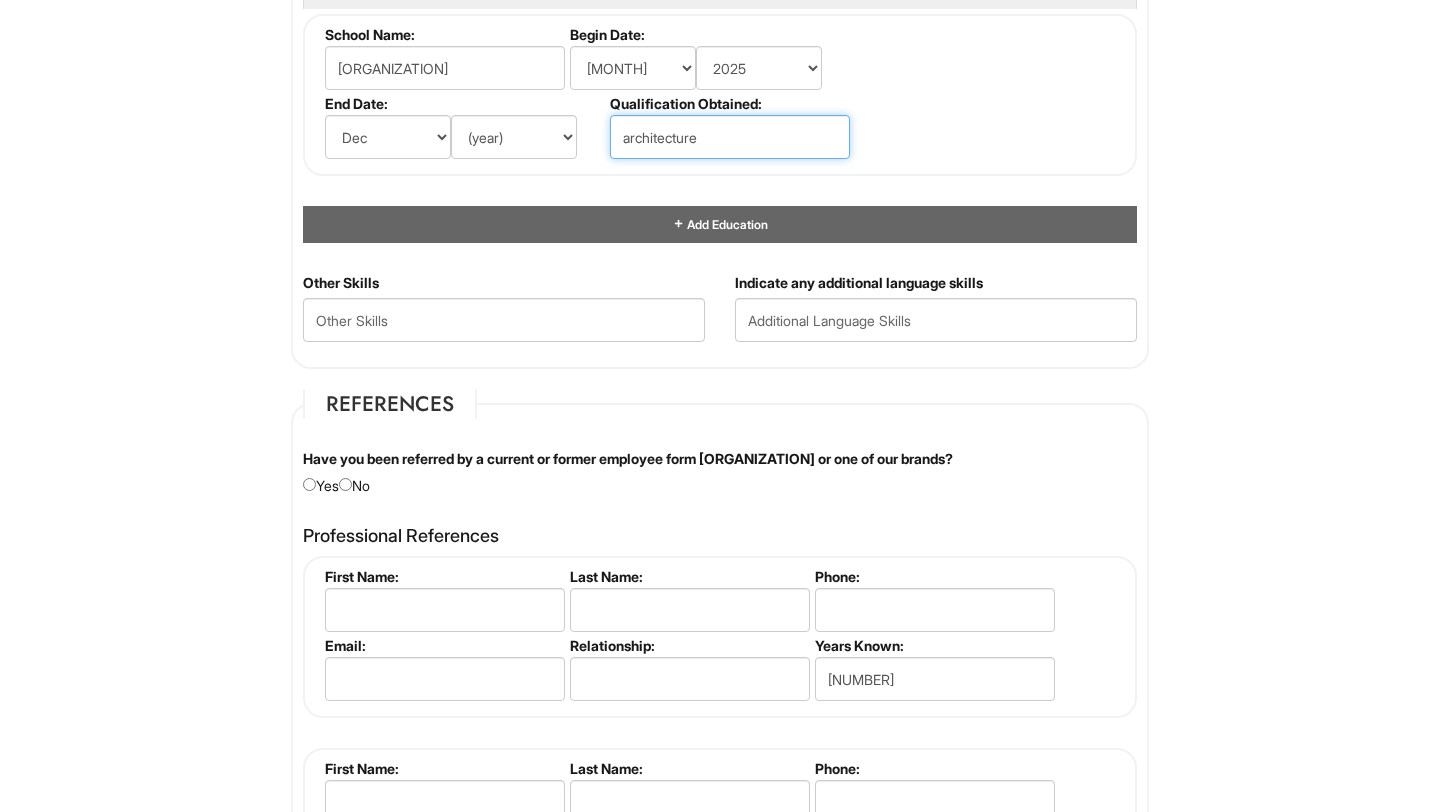 type on "architecture" 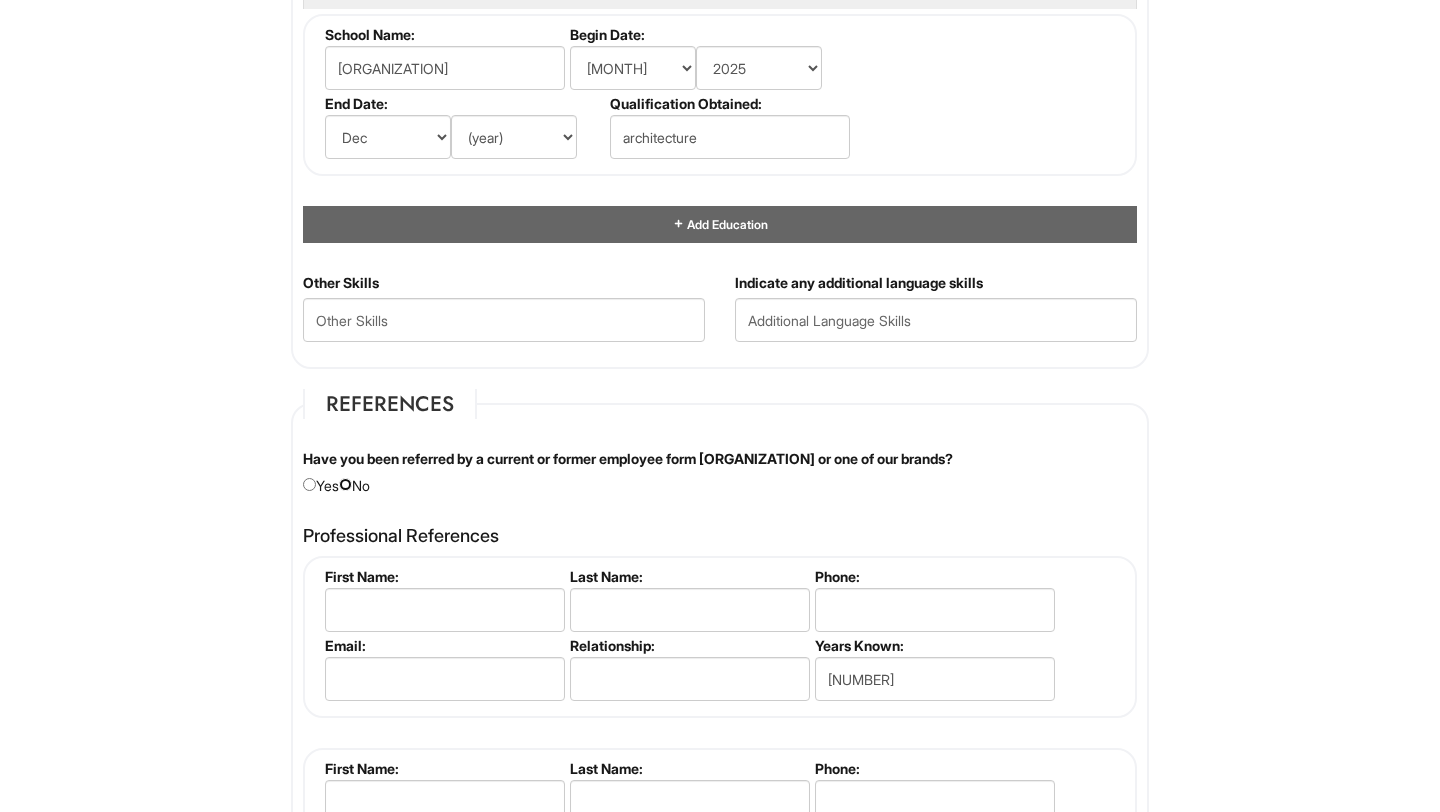 click at bounding box center (345, 484) 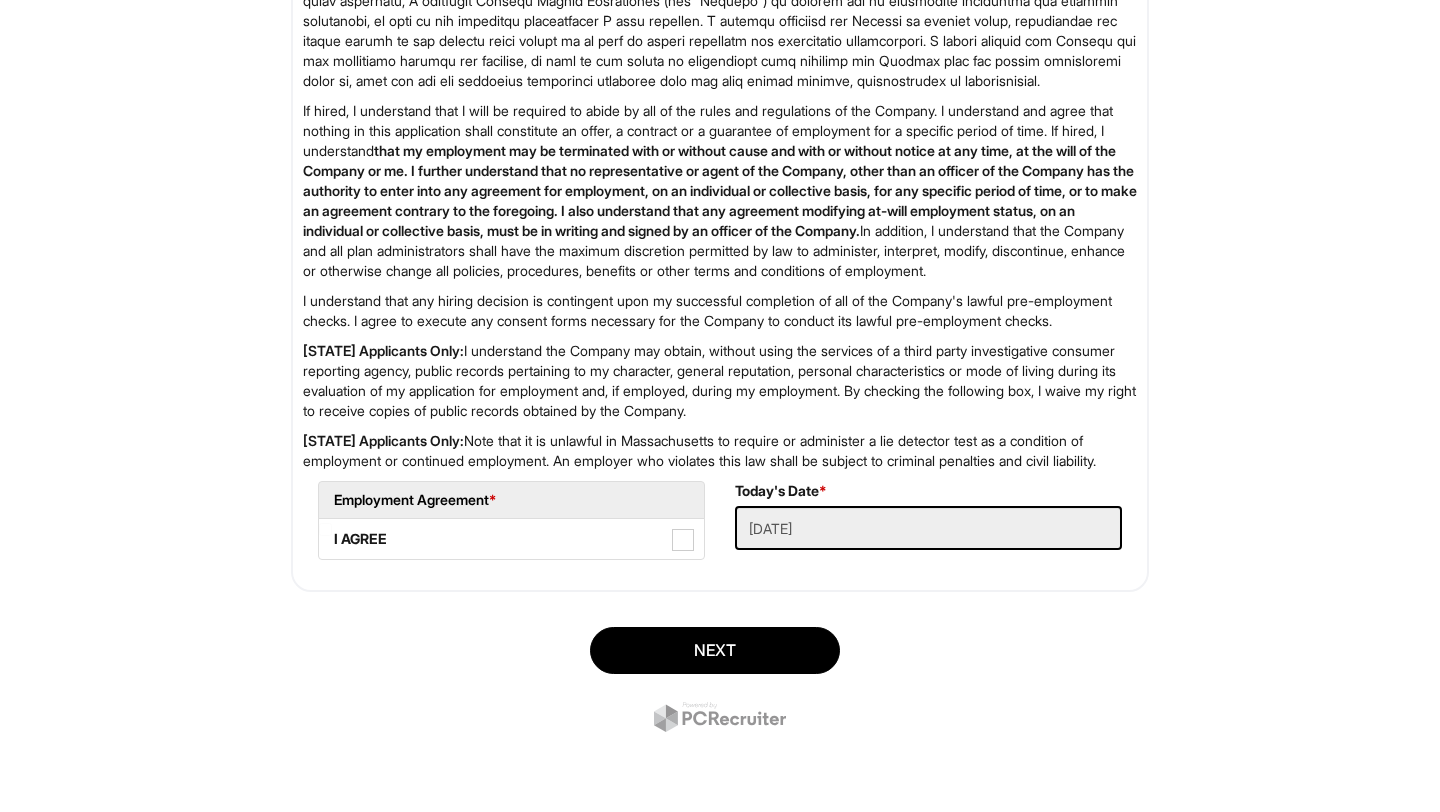 scroll, scrollTop: 3175, scrollLeft: 0, axis: vertical 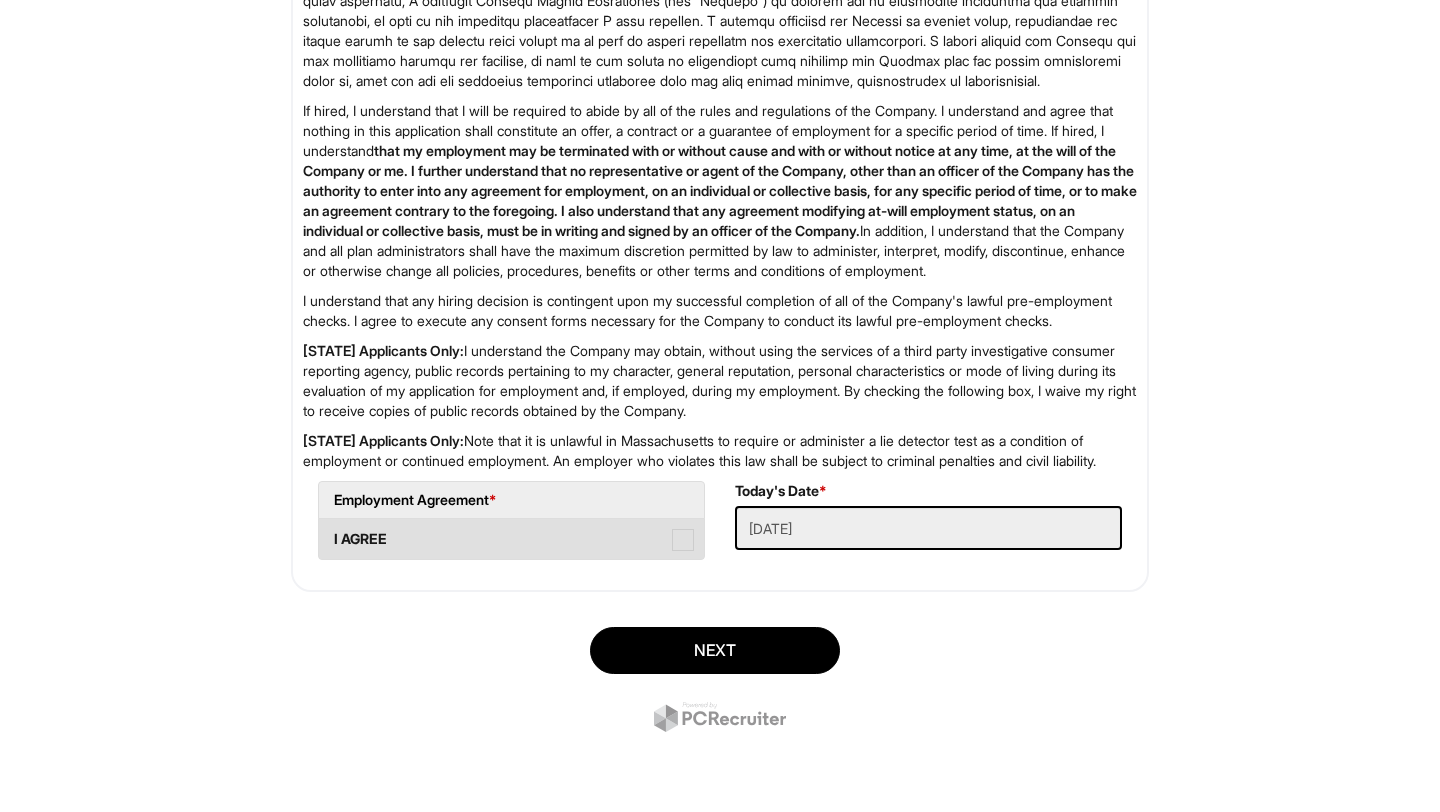 click at bounding box center (683, 540) 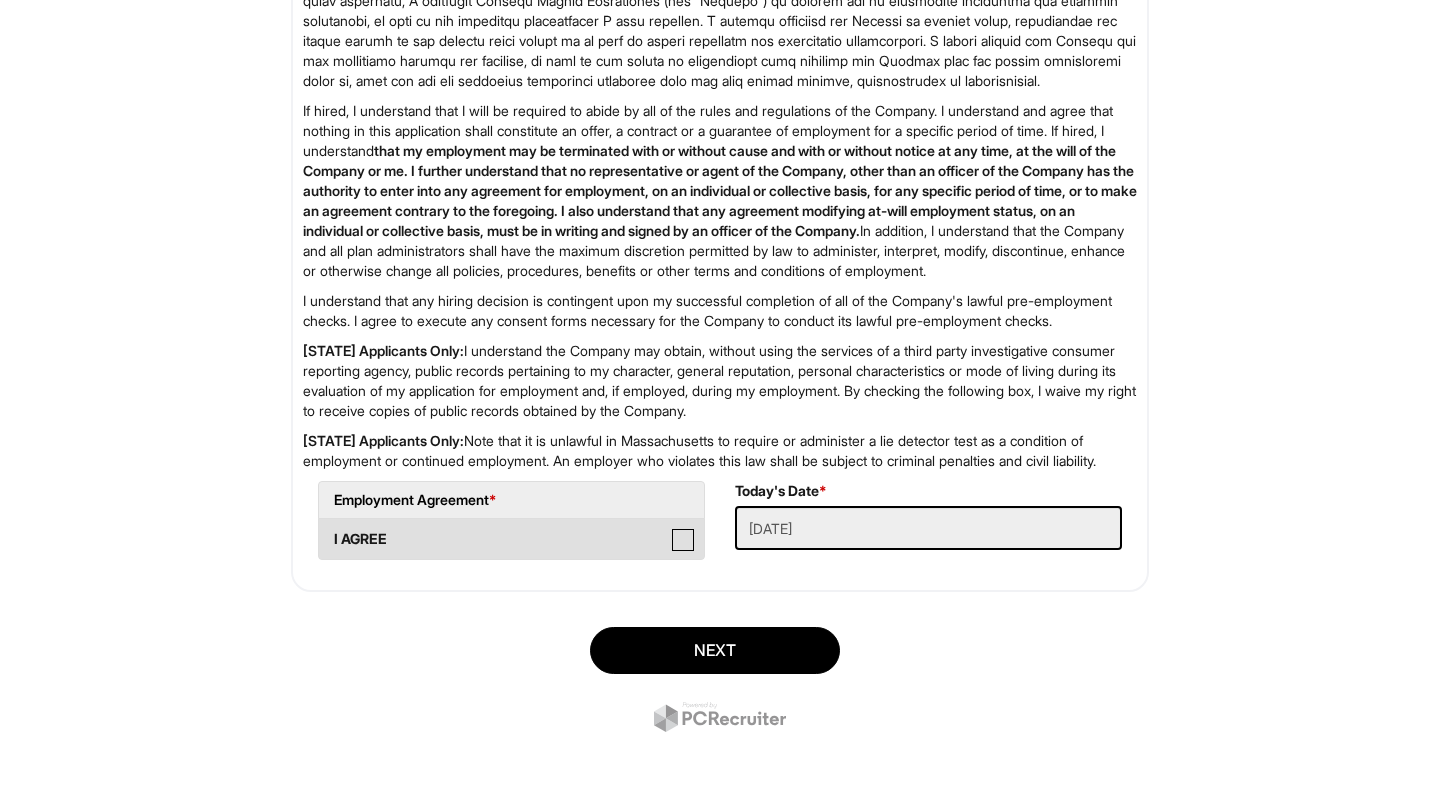 click on "I AGREE" at bounding box center [325, 529] 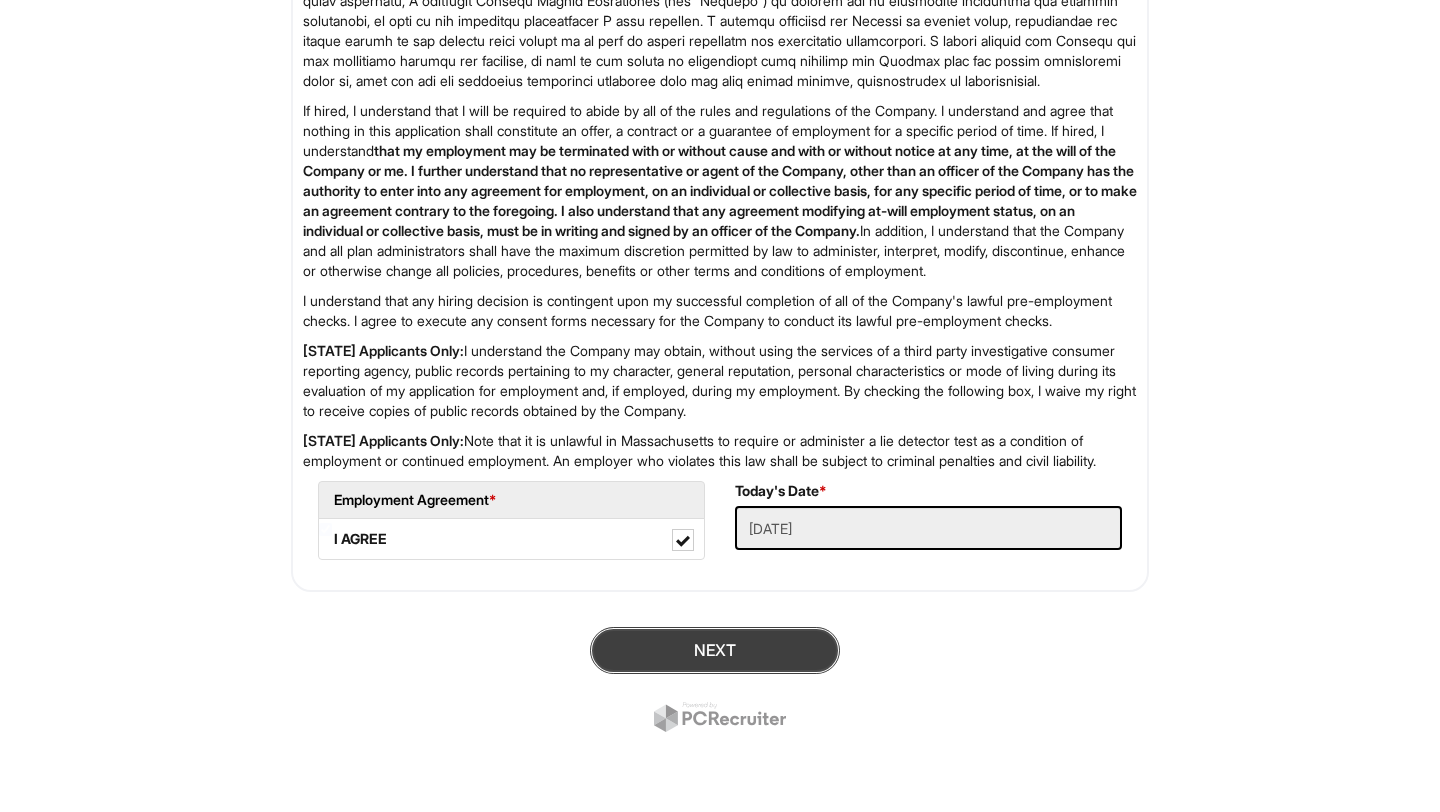 click on "Next" at bounding box center (715, 650) 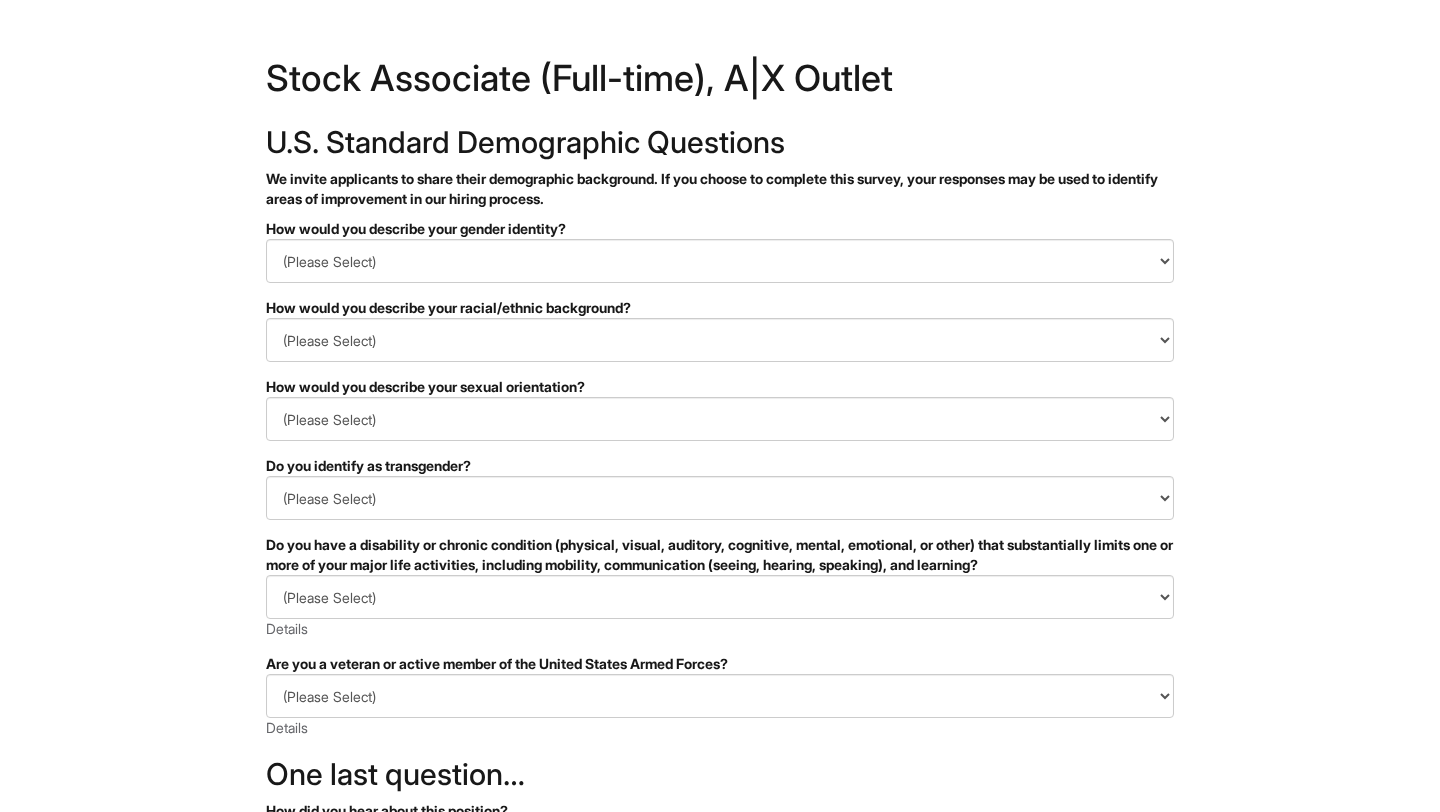 scroll, scrollTop: 0, scrollLeft: 0, axis: both 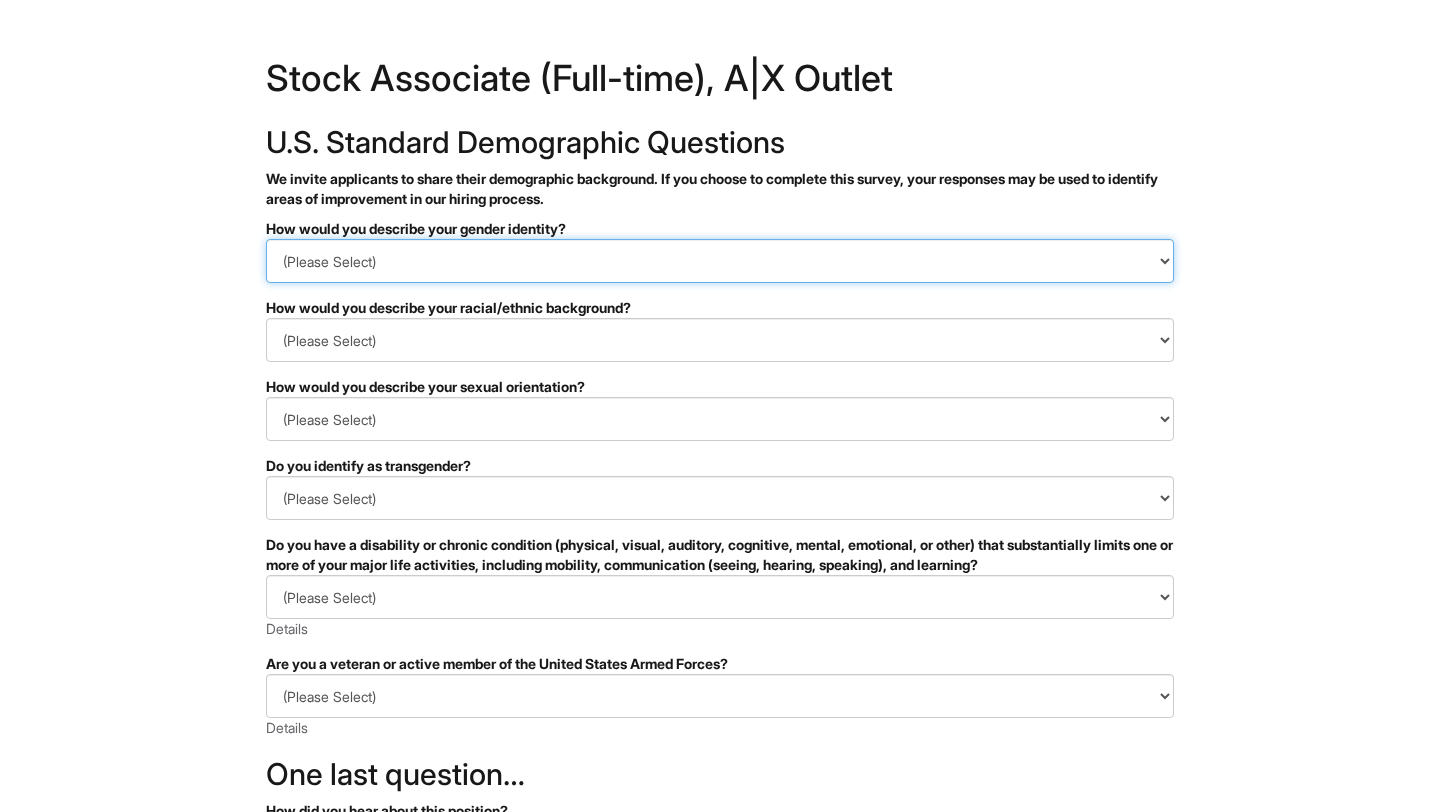 click on "(Please Select) Man Woman Non-binary I prefer to self-describe I don't wish to answer" at bounding box center [720, 261] 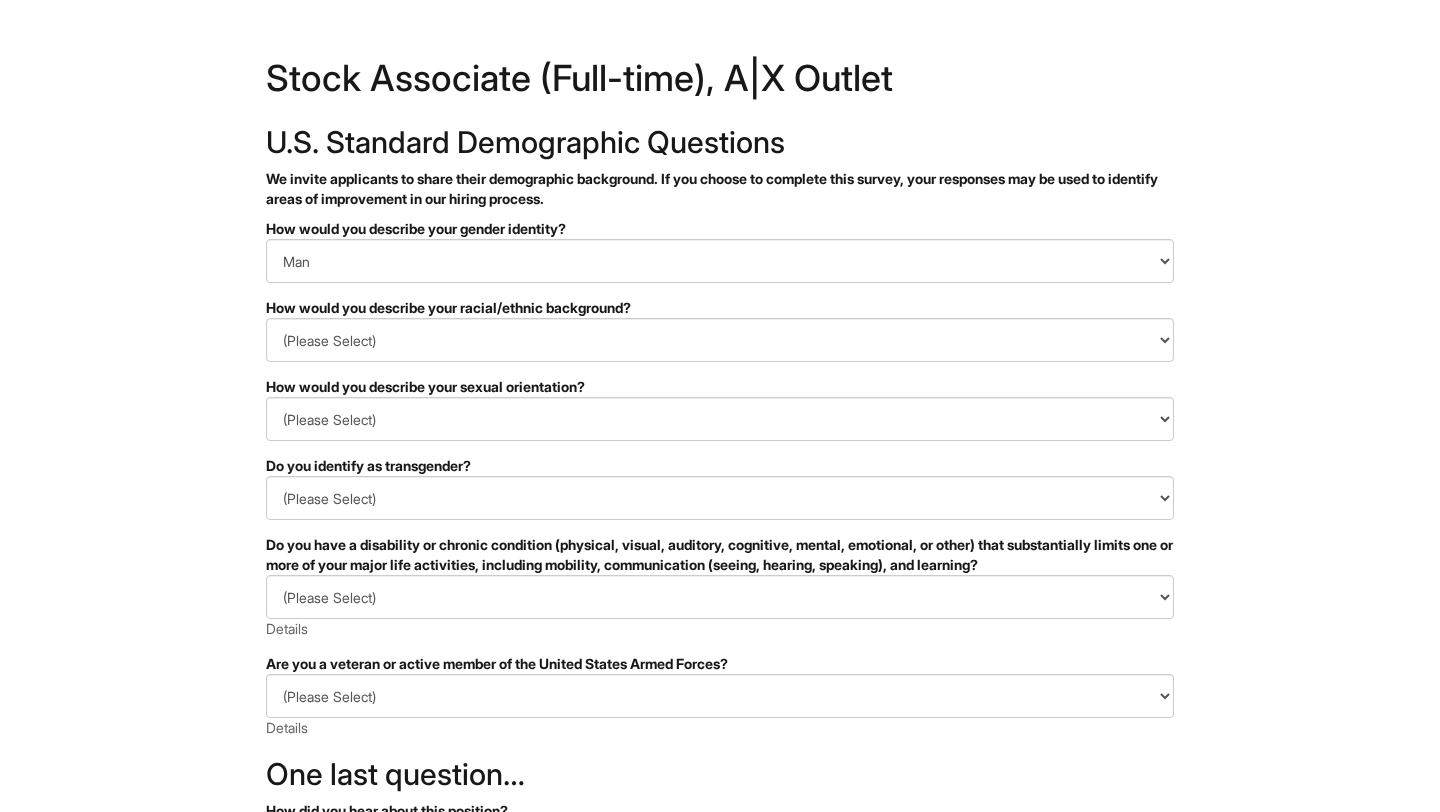 click on "How would you describe your racial/ethnic background?" at bounding box center (720, 308) 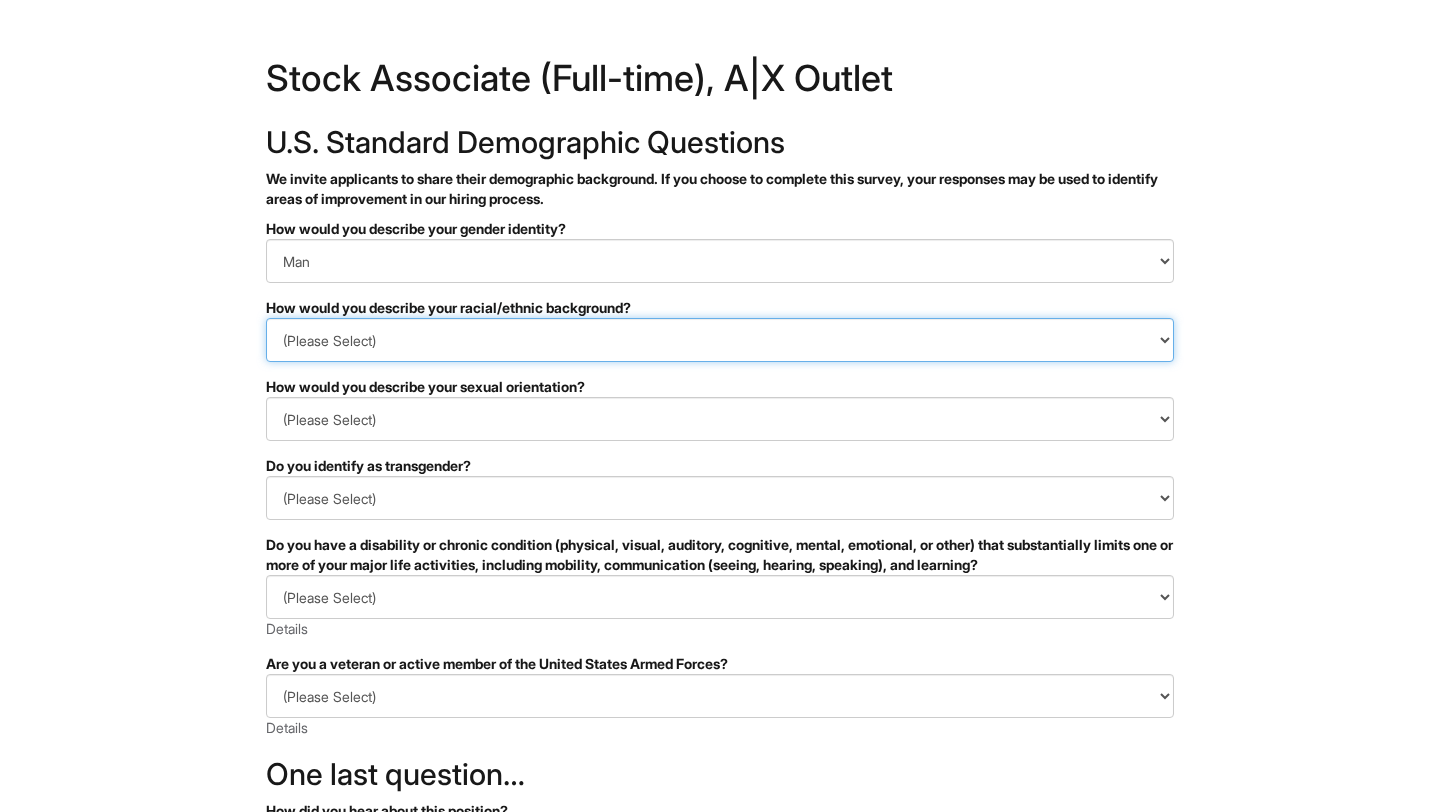 click on "(Please Select) Black or of African descent    East Asian    Hispanic, Latinx or of Spanish Origin    Indigenous, American Indian or Alaska Native    Middle Eastern or North African    Native Hawaiian or Pacific Islander    South Asian    Southeast Asian    White or European    I prefer to self-describe    I don't wish to answer" at bounding box center (720, 340) 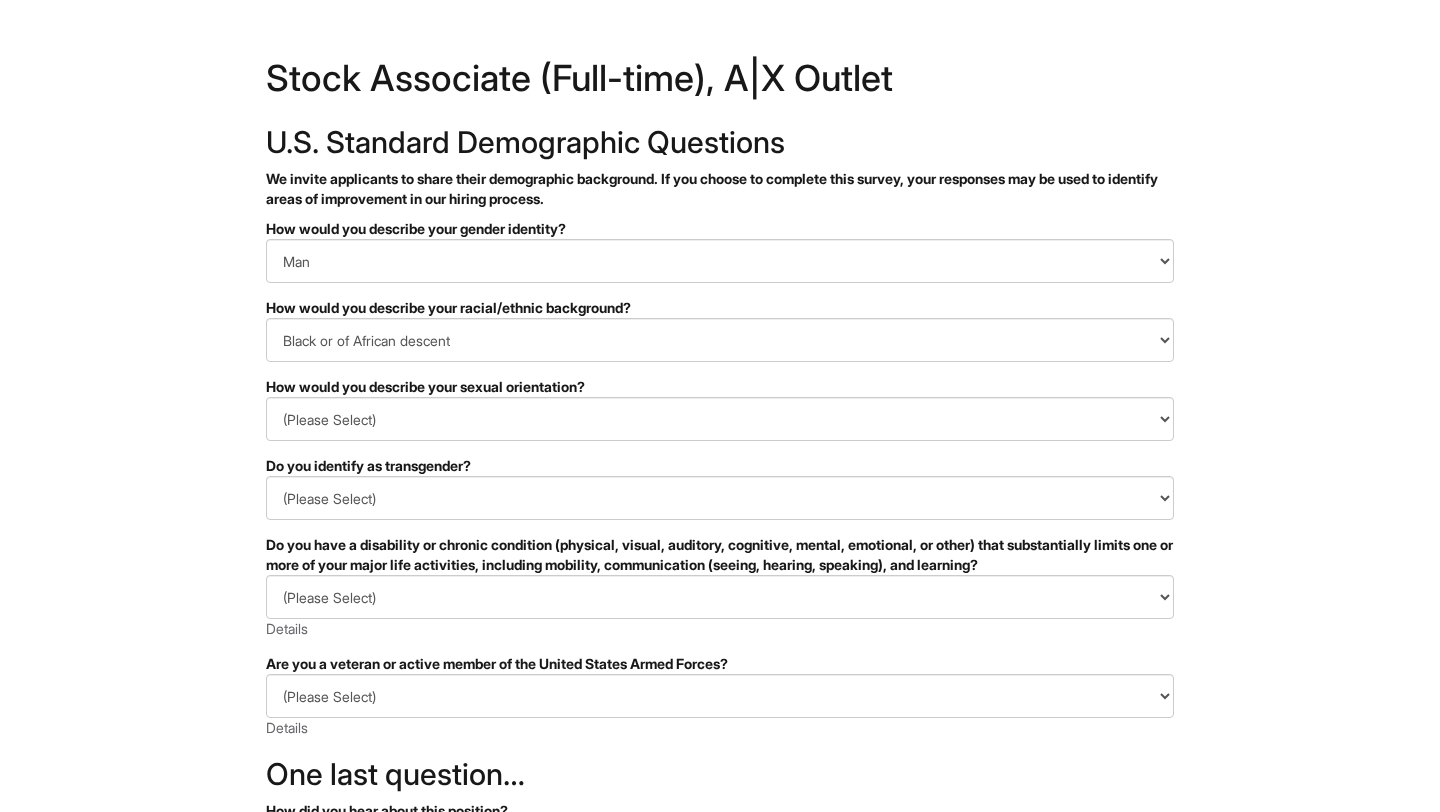 click on "How would you describe your sexual orientation?" at bounding box center (720, 387) 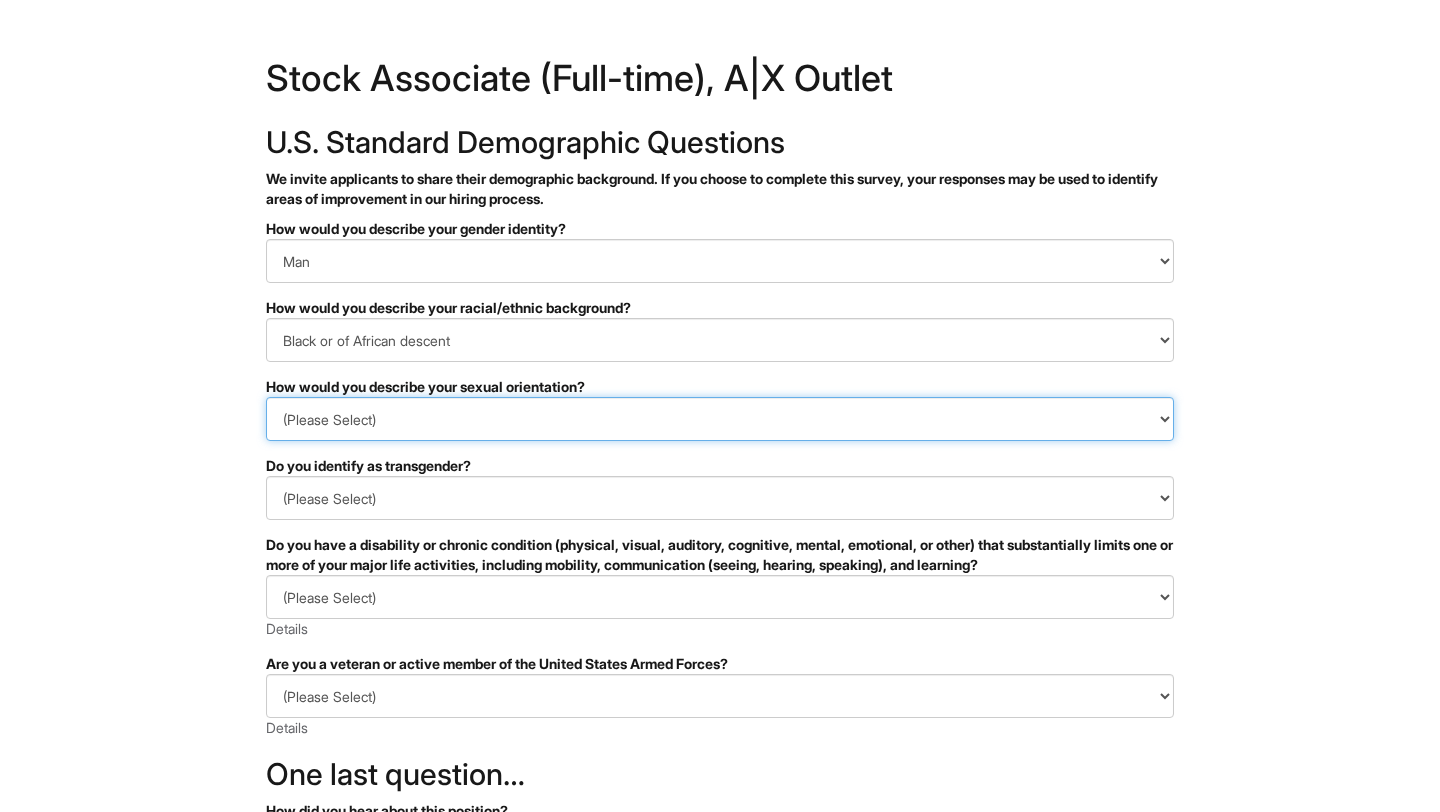 click on "(Please Select) Asexual Bisexual and/or pansexual Gay Heterosexual Lesbian Queer I prefer to self-describe I don't wish to answer" at bounding box center [720, 419] 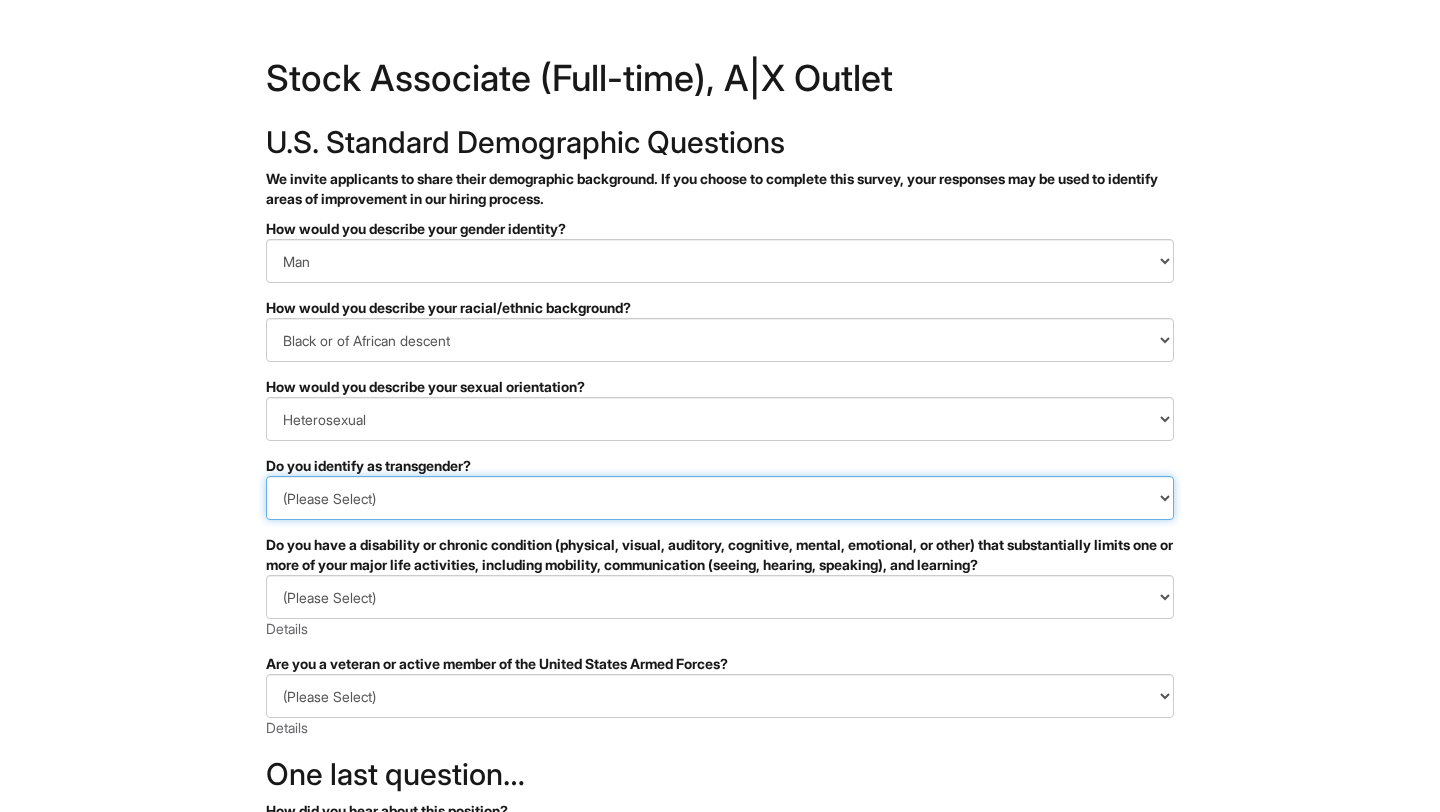 click on "(Please Select) Yes No I prefer to self-describe I don't wish to answer" at bounding box center (720, 498) 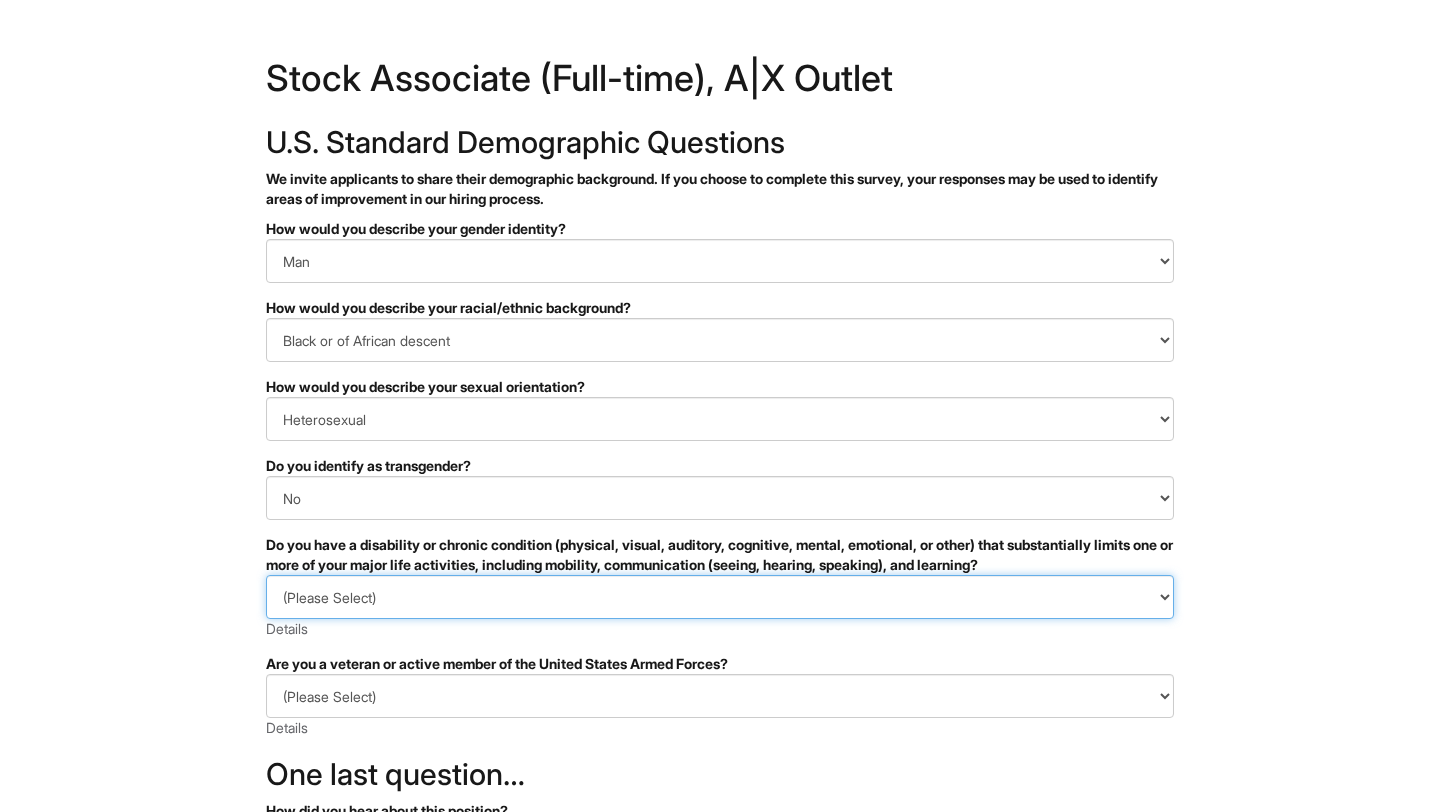 click on "(Please Select) YES, I HAVE A DISABILITY (or previously had a disability) NO, I DON'T HAVE A DISABILITY I DON'T WISH TO ANSWER" at bounding box center [720, 597] 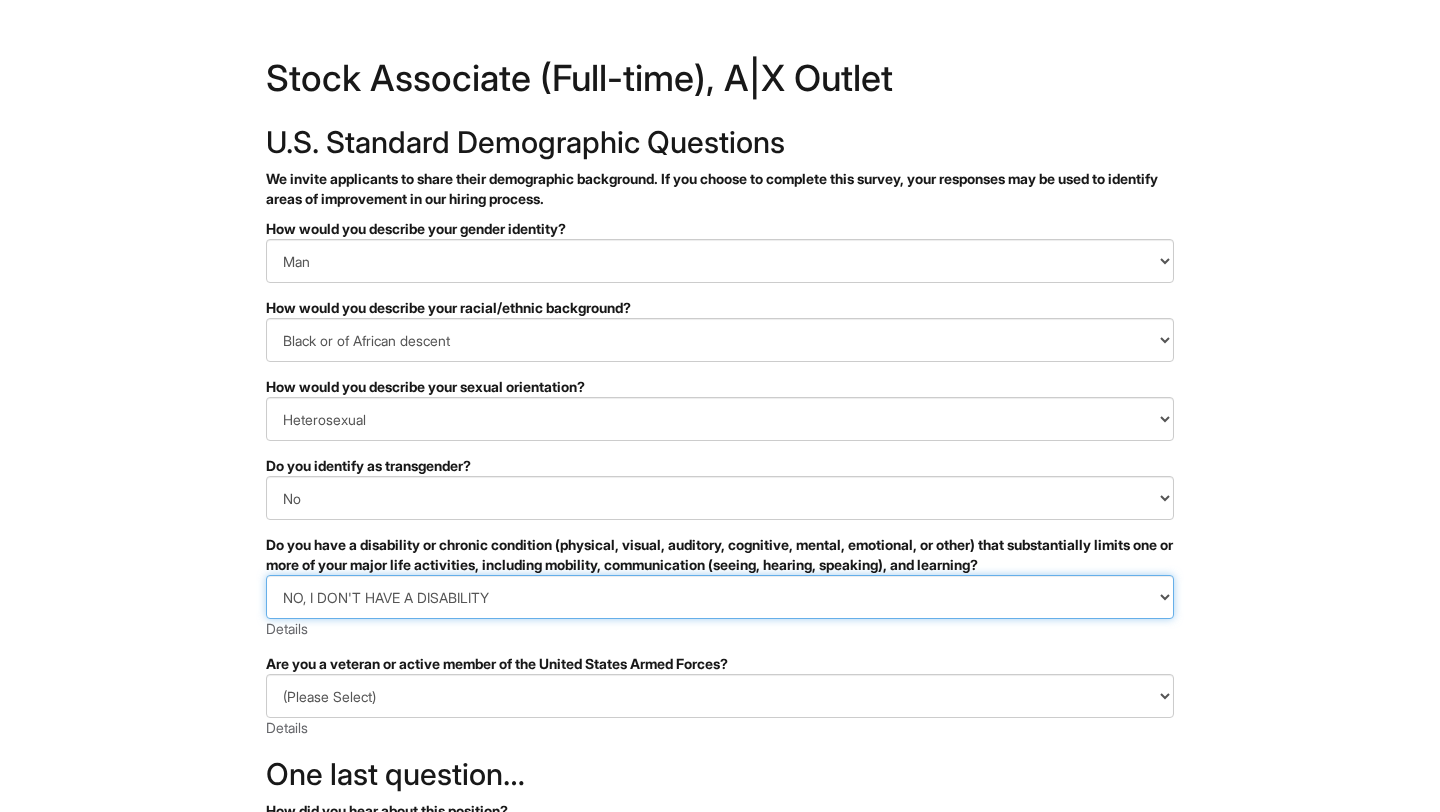 scroll, scrollTop: 19, scrollLeft: 0, axis: vertical 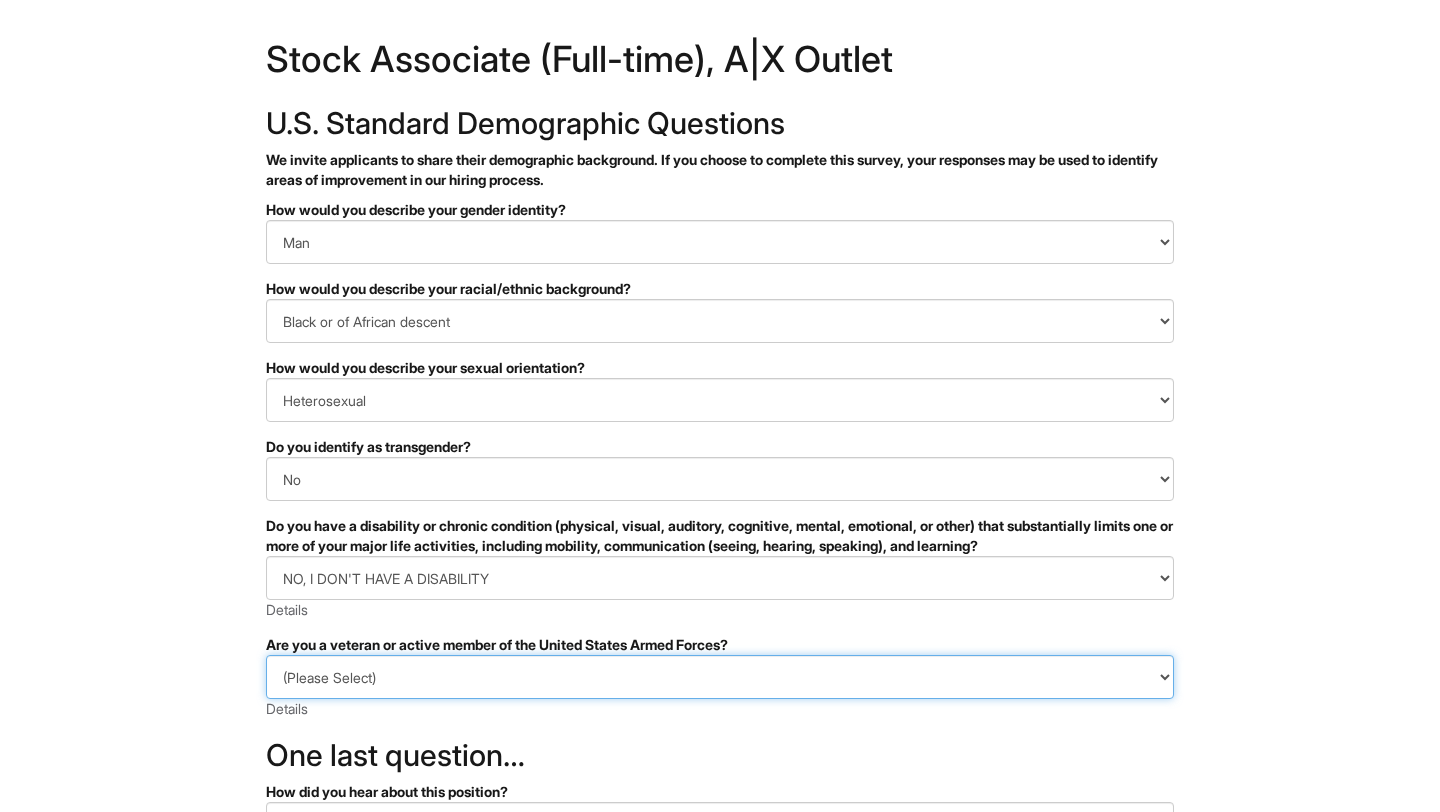 click on "(Please Select) I IDENTIFY AS ONE OR MORE OF THE CLASSIFICATIONS OF PROTECTED VETERANS LISTED I AM NOT A PROTECTED VETERAN I PREFER NOT TO ANSWER" at bounding box center (720, 677) 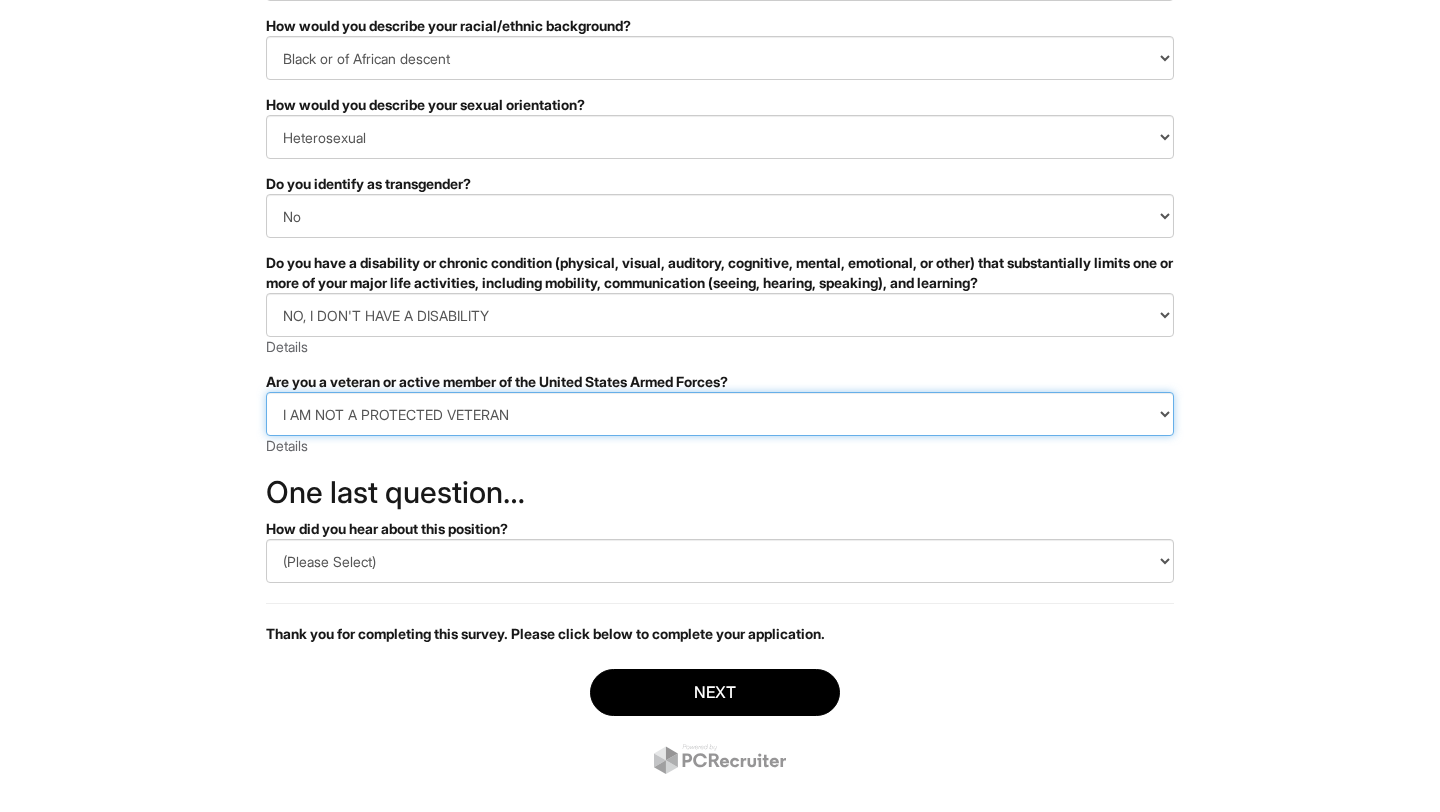 scroll, scrollTop: 299, scrollLeft: 0, axis: vertical 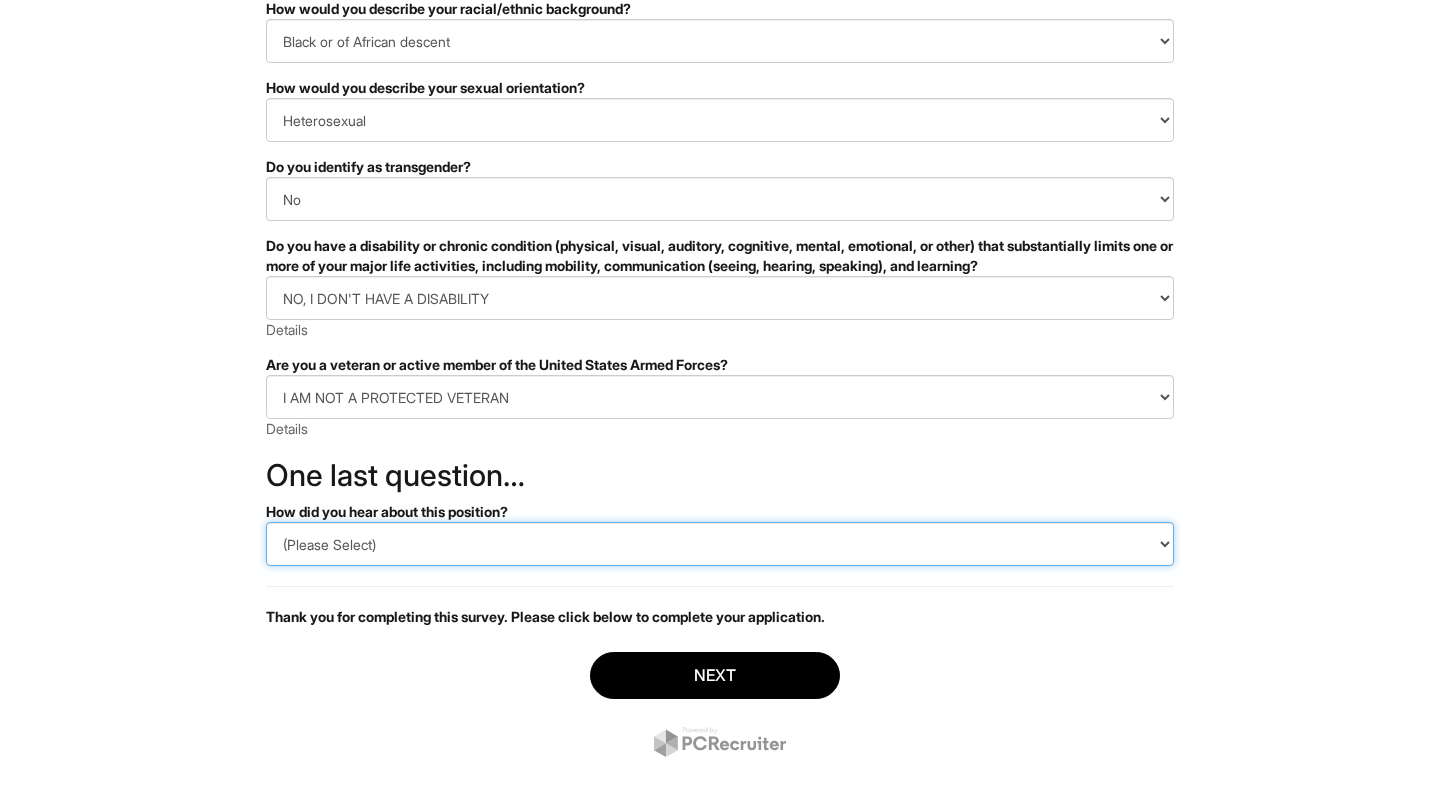 click on "(Please Select) CareerBuilder Indeed LinkedIn Monster Referral Other" at bounding box center [720, 544] 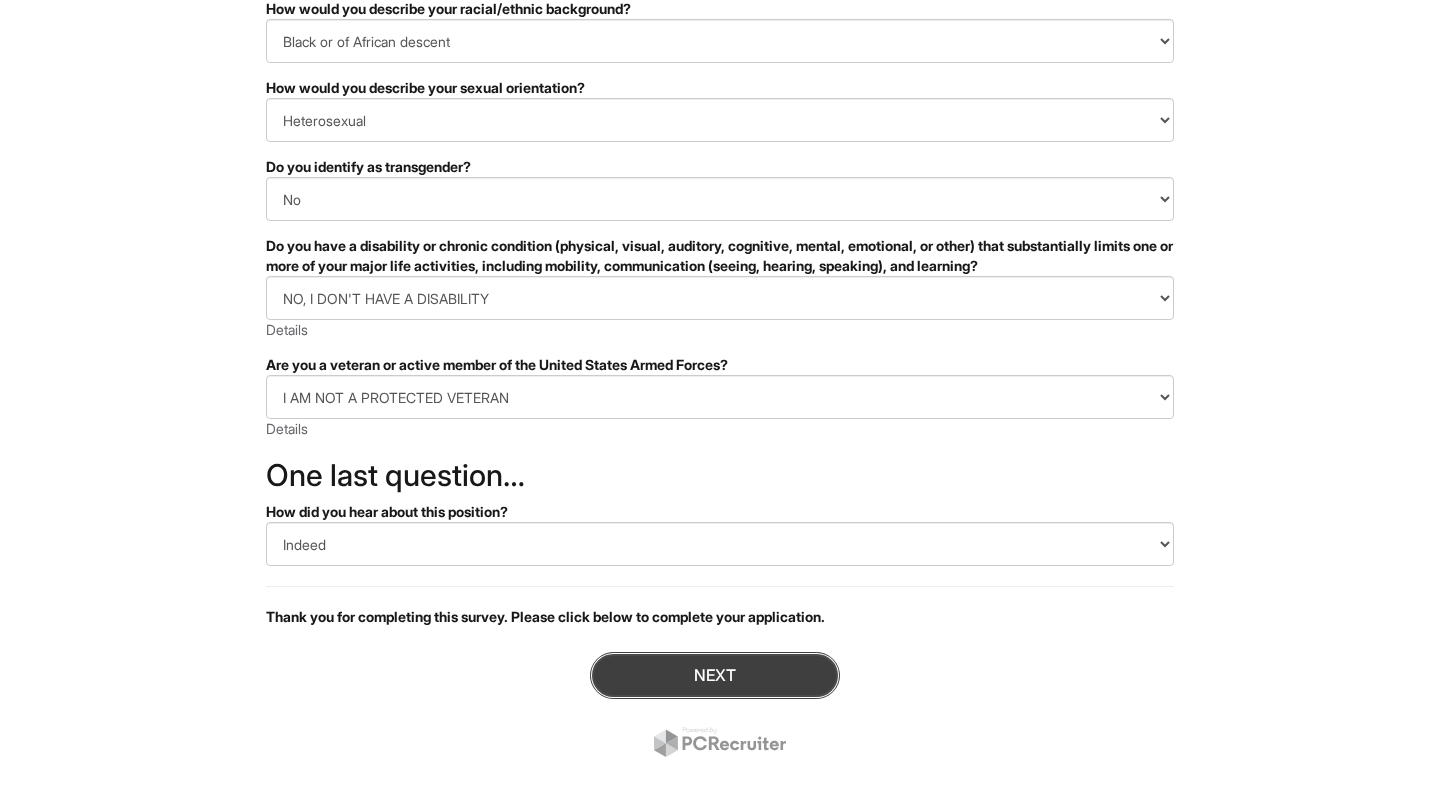 click on "Next" at bounding box center (715, 675) 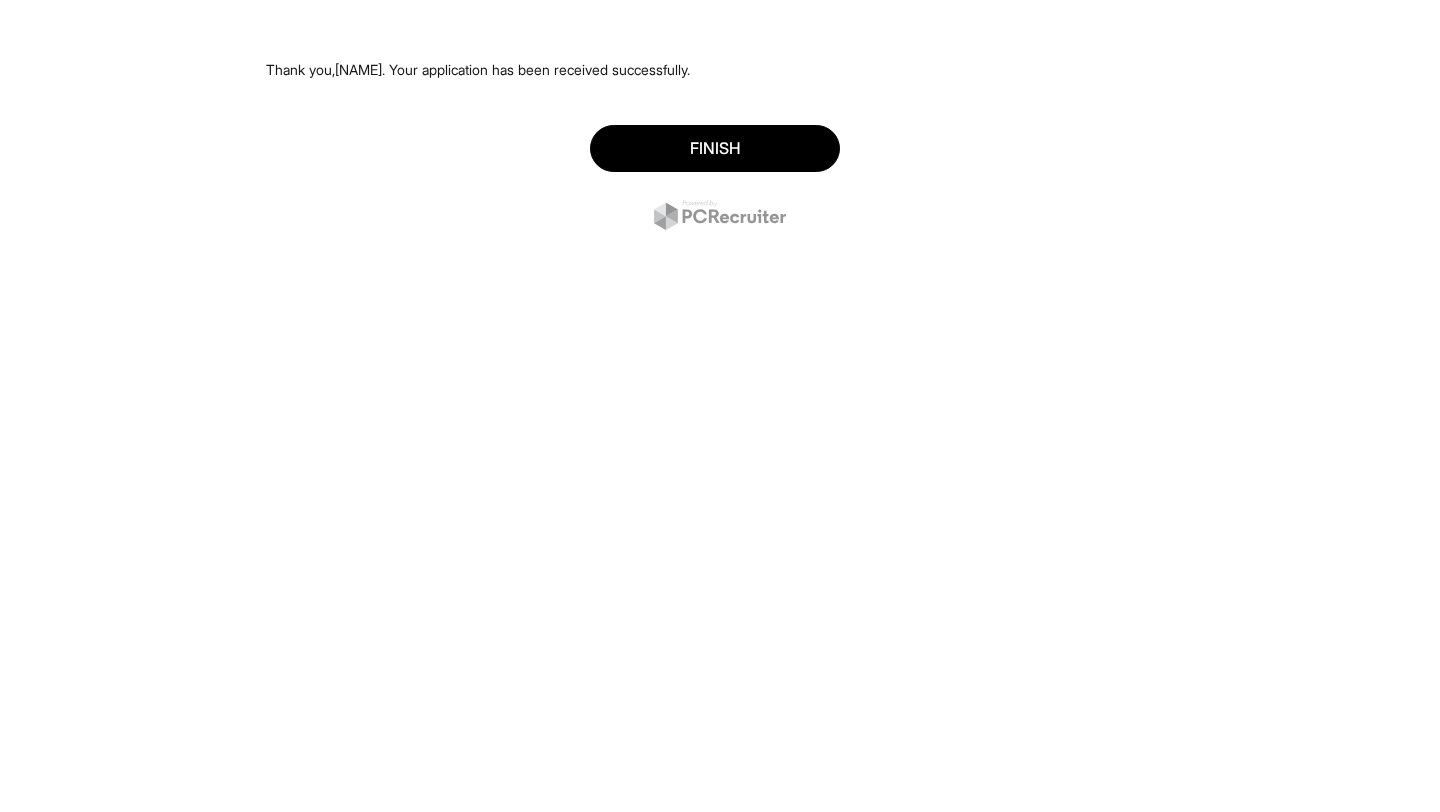 scroll, scrollTop: 0, scrollLeft: 0, axis: both 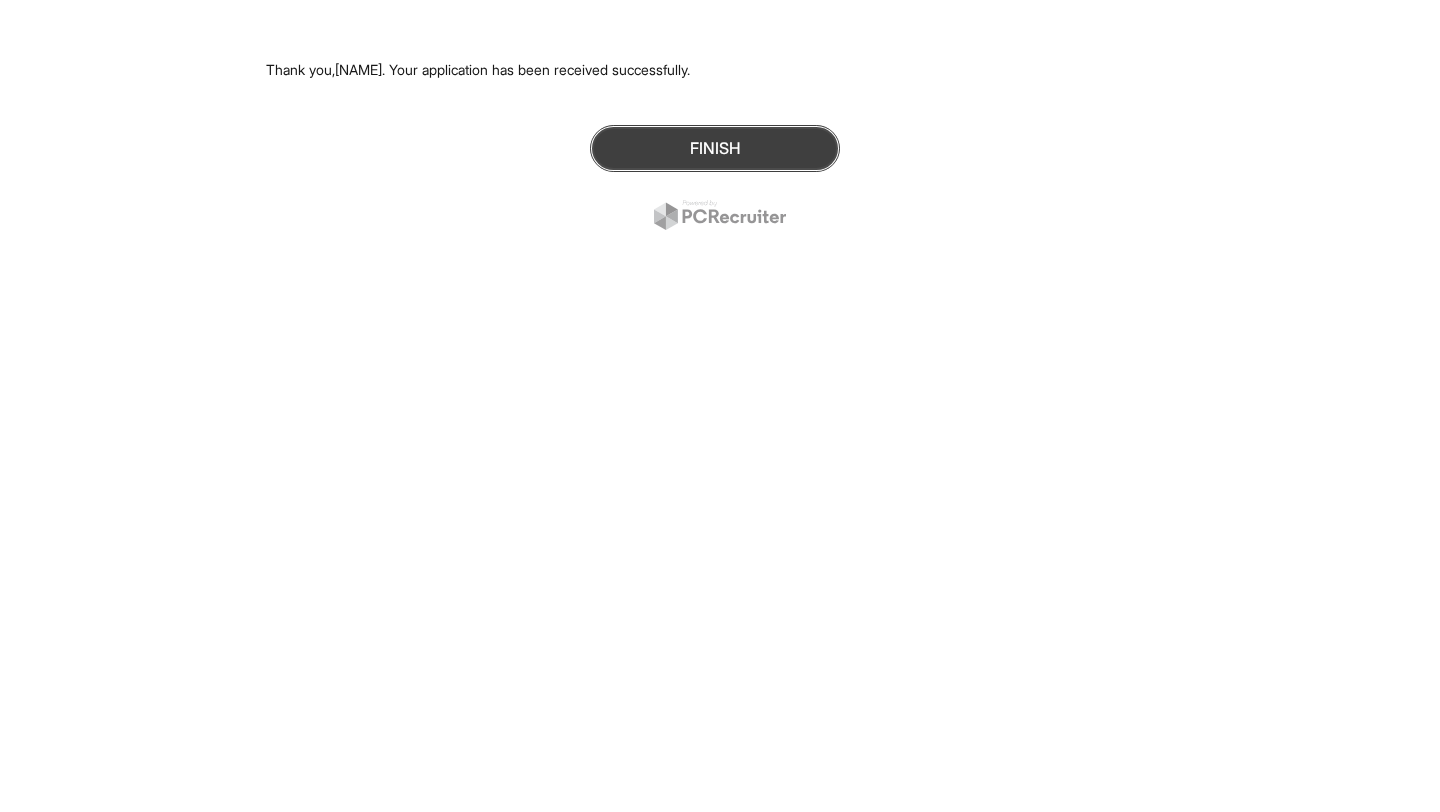 click on "Finish" at bounding box center [715, 148] 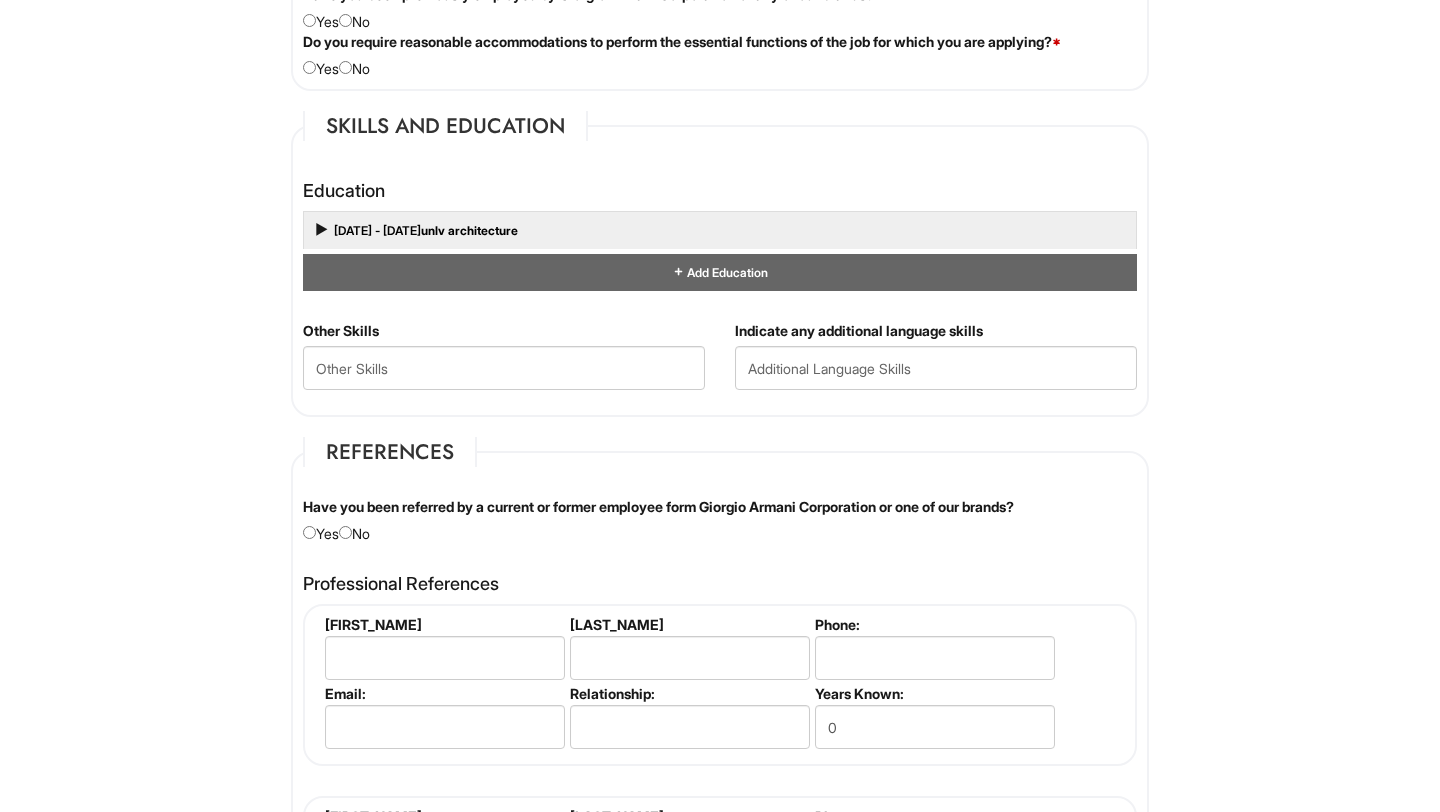 scroll, scrollTop: 1755, scrollLeft: 0, axis: vertical 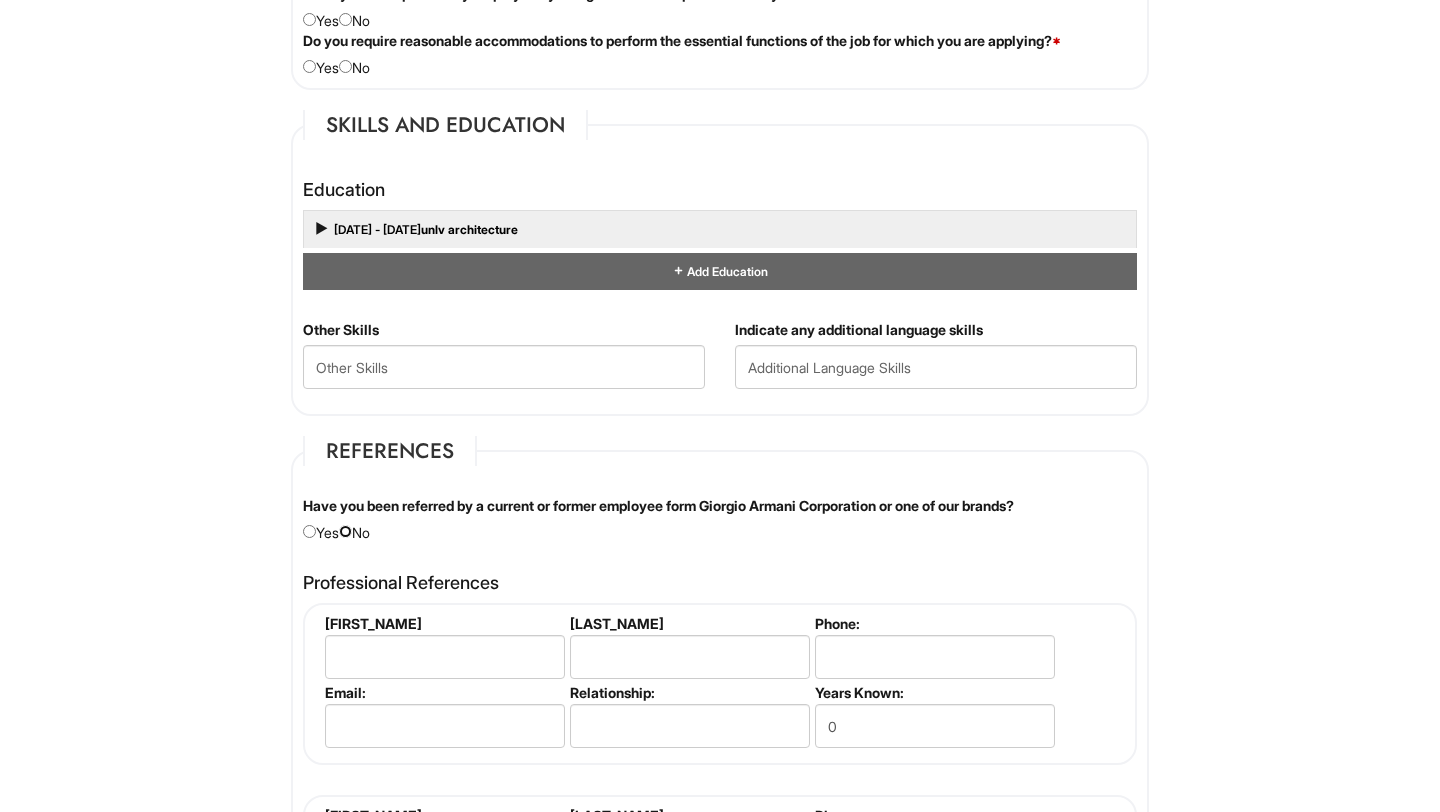 click at bounding box center [345, 531] 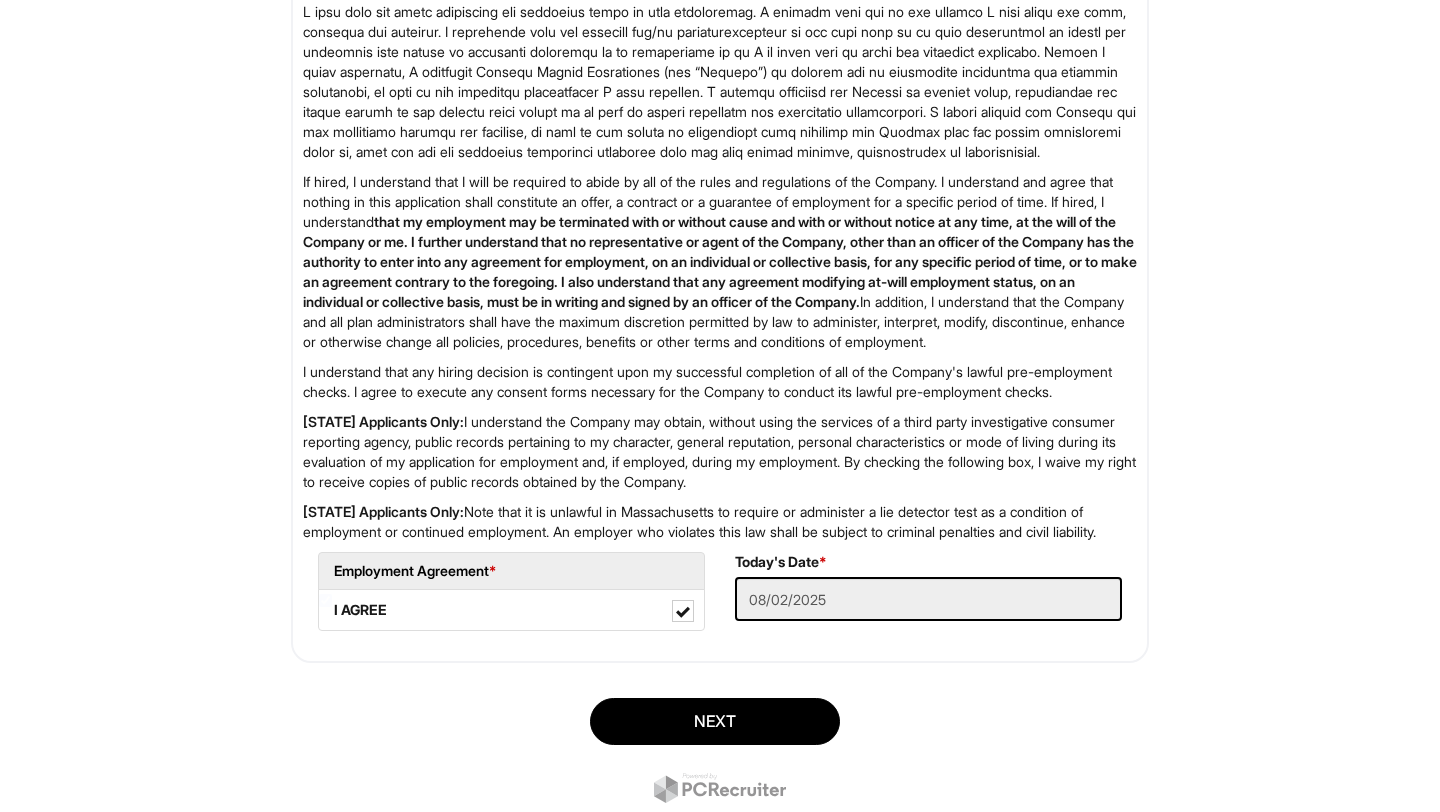 scroll, scrollTop: 2907, scrollLeft: 0, axis: vertical 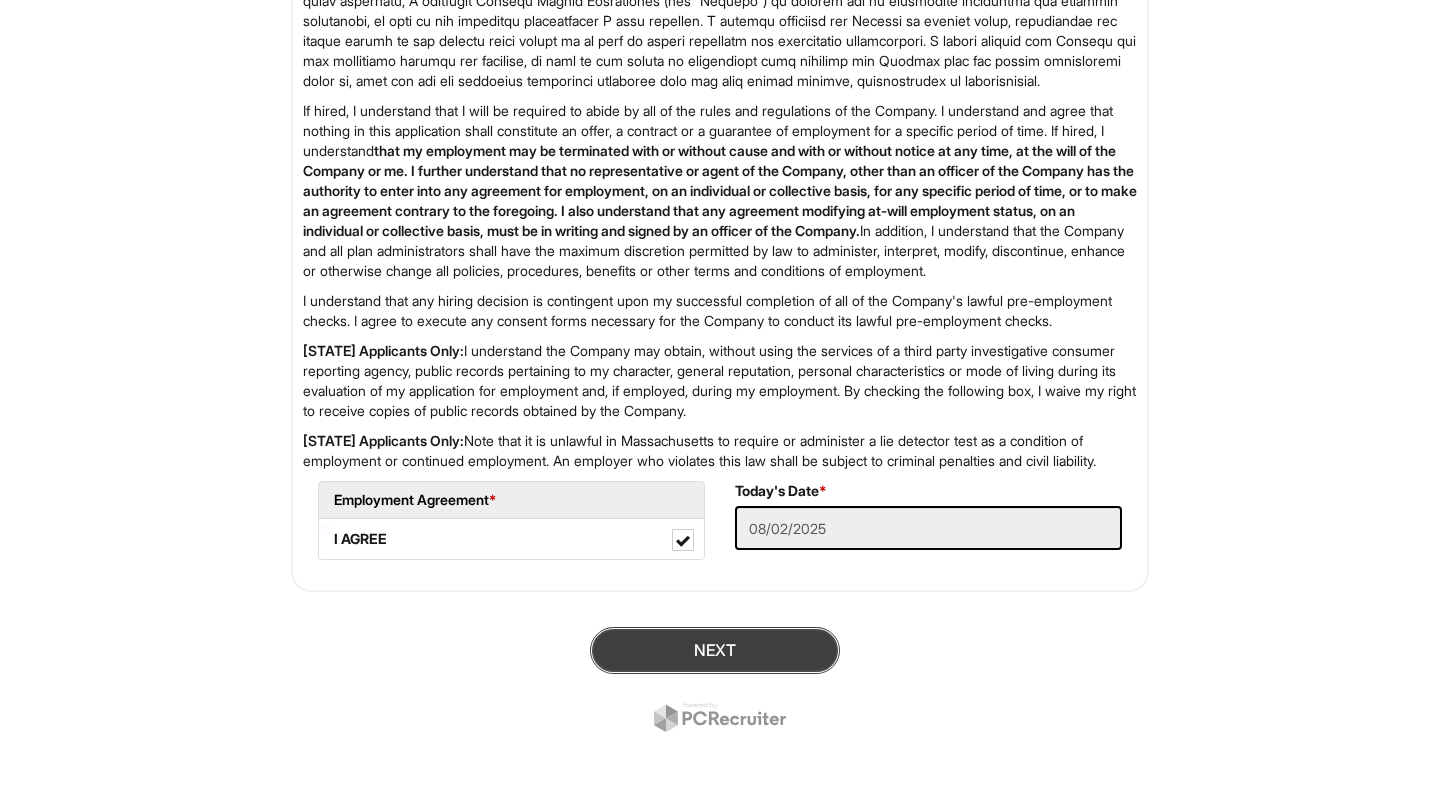 click on "Next" at bounding box center [715, 650] 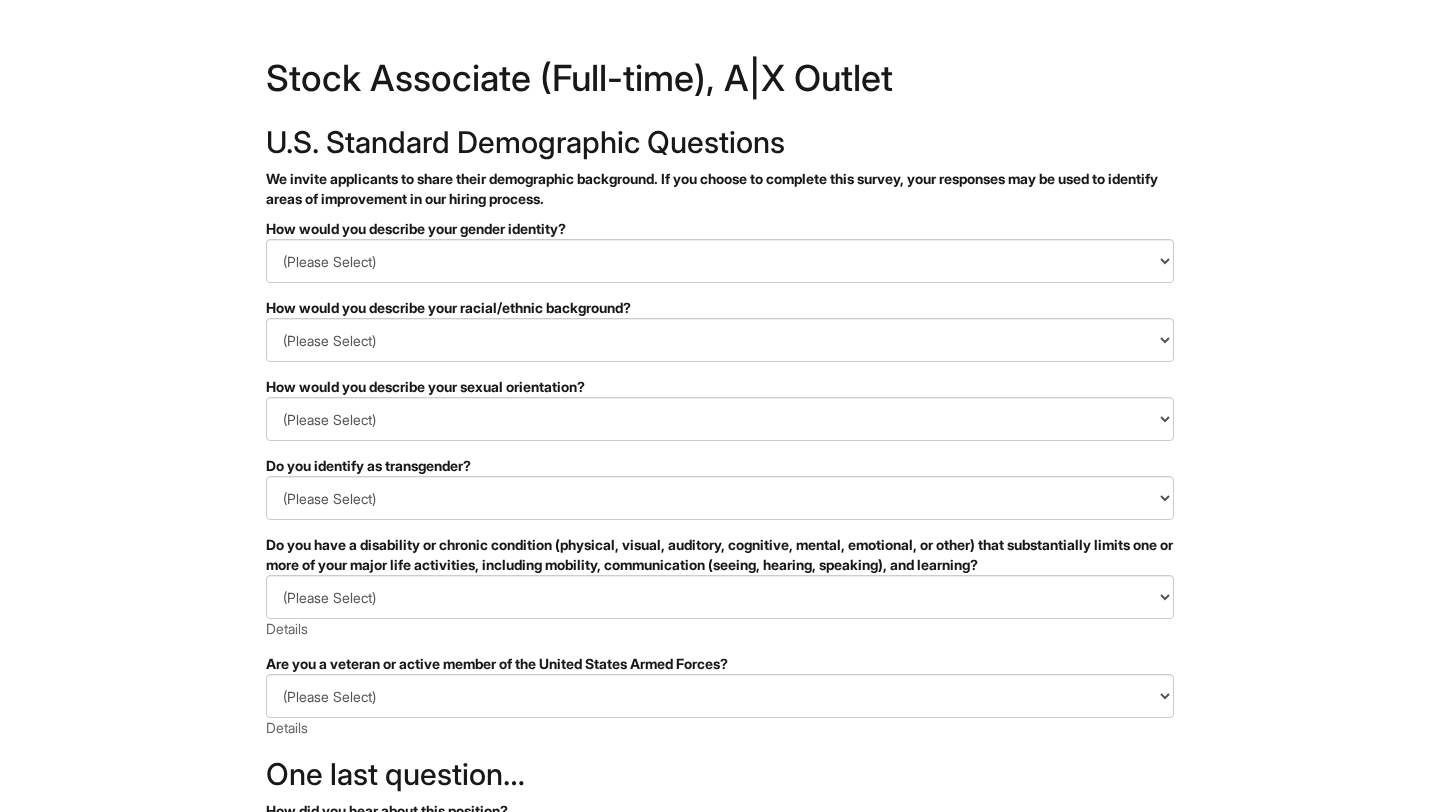 scroll, scrollTop: 0, scrollLeft: 0, axis: both 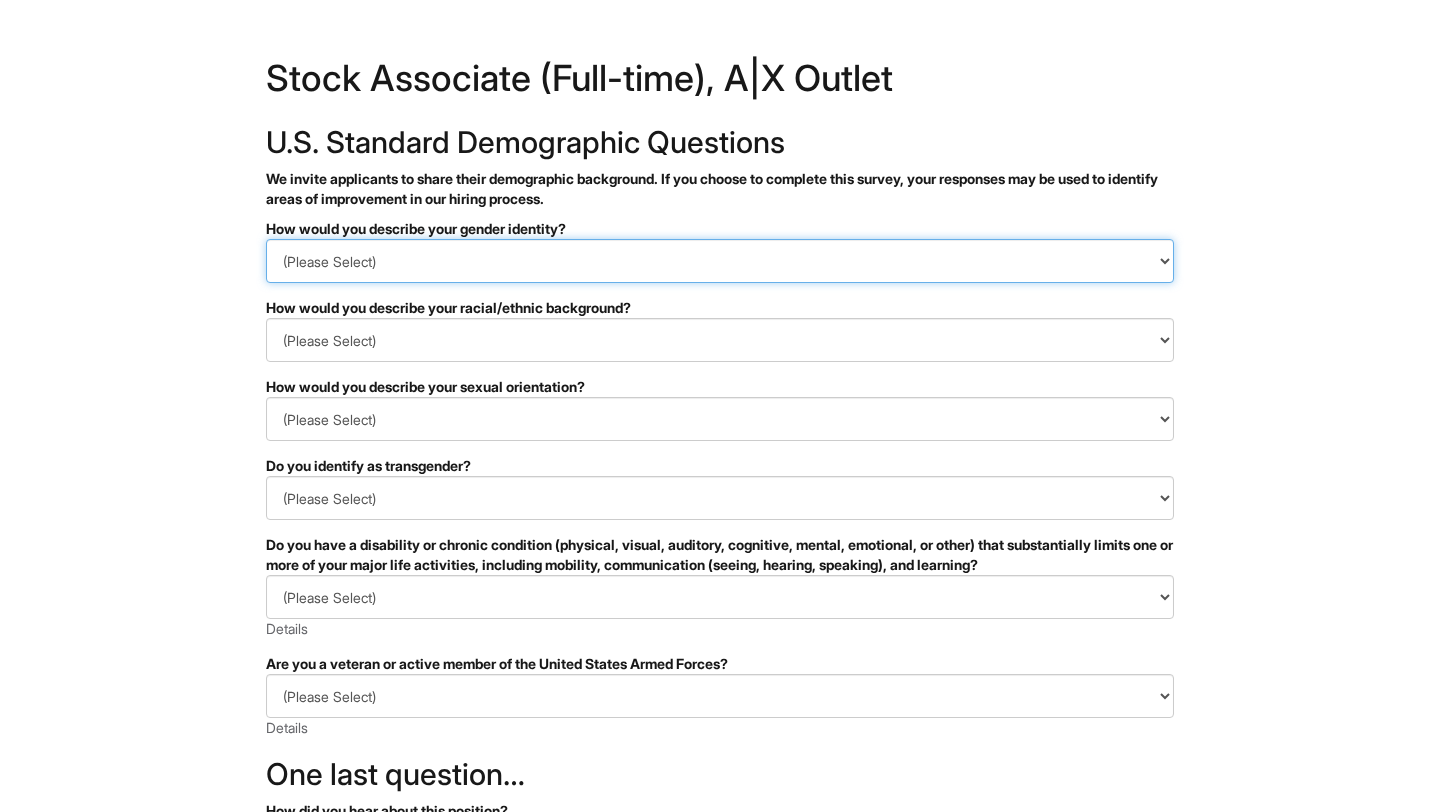 click on "(Please Select) Man Woman Non-binary I prefer to self-describe I don't wish to answer" at bounding box center (720, 261) 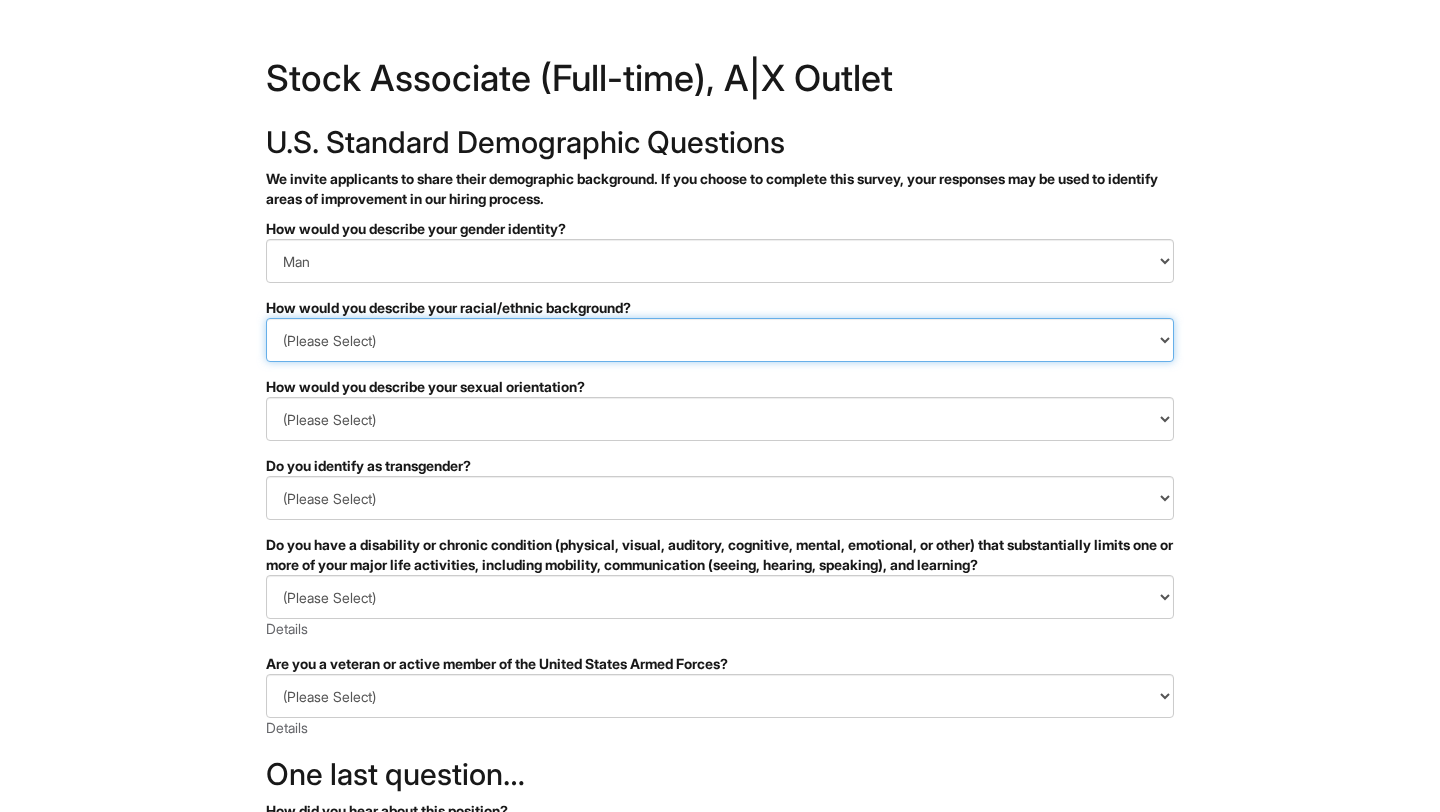 click on "(Please Select) Black or of African descent    East Asian    Hispanic, Latinx or of Spanish Origin    Indigenous, American Indian or Alaska Native    Middle Eastern or North African    Native Hawaiian or Pacific Islander    South Asian    Southeast Asian    White or European    I prefer to self-describe    I don't wish to answer" at bounding box center (720, 340) 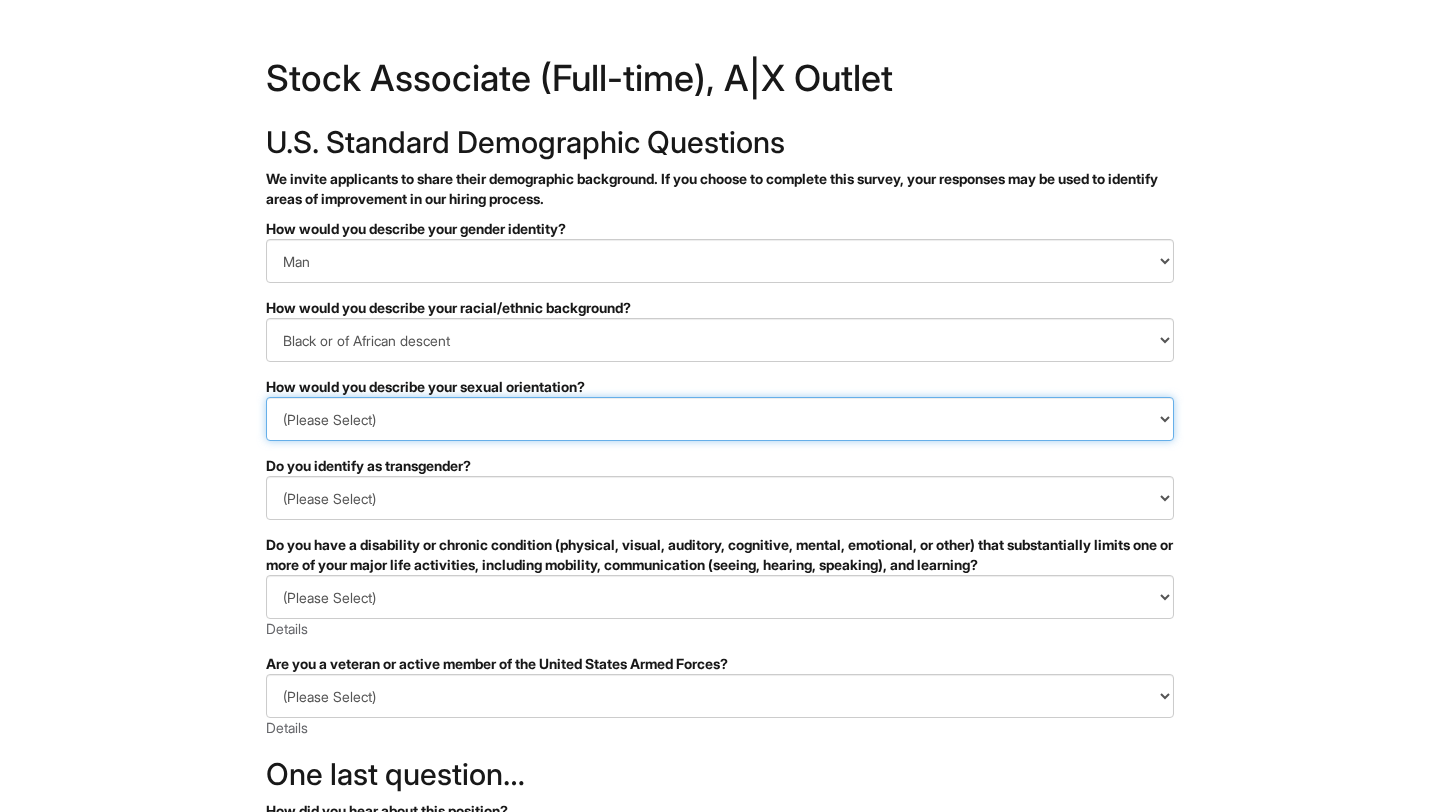 click on "(Please Select) Asexual Bisexual and/or pansexual Gay Heterosexual Lesbian Queer I prefer to self-describe I don't wish to answer" at bounding box center [720, 419] 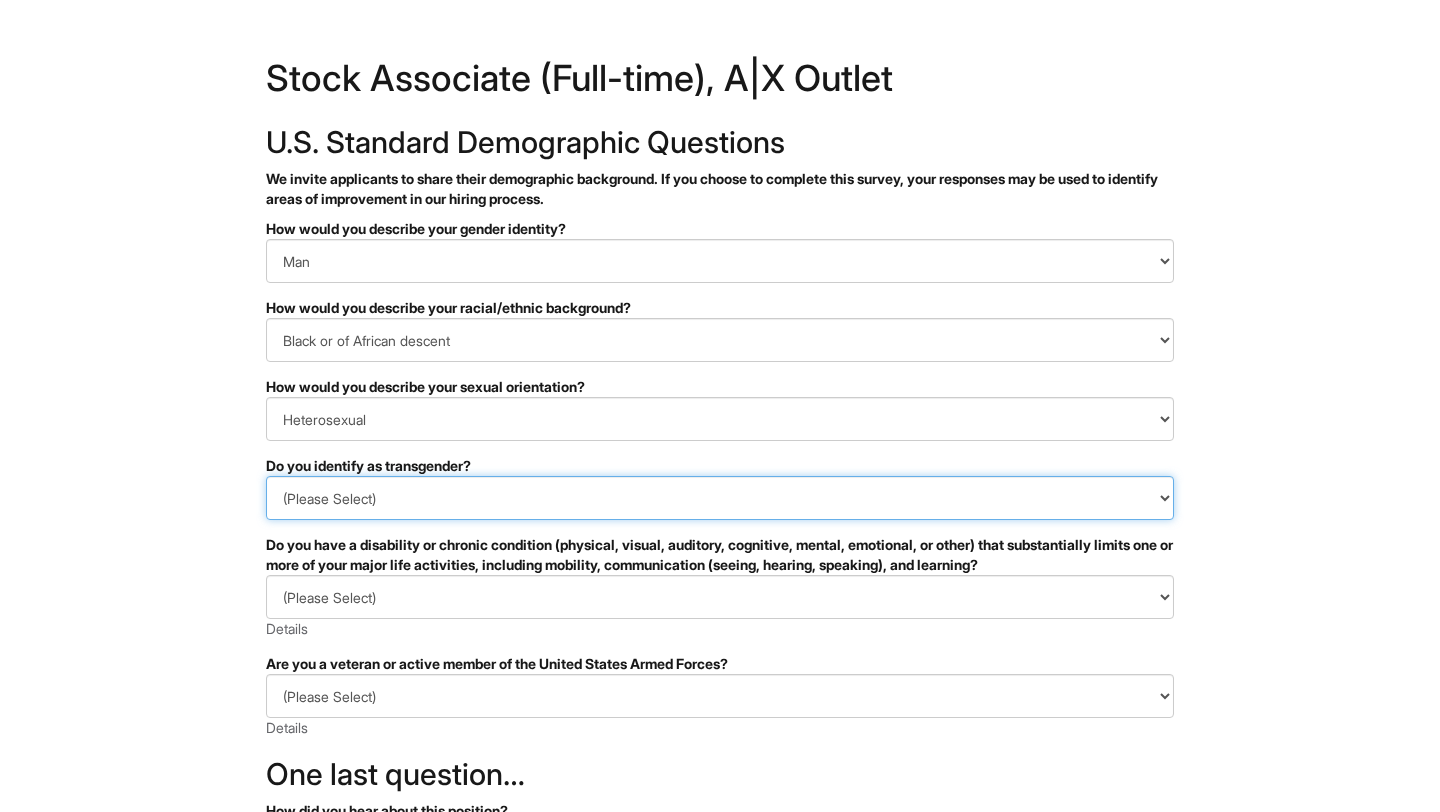 click on "(Please Select) Yes No I prefer to self-describe I don't wish to answer" at bounding box center (720, 498) 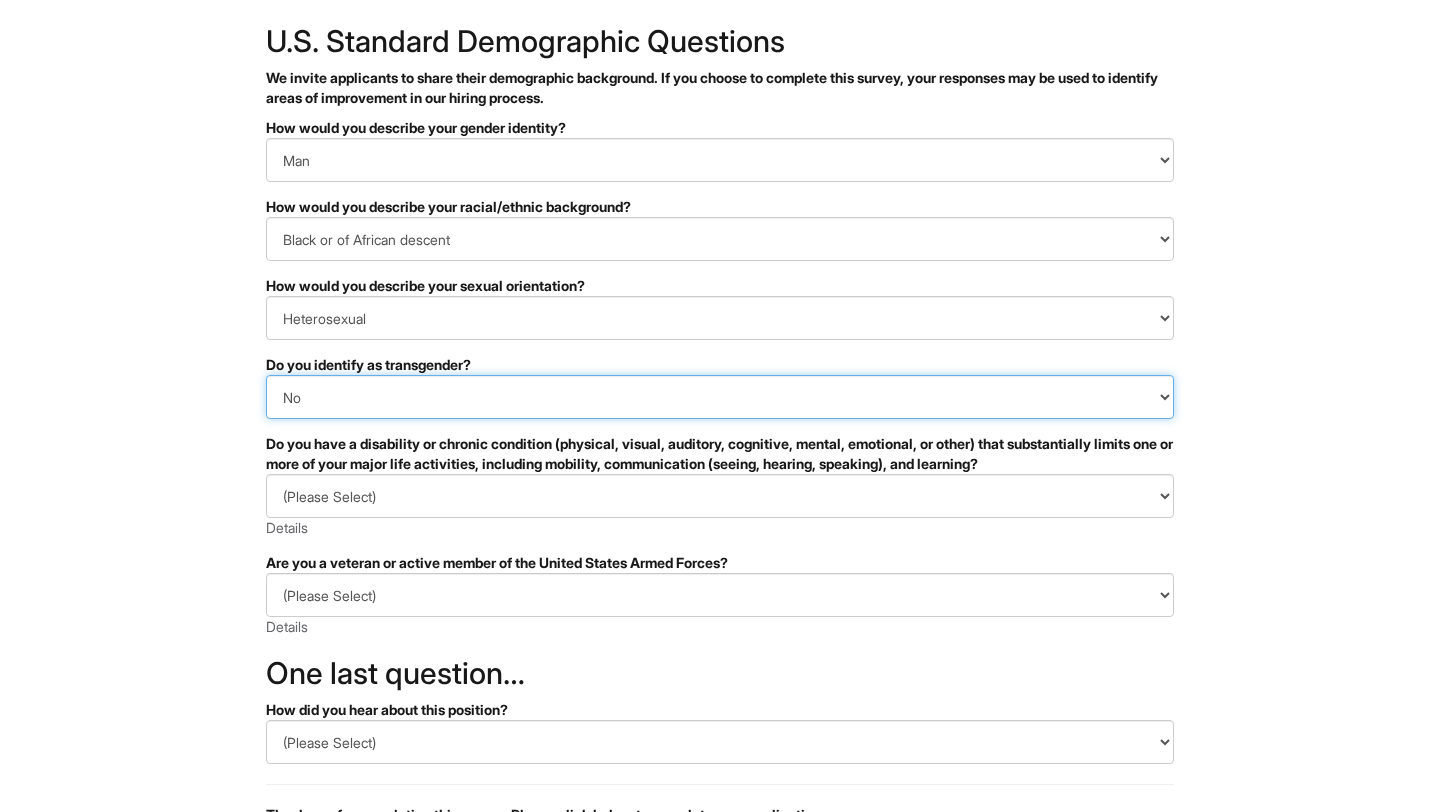scroll, scrollTop: 102, scrollLeft: 0, axis: vertical 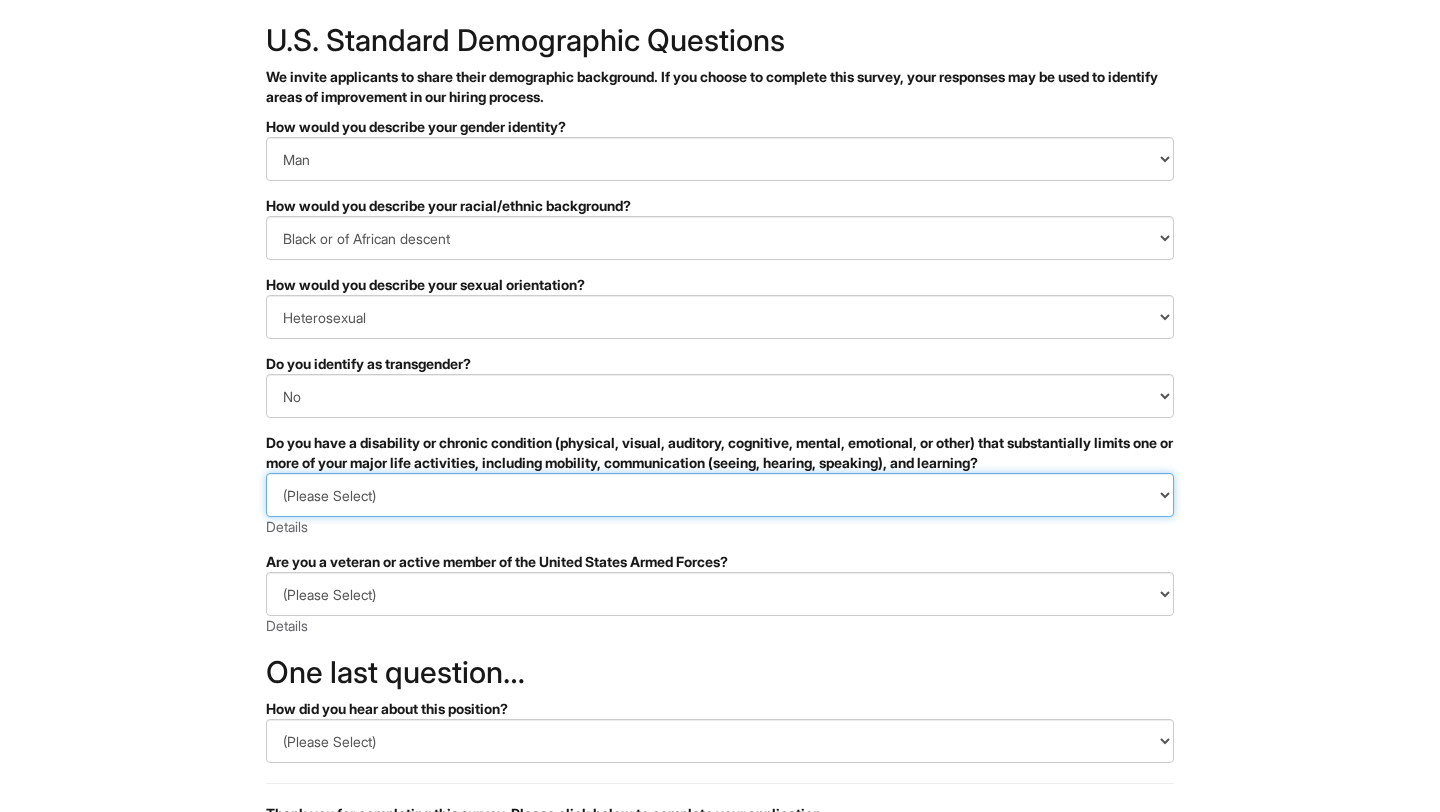 click on "(Please Select) YES, I HAVE A DISABILITY (or previously had a disability) NO, I DON'T HAVE A DISABILITY I DON'T WISH TO ANSWER" at bounding box center [720, 495] 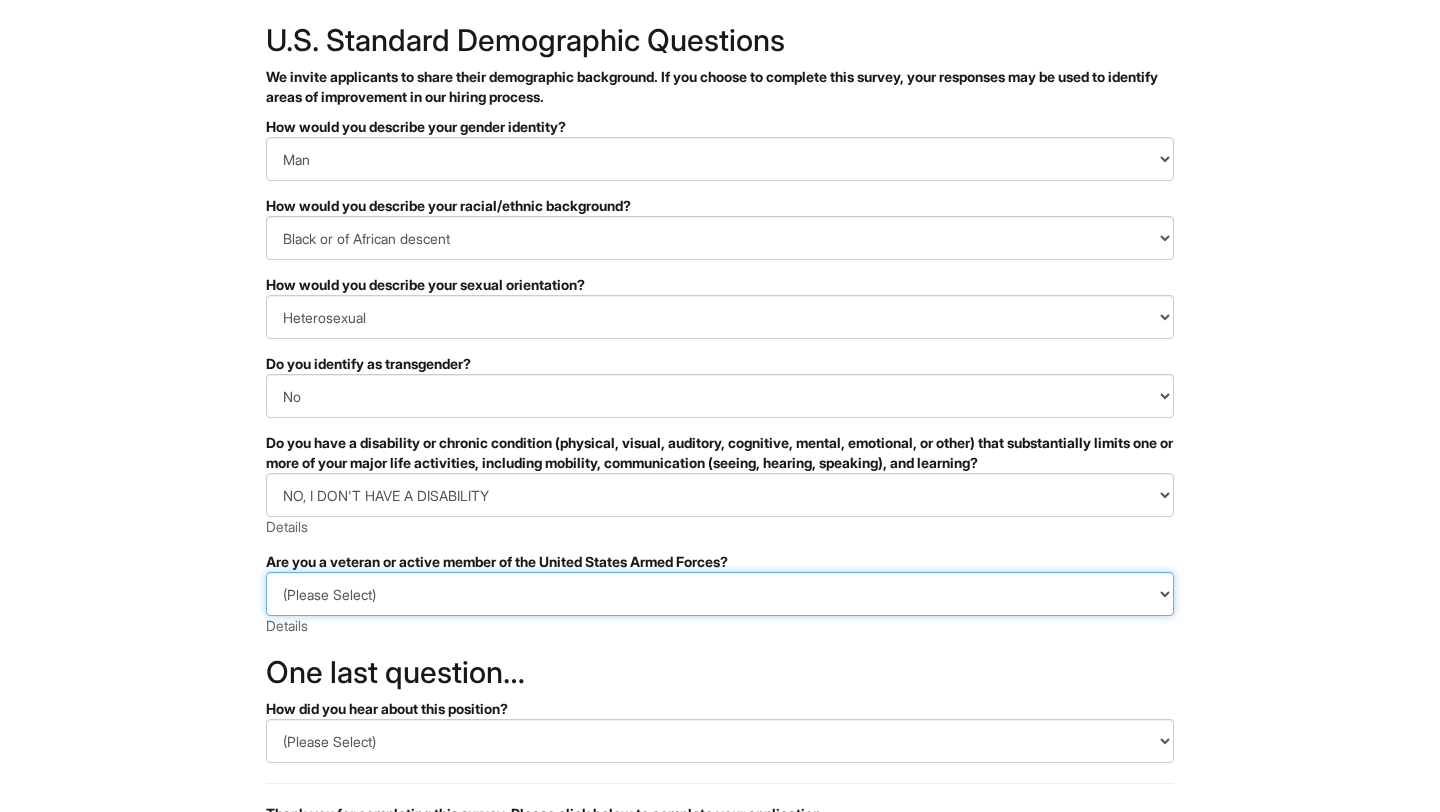 click on "(Please Select) I IDENTIFY AS ONE OR MORE OF THE CLASSIFICATIONS OF PROTECTED VETERANS LISTED I AM NOT A PROTECTED VETERAN I PREFER NOT TO ANSWER" at bounding box center [720, 594] 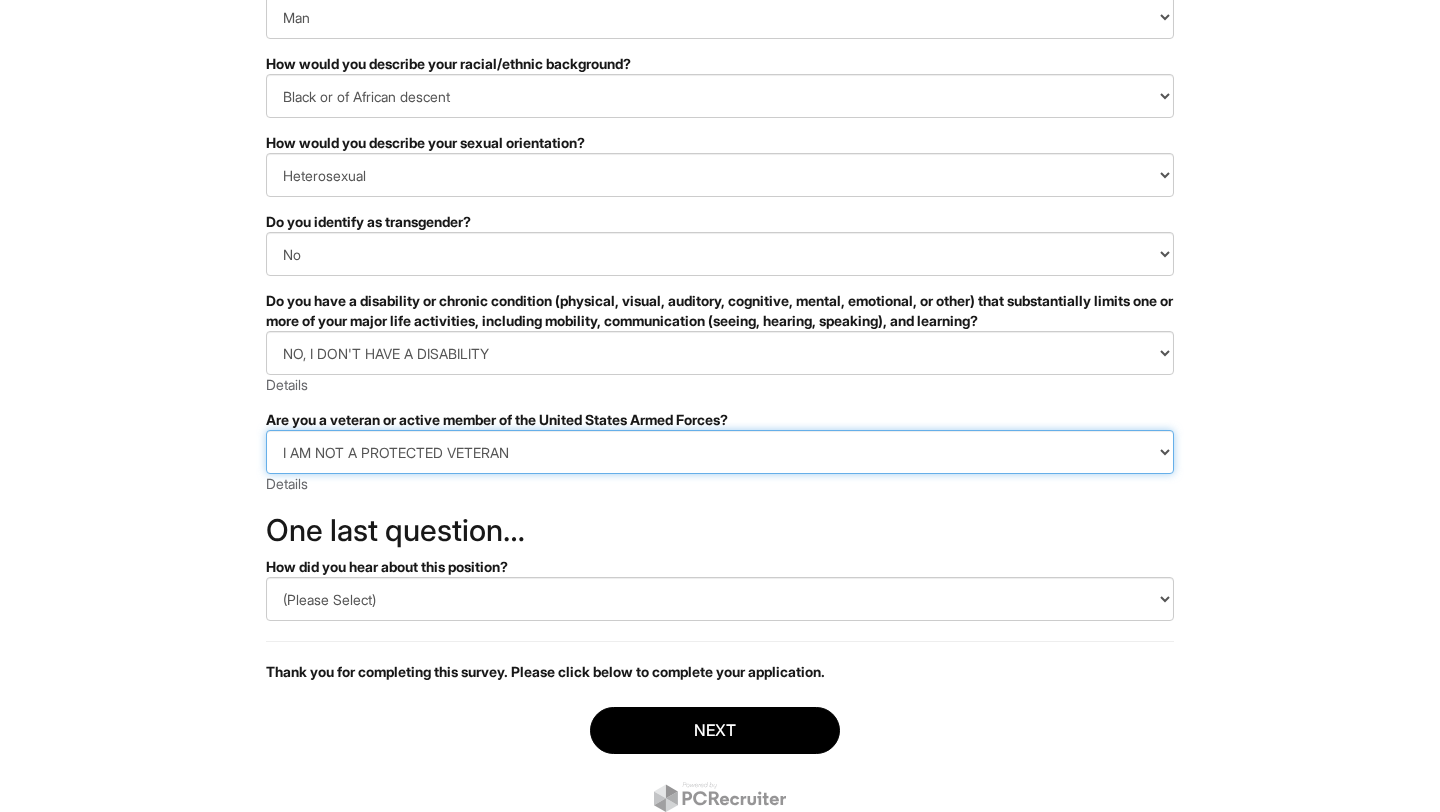 scroll, scrollTop: 245, scrollLeft: 0, axis: vertical 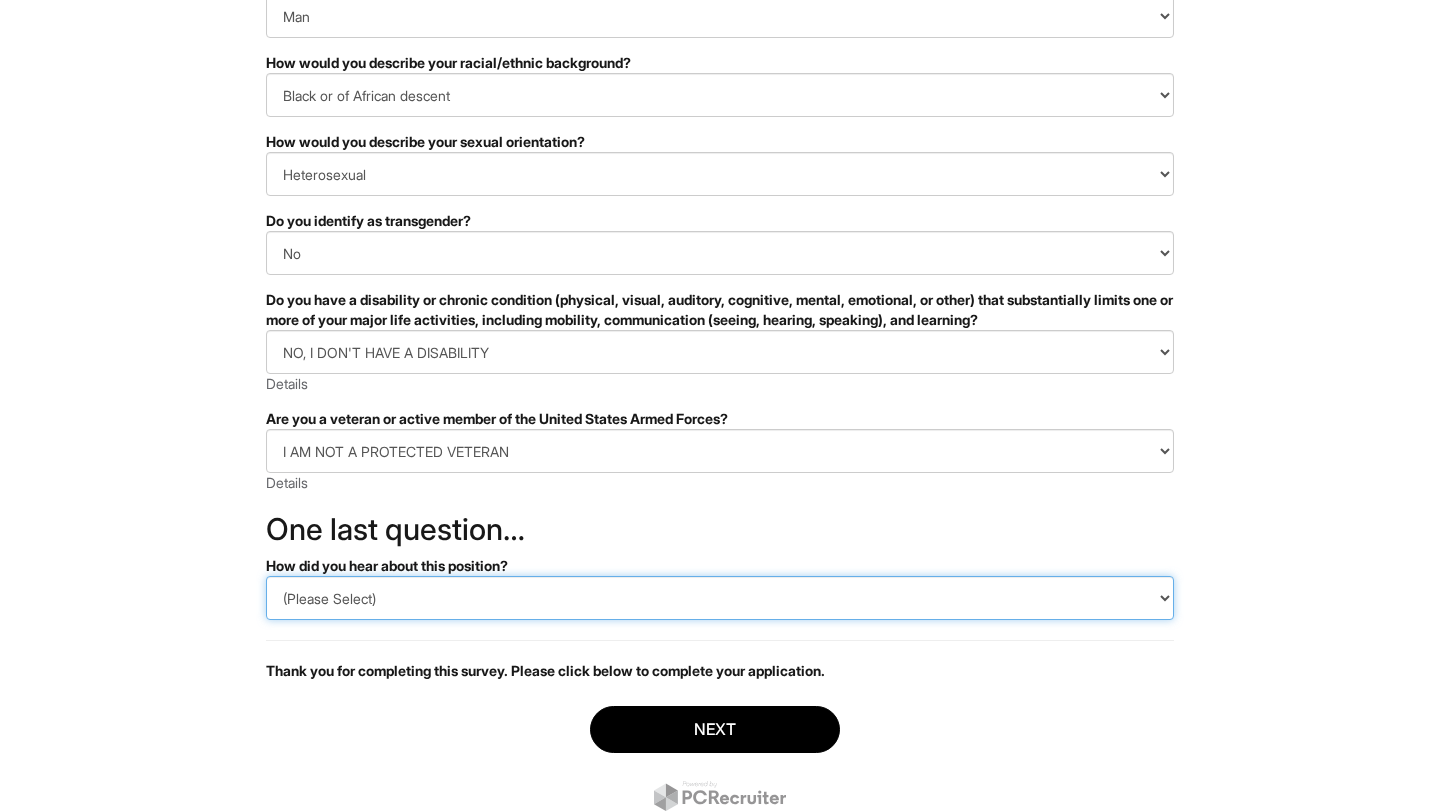 click on "(Please Select) CareerBuilder Indeed LinkedIn Monster Referral Other" at bounding box center (720, 598) 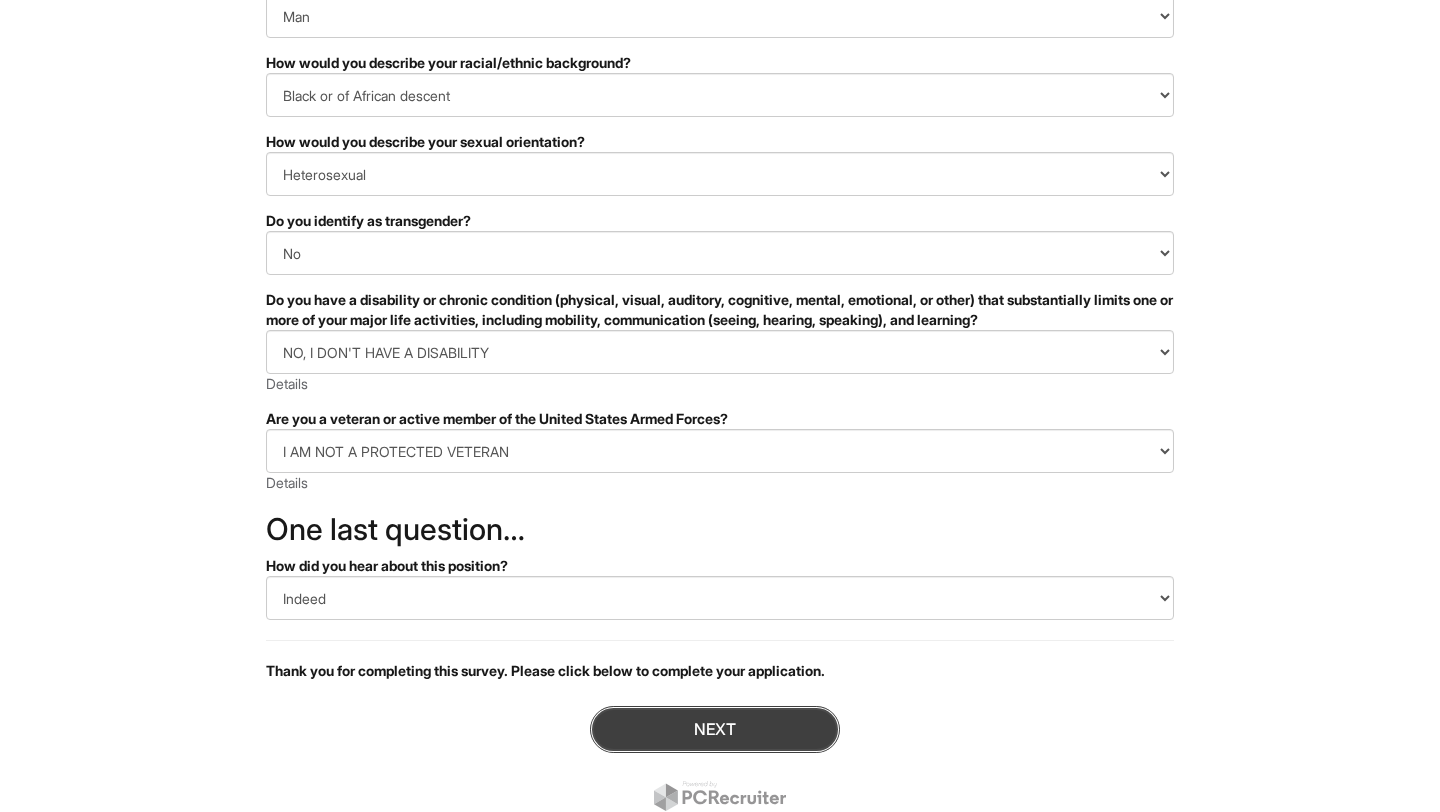 click on "Next" at bounding box center (715, 729) 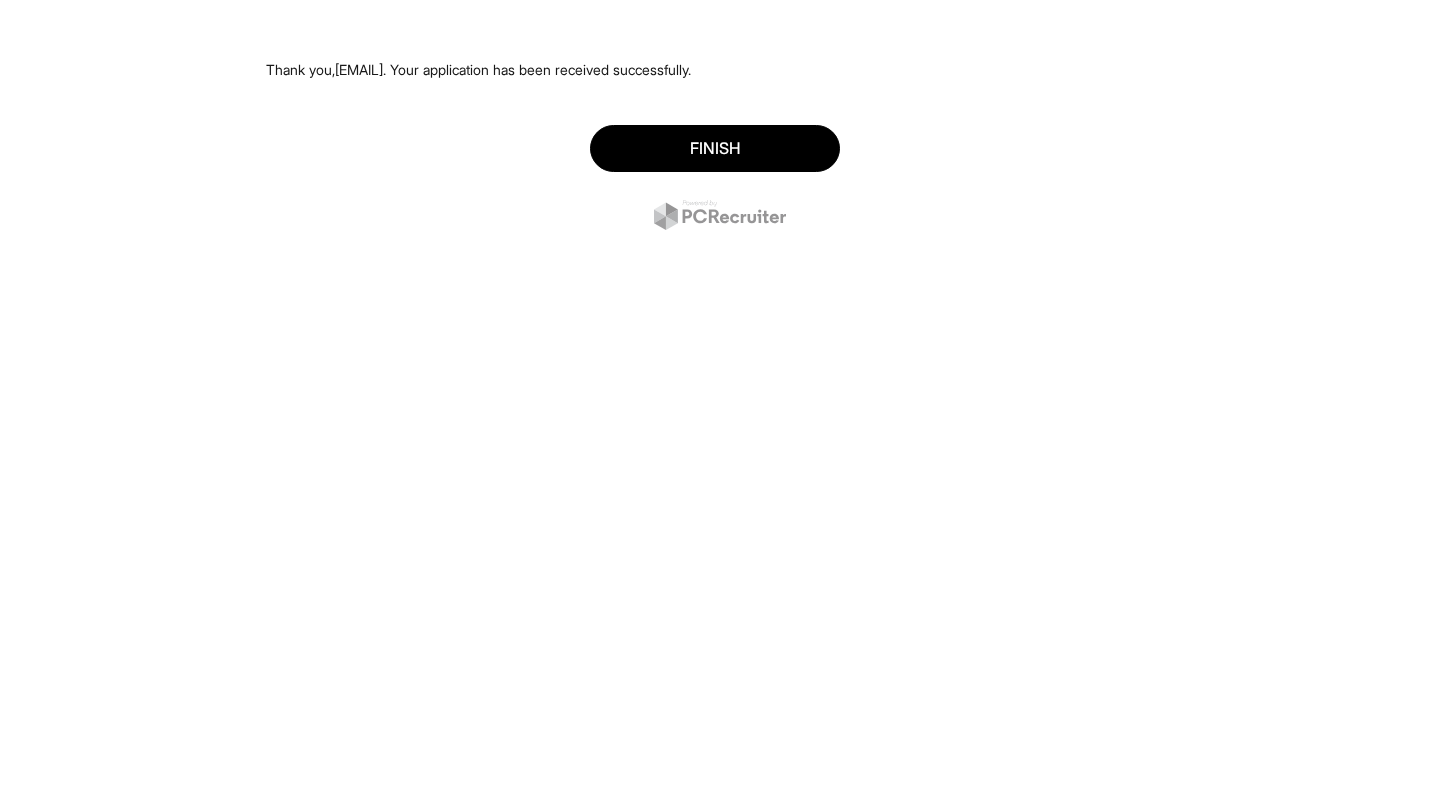 scroll, scrollTop: 0, scrollLeft: 0, axis: both 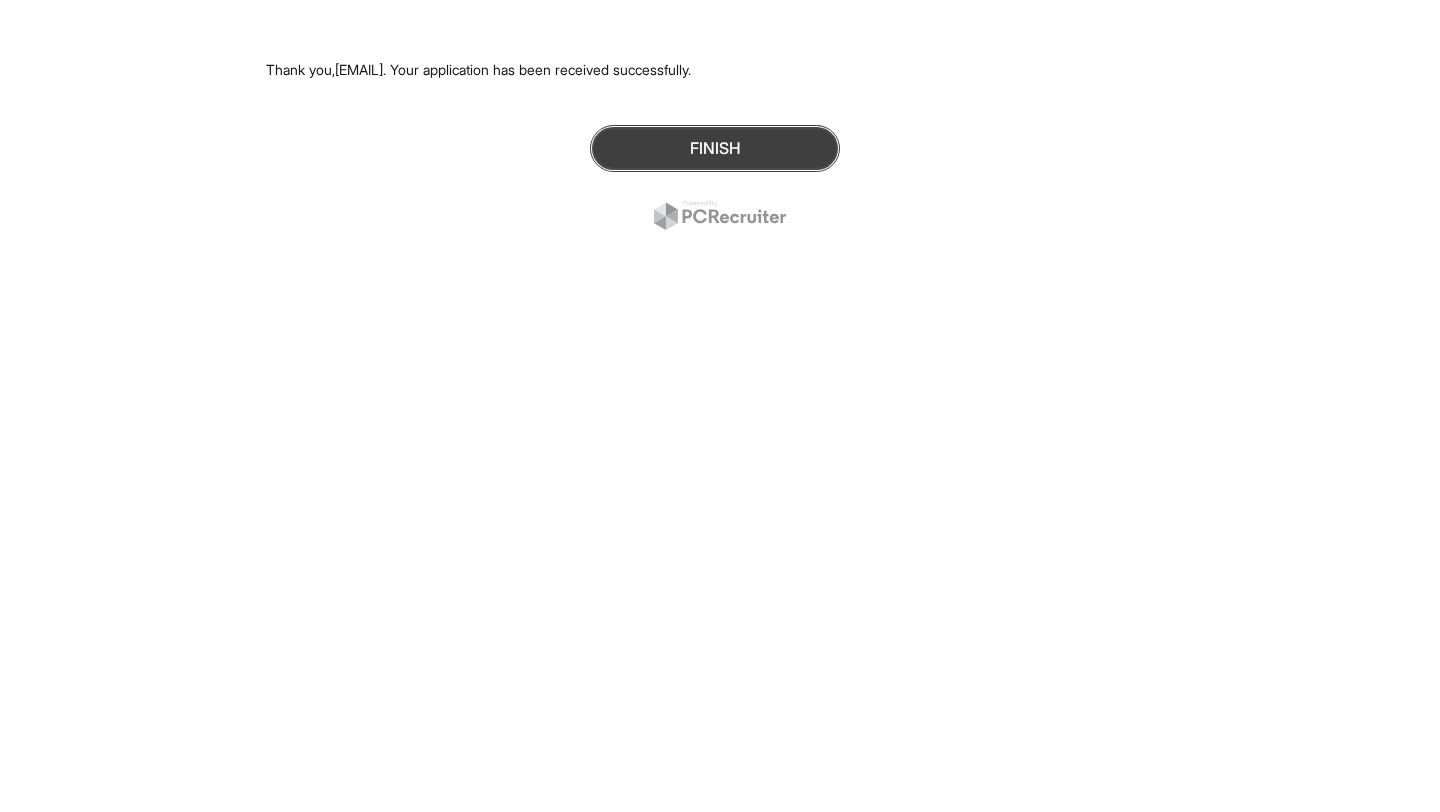 click on "Finish" at bounding box center (715, 148) 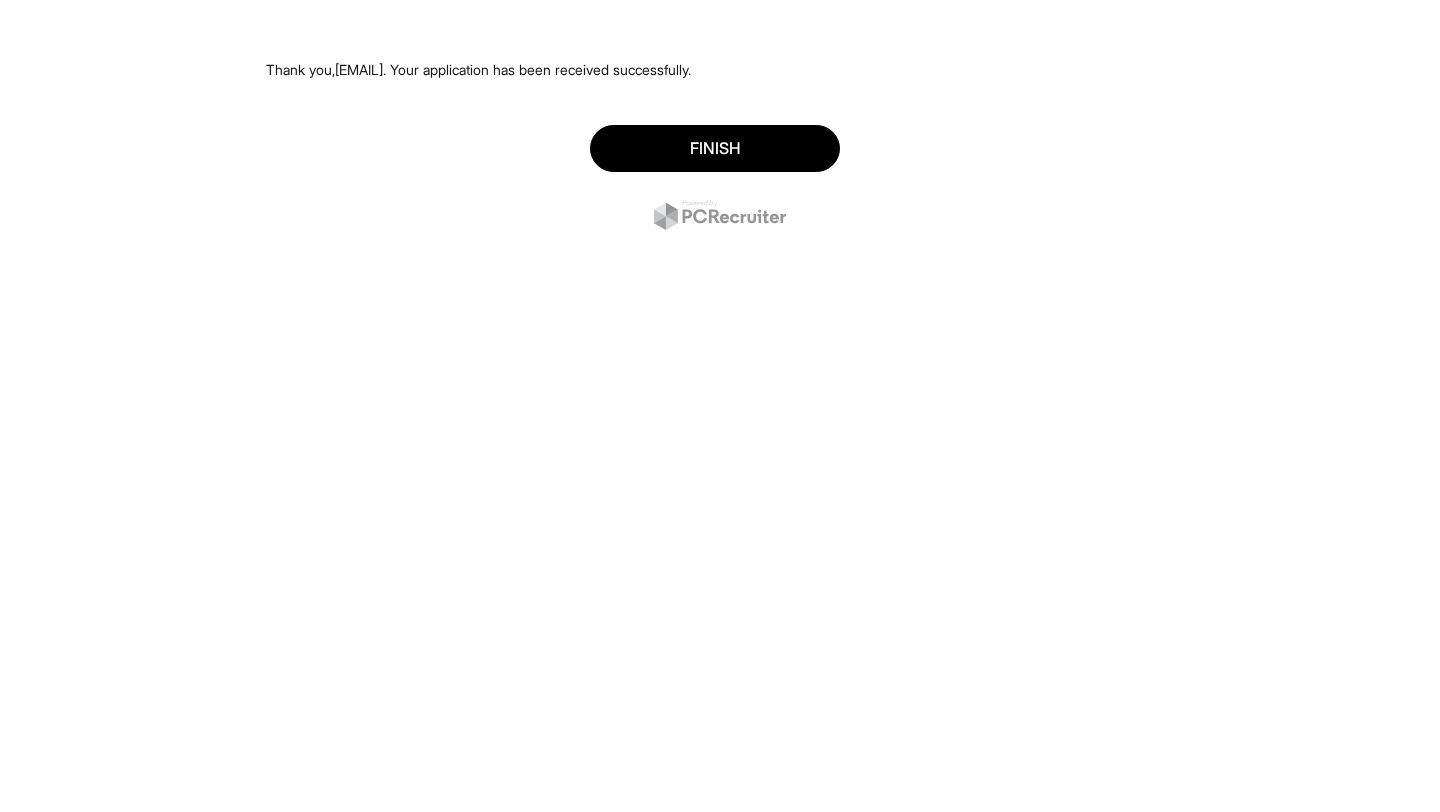click on "Finish" at bounding box center (720, 180) 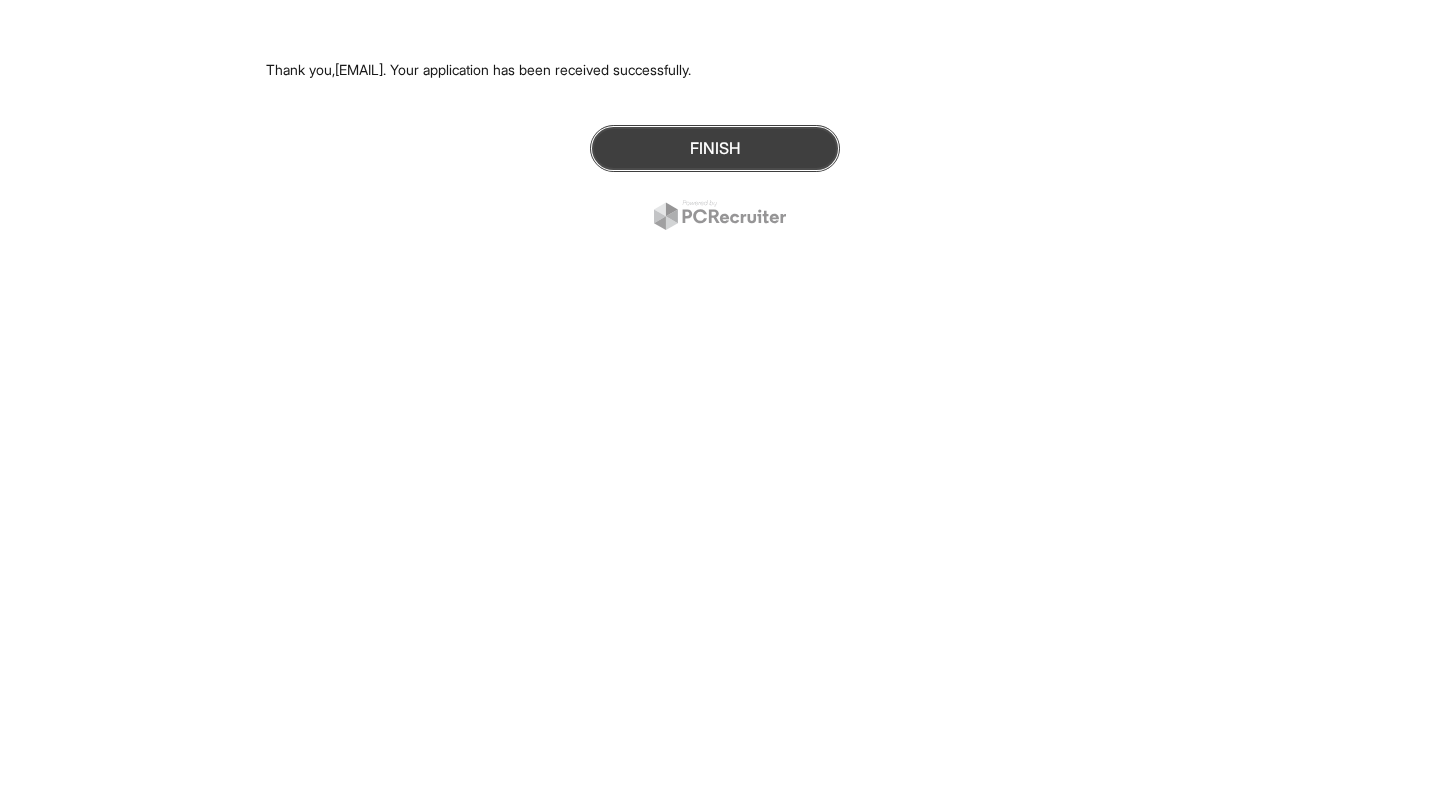 click on "Finish" at bounding box center [715, 148] 